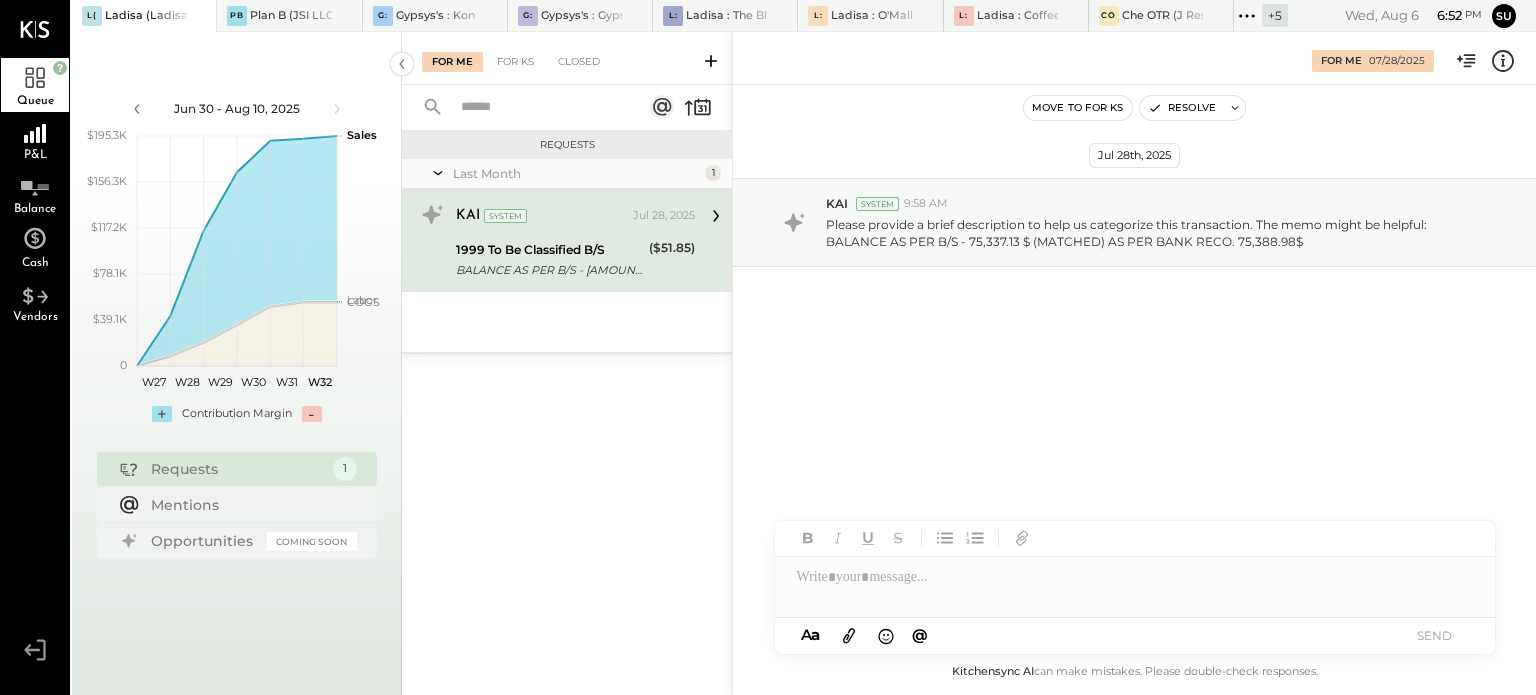 scroll, scrollTop: 0, scrollLeft: 0, axis: both 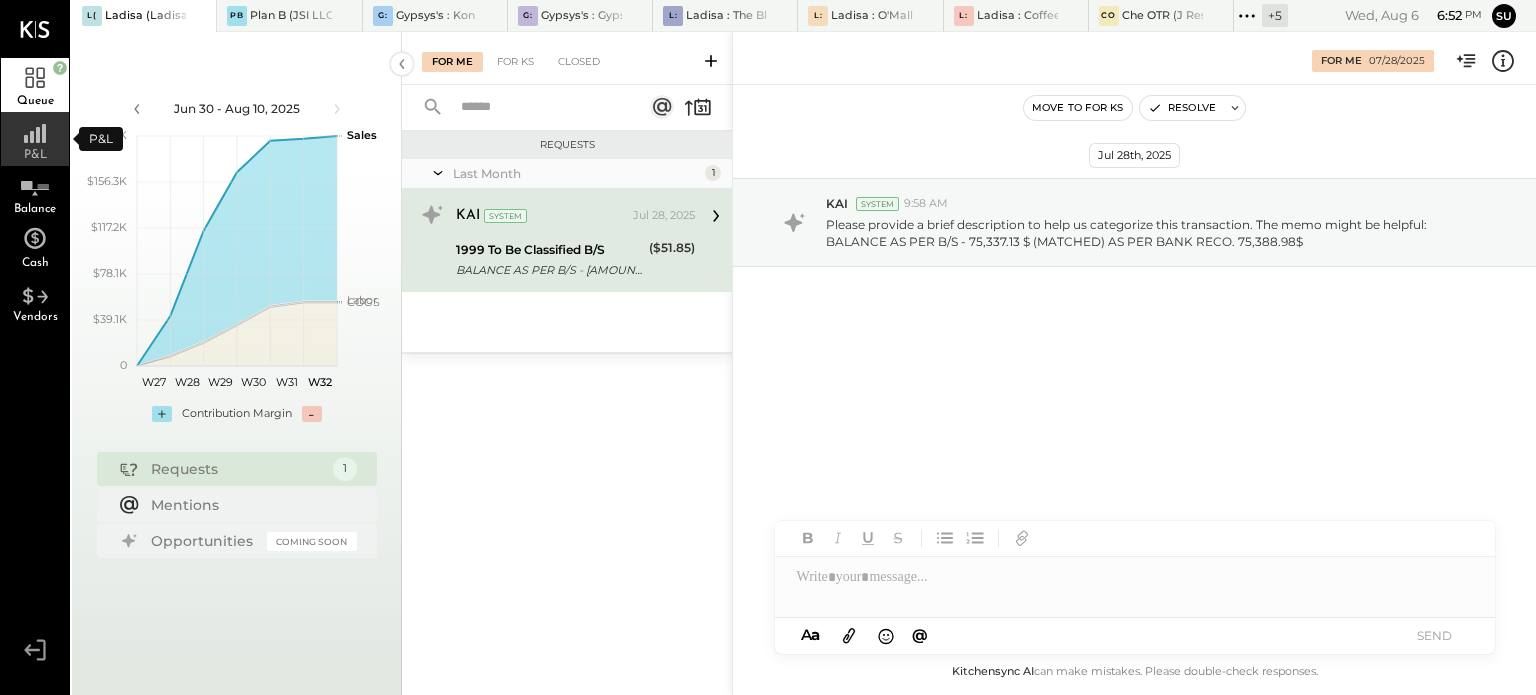 click on "P&L" at bounding box center [35, 139] 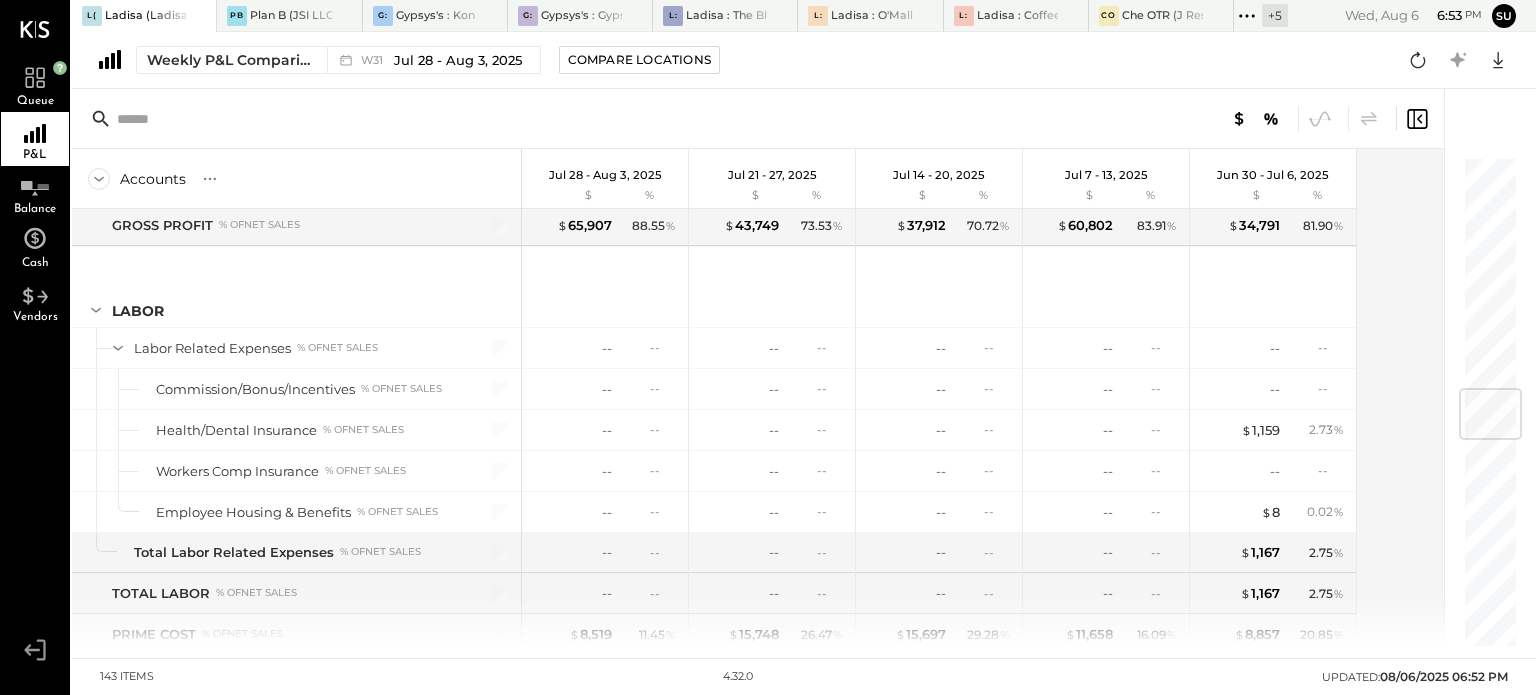 scroll, scrollTop: 1966, scrollLeft: 0, axis: vertical 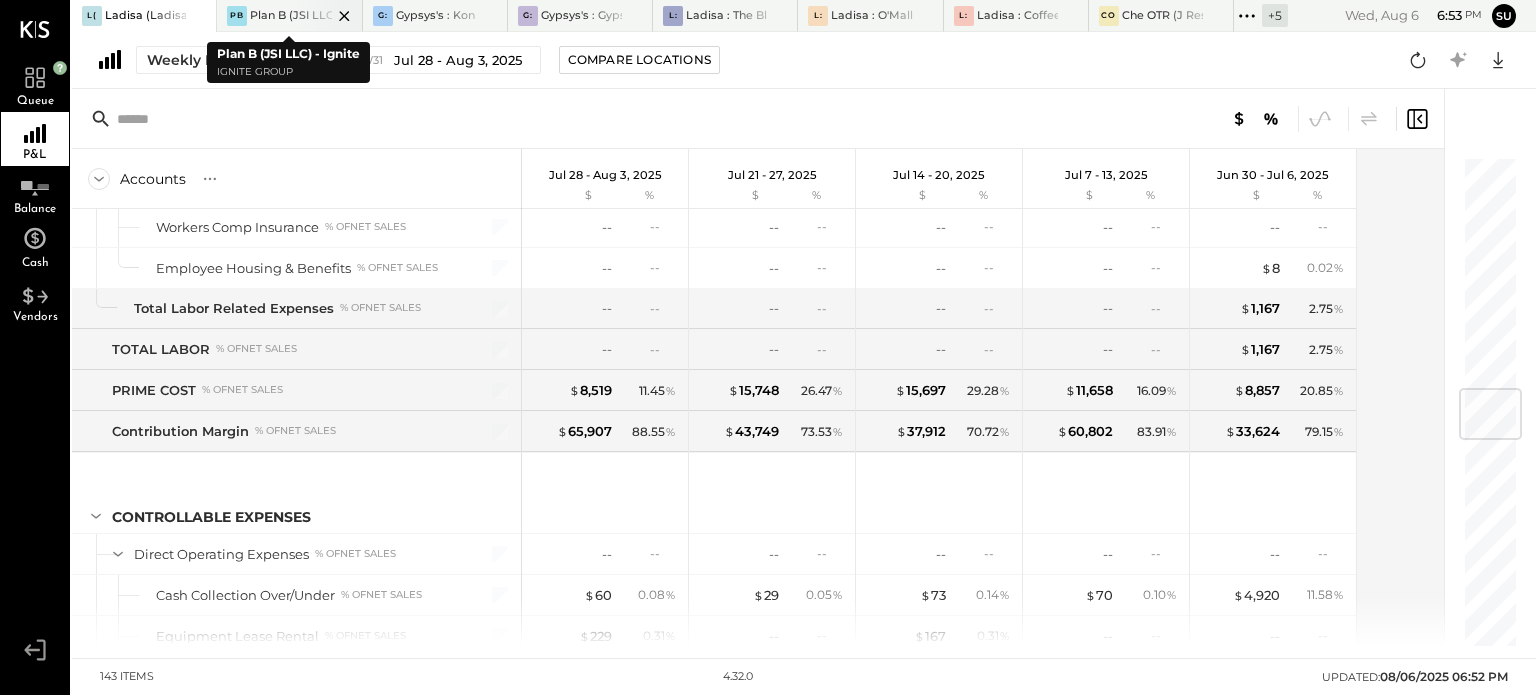 click at bounding box center (327, 15) 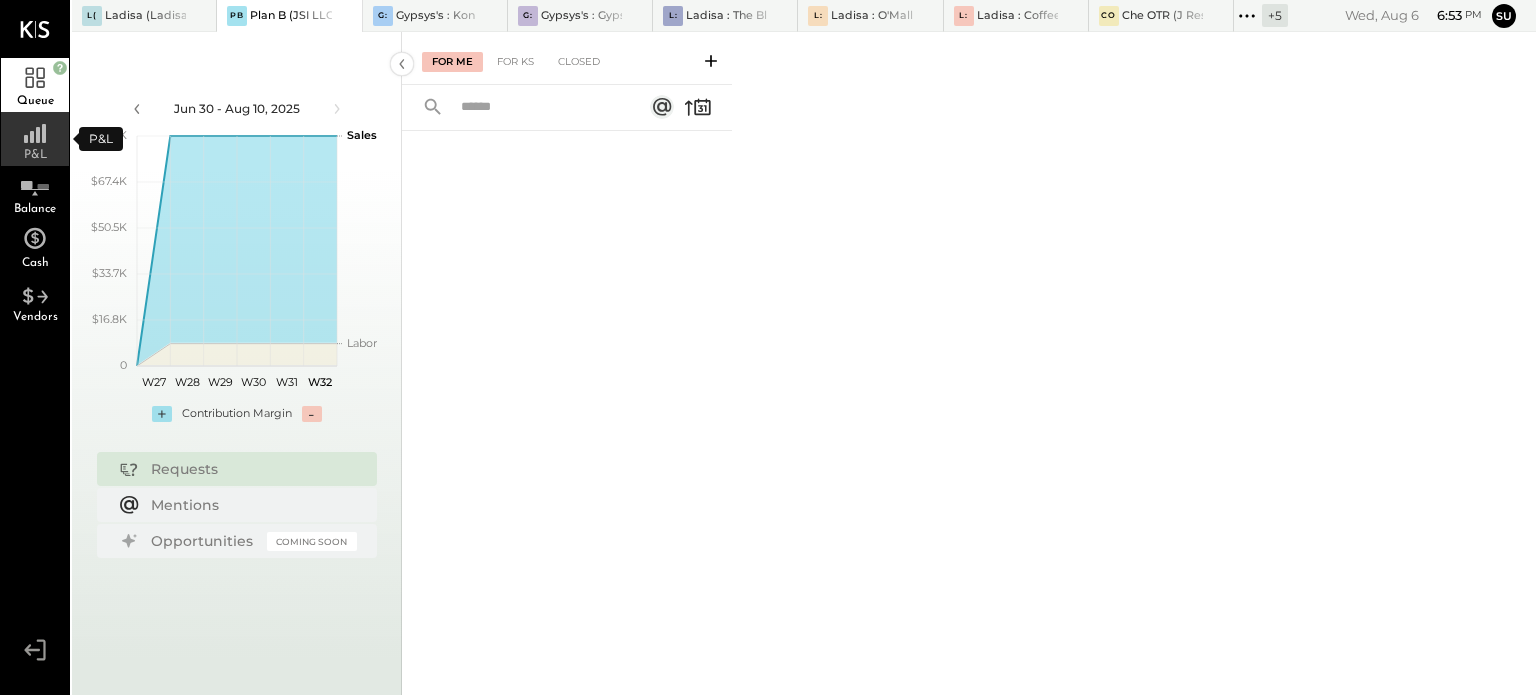 click 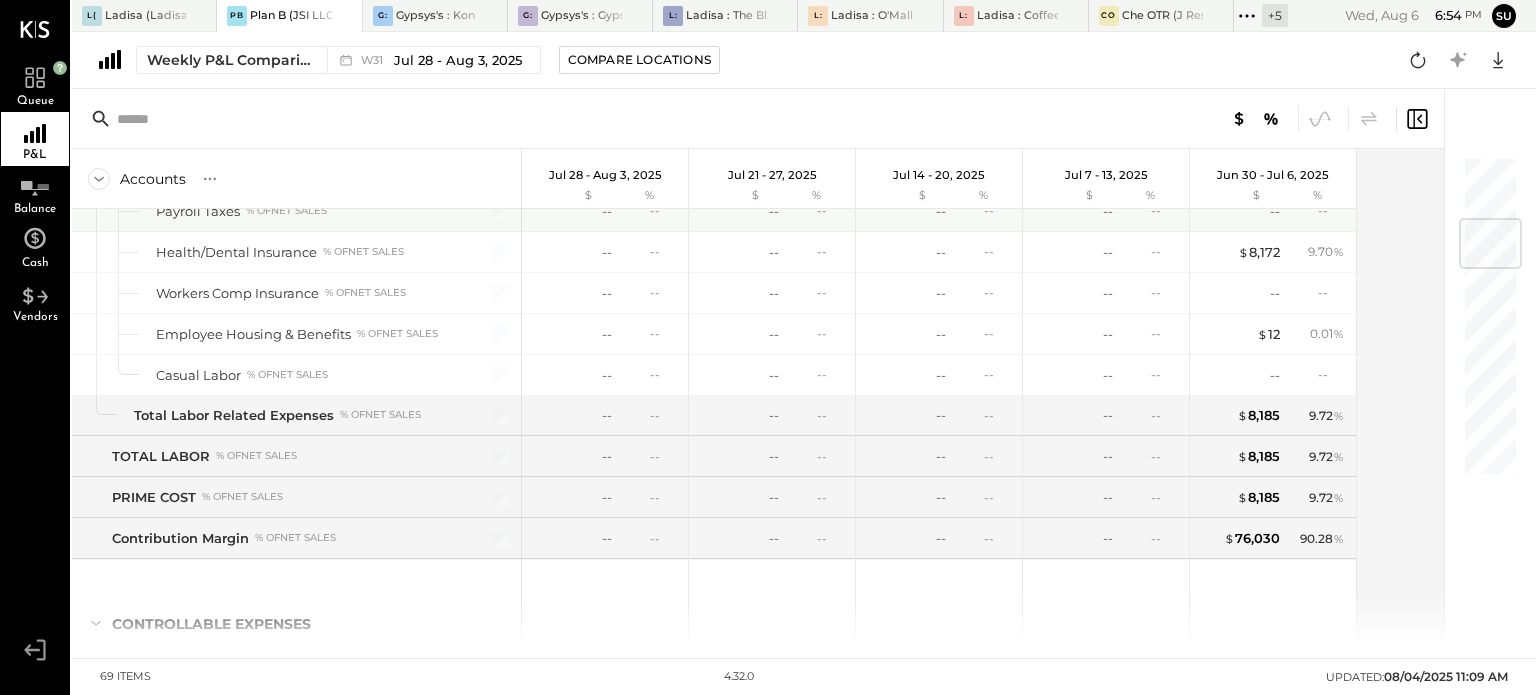 scroll, scrollTop: 0, scrollLeft: 0, axis: both 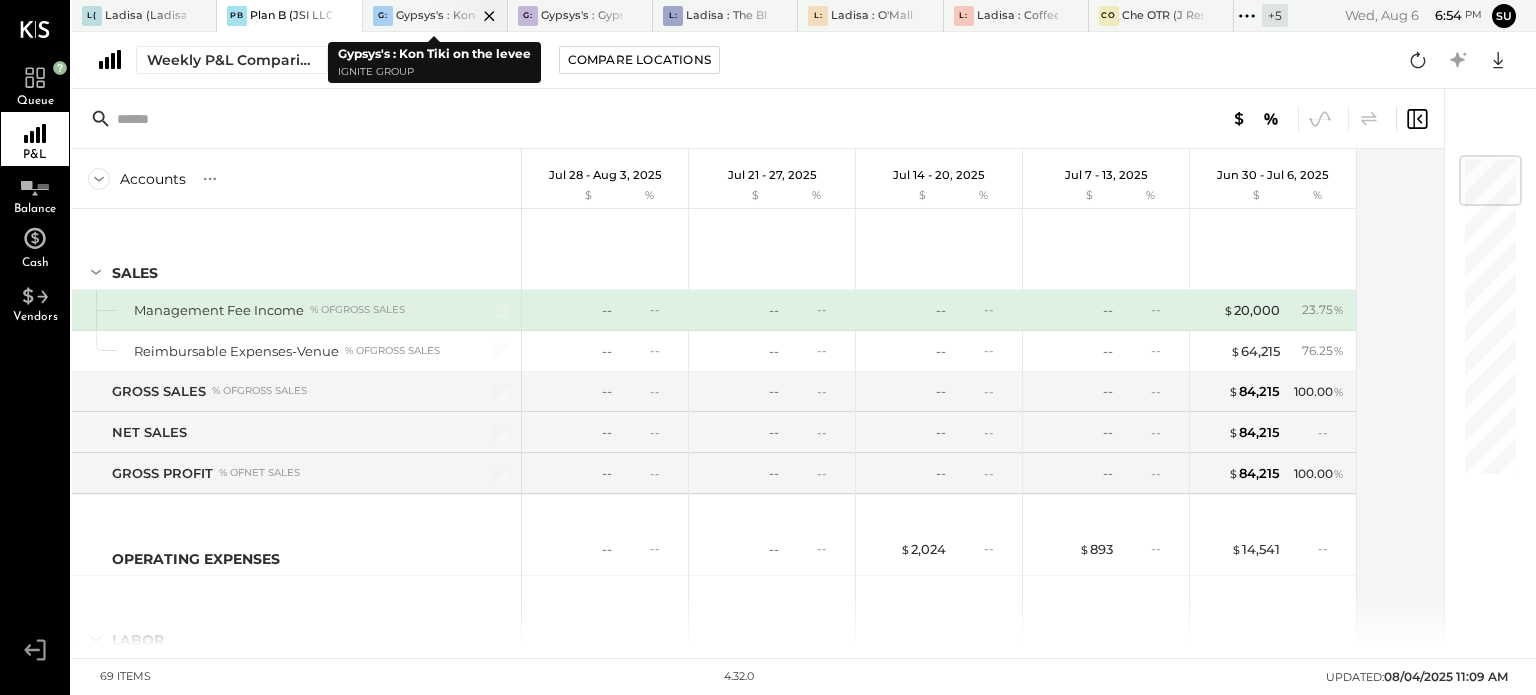 click on "Gypsys's : Kon Tiki on the levee" at bounding box center (436, 16) 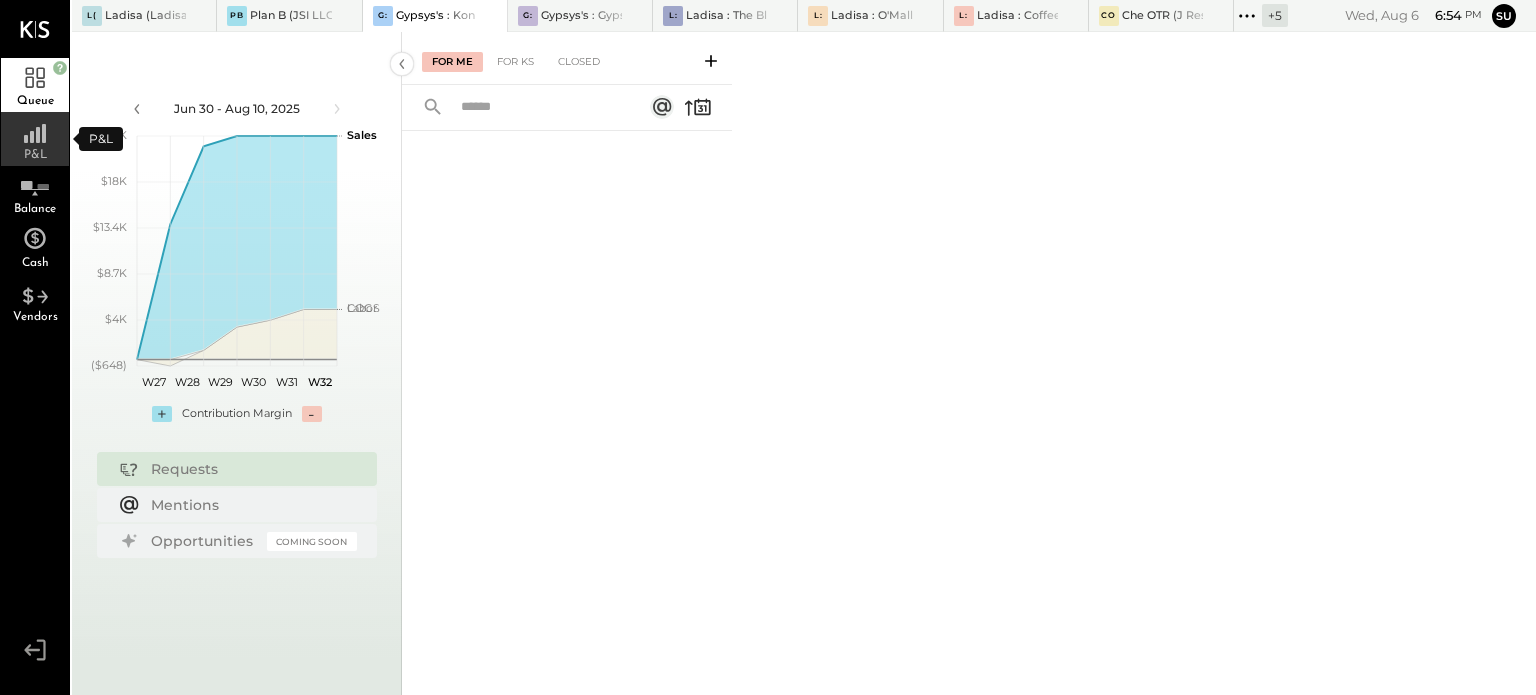 click 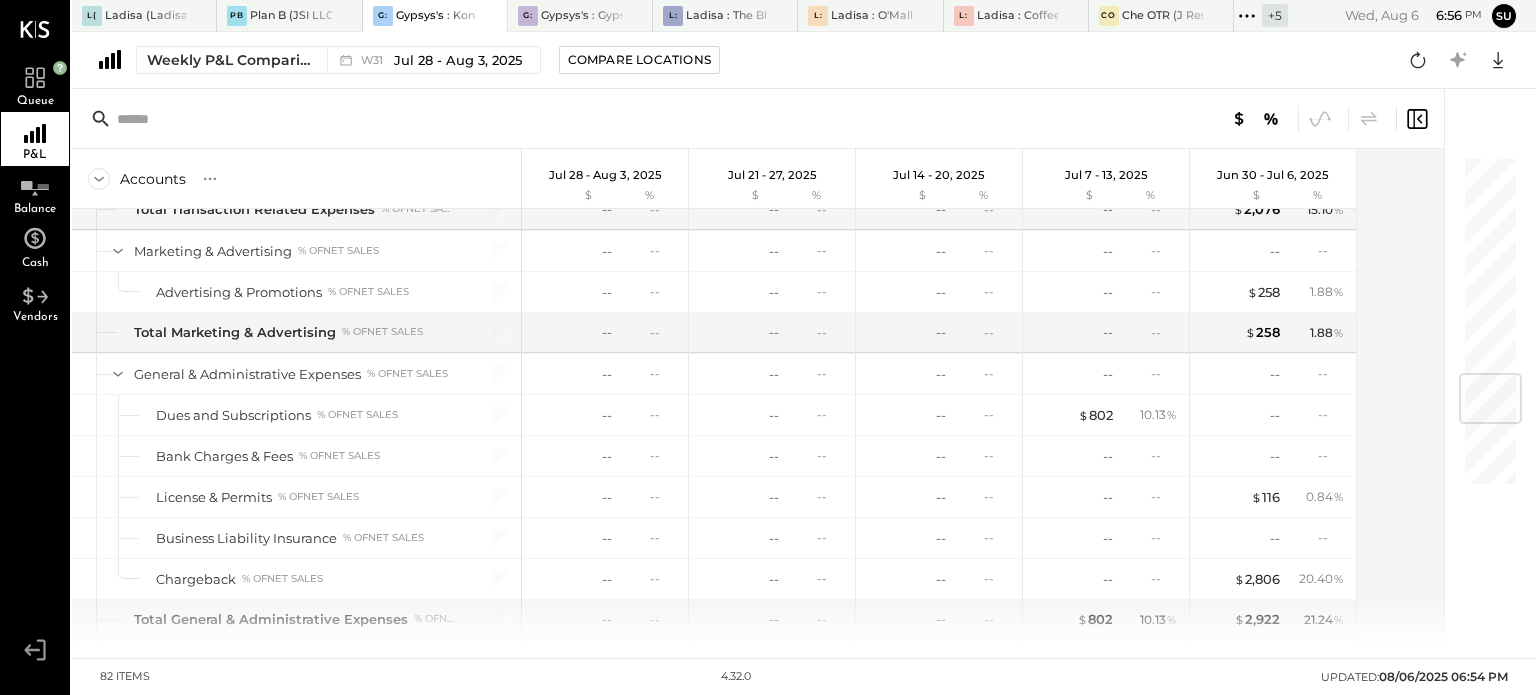 scroll, scrollTop: 1864, scrollLeft: 0, axis: vertical 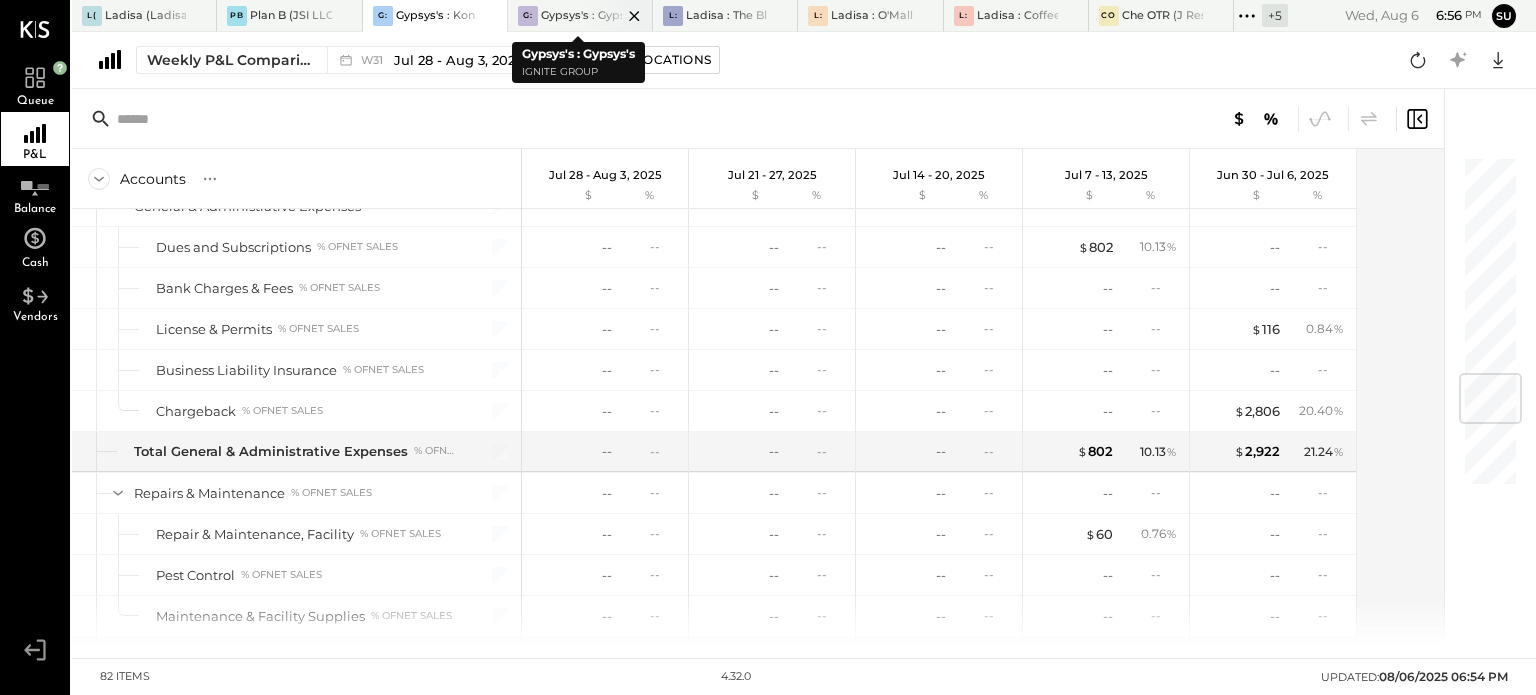 click on "Gypsys's : Gypsys's" at bounding box center [581, 16] 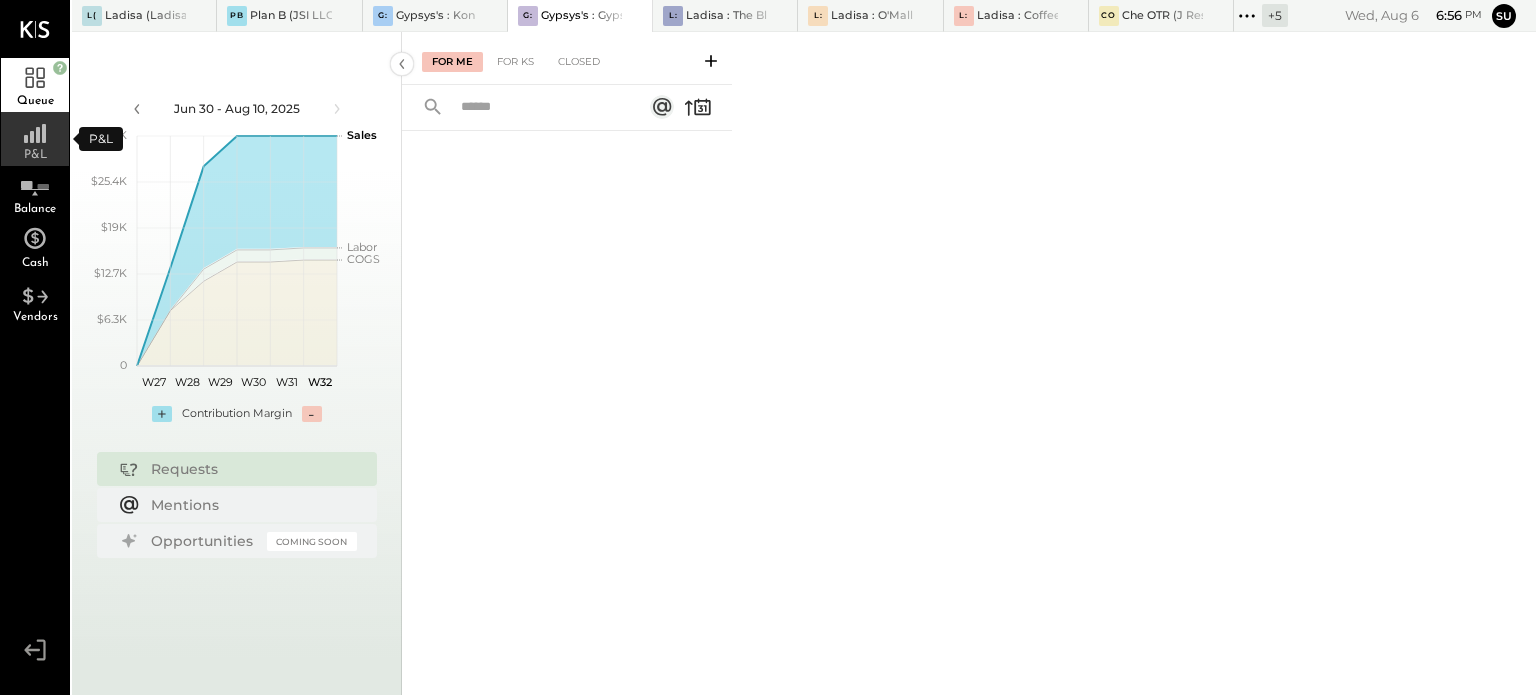 click 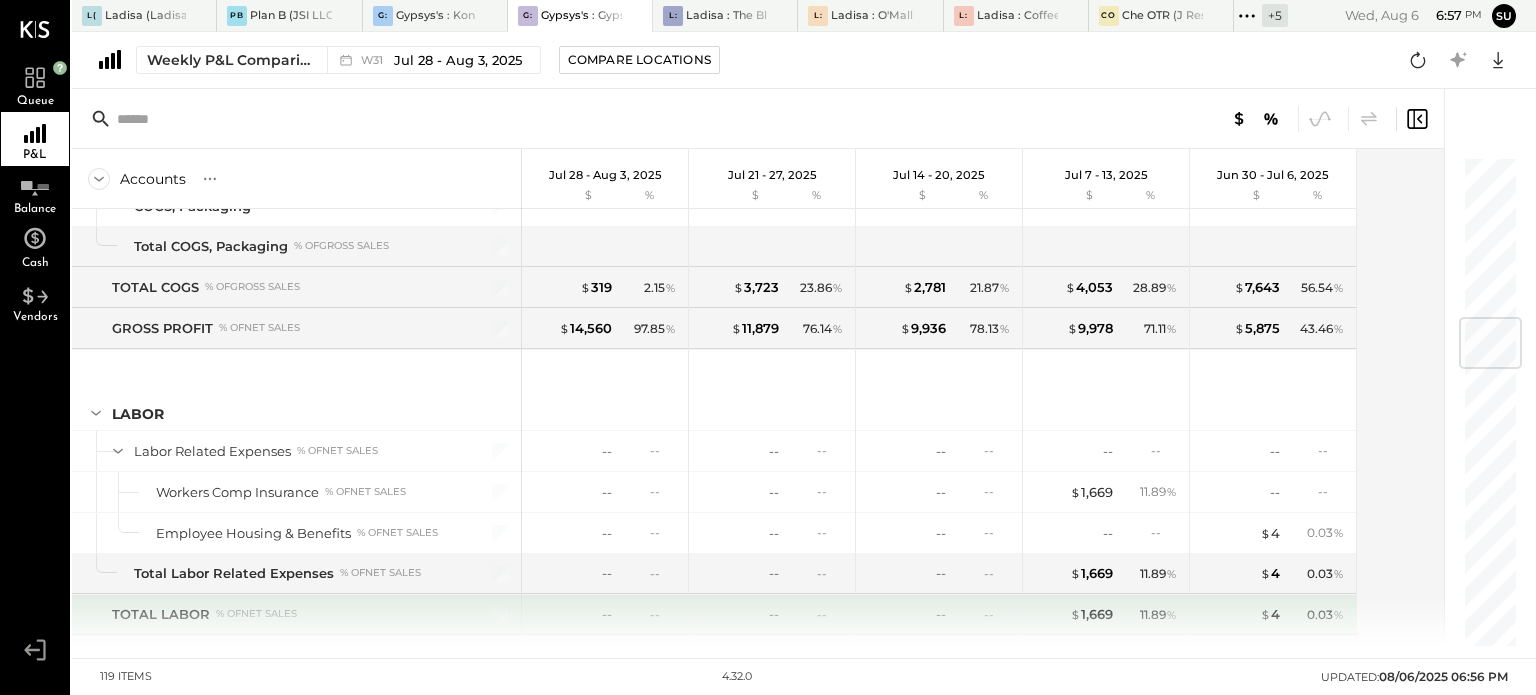scroll, scrollTop: 1372, scrollLeft: 0, axis: vertical 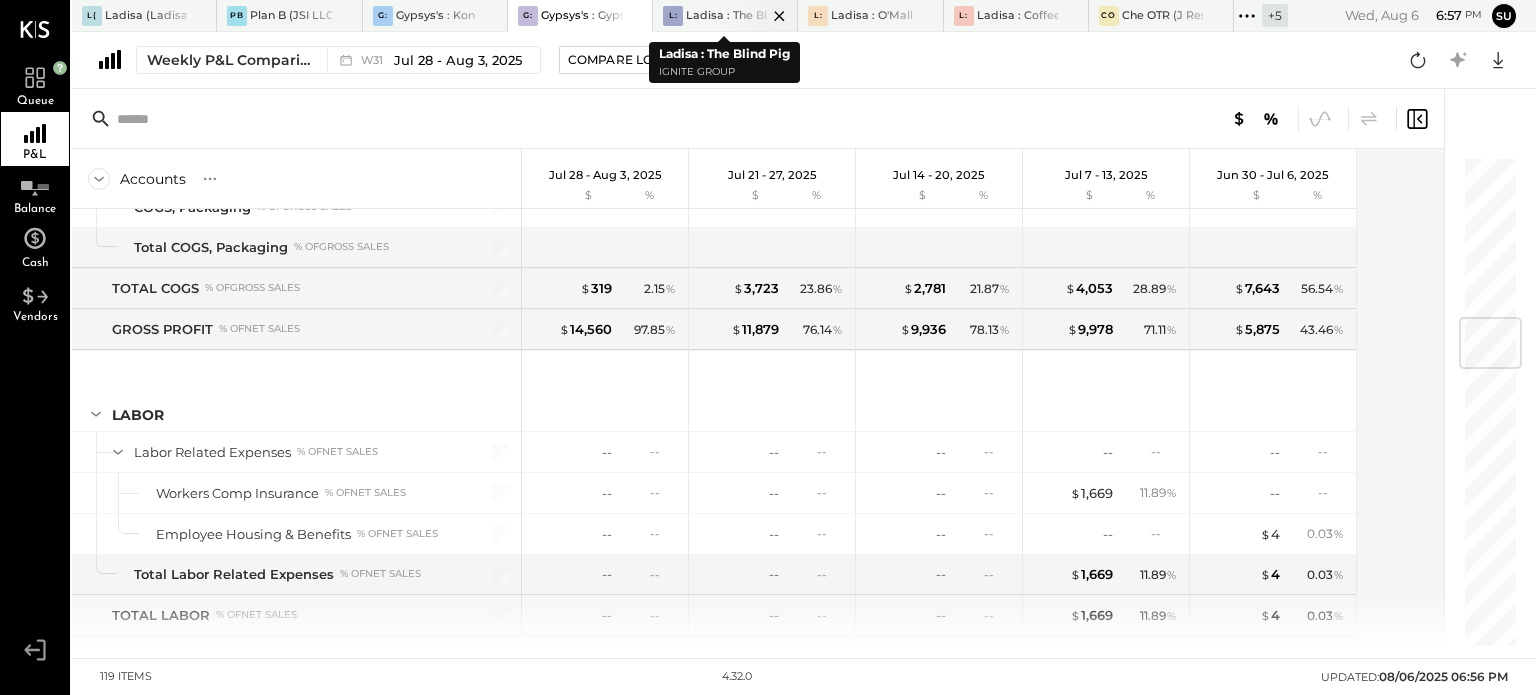 click on "Ladisa : The Blind Pig" at bounding box center (726, 16) 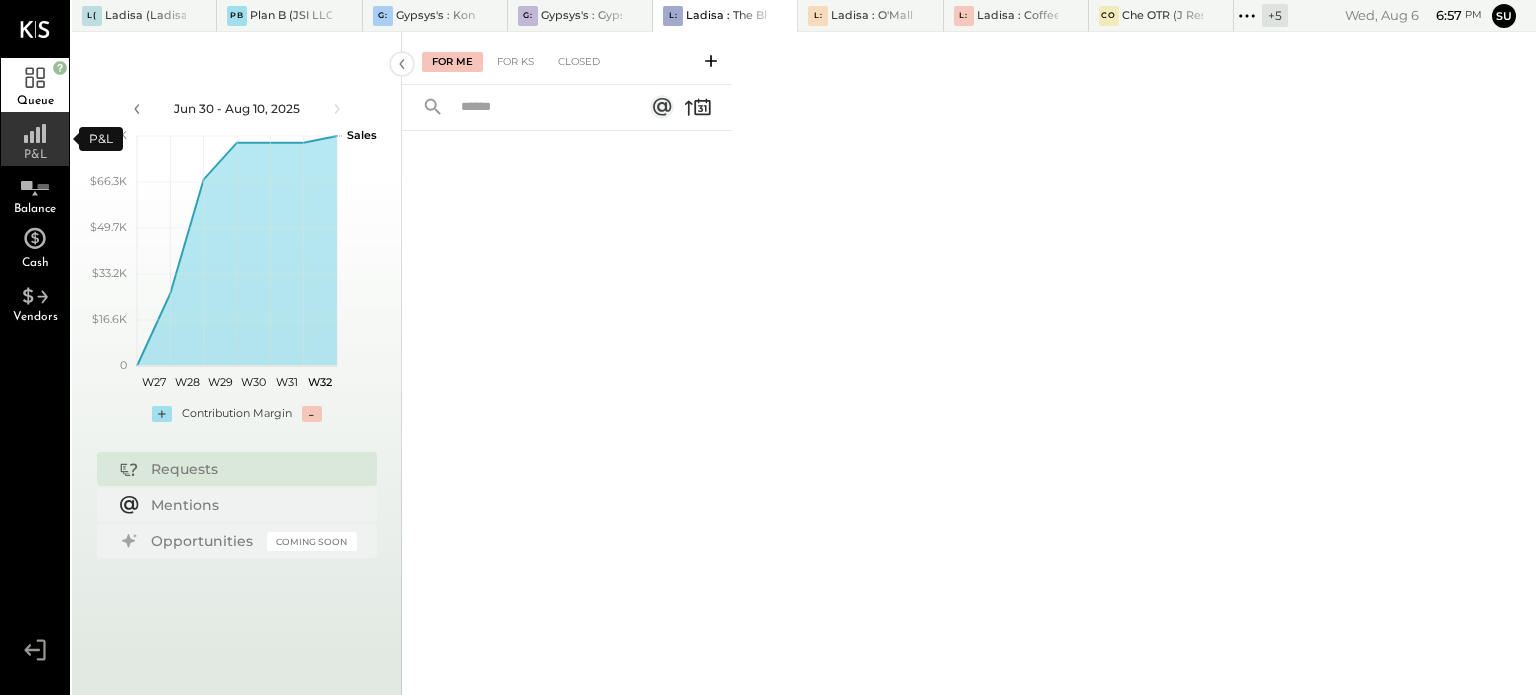 click on "P&L" at bounding box center (35, 139) 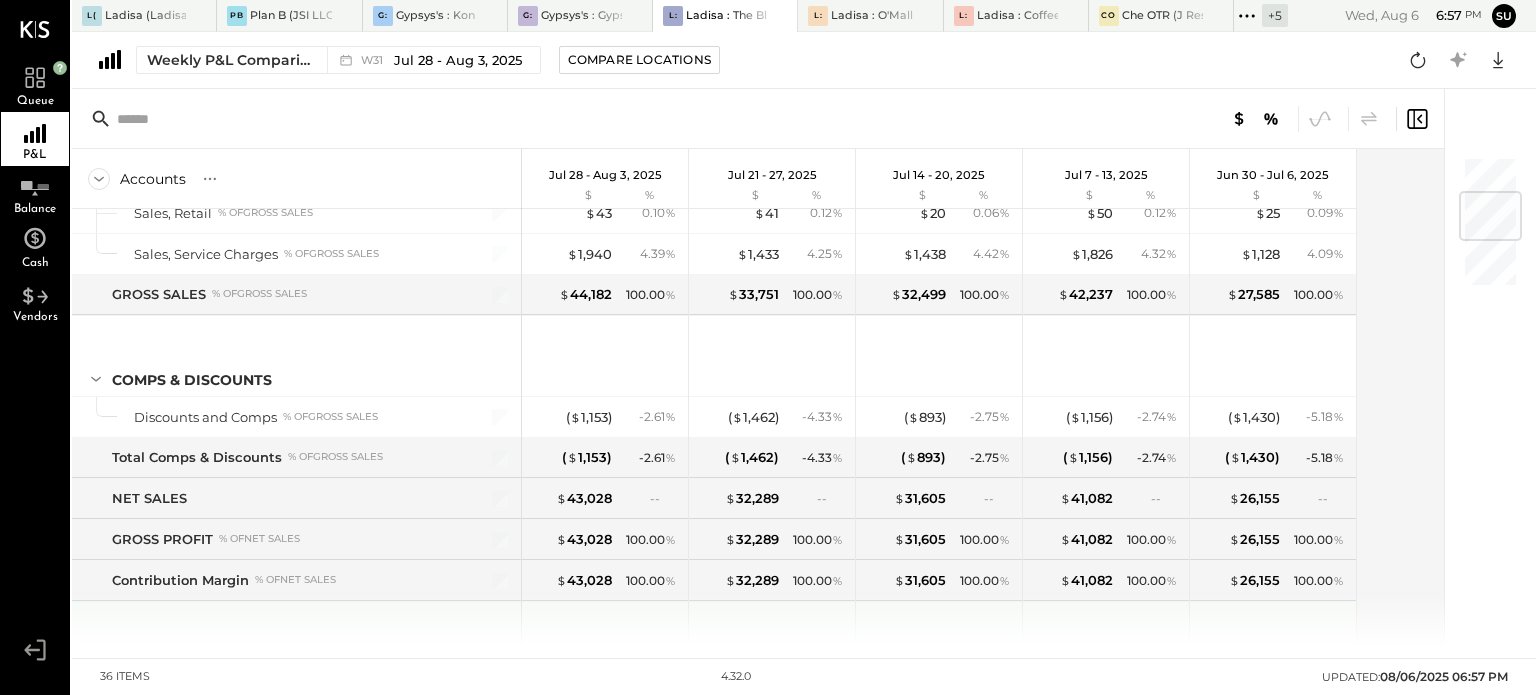 scroll, scrollTop: 316, scrollLeft: 0, axis: vertical 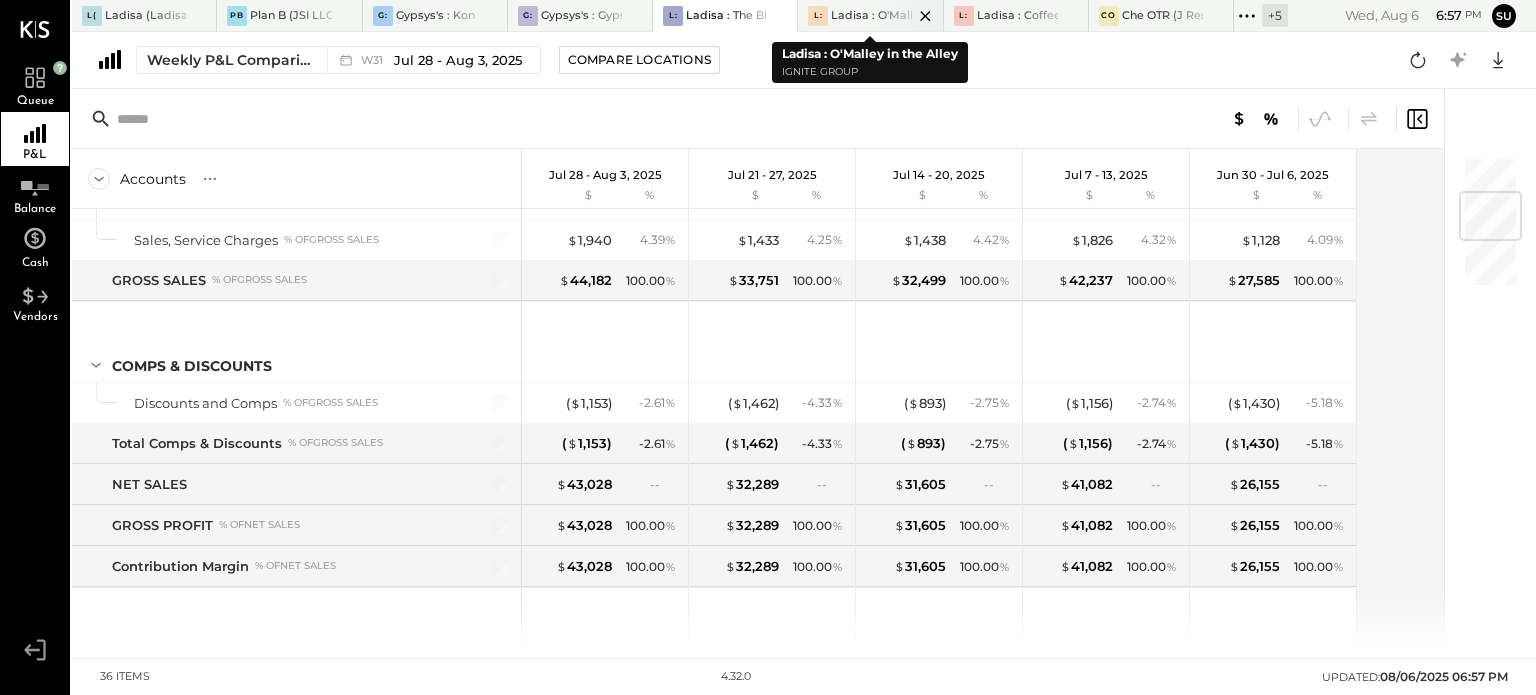 click on "Ladisa : O'Malley in the Alley" at bounding box center (871, 16) 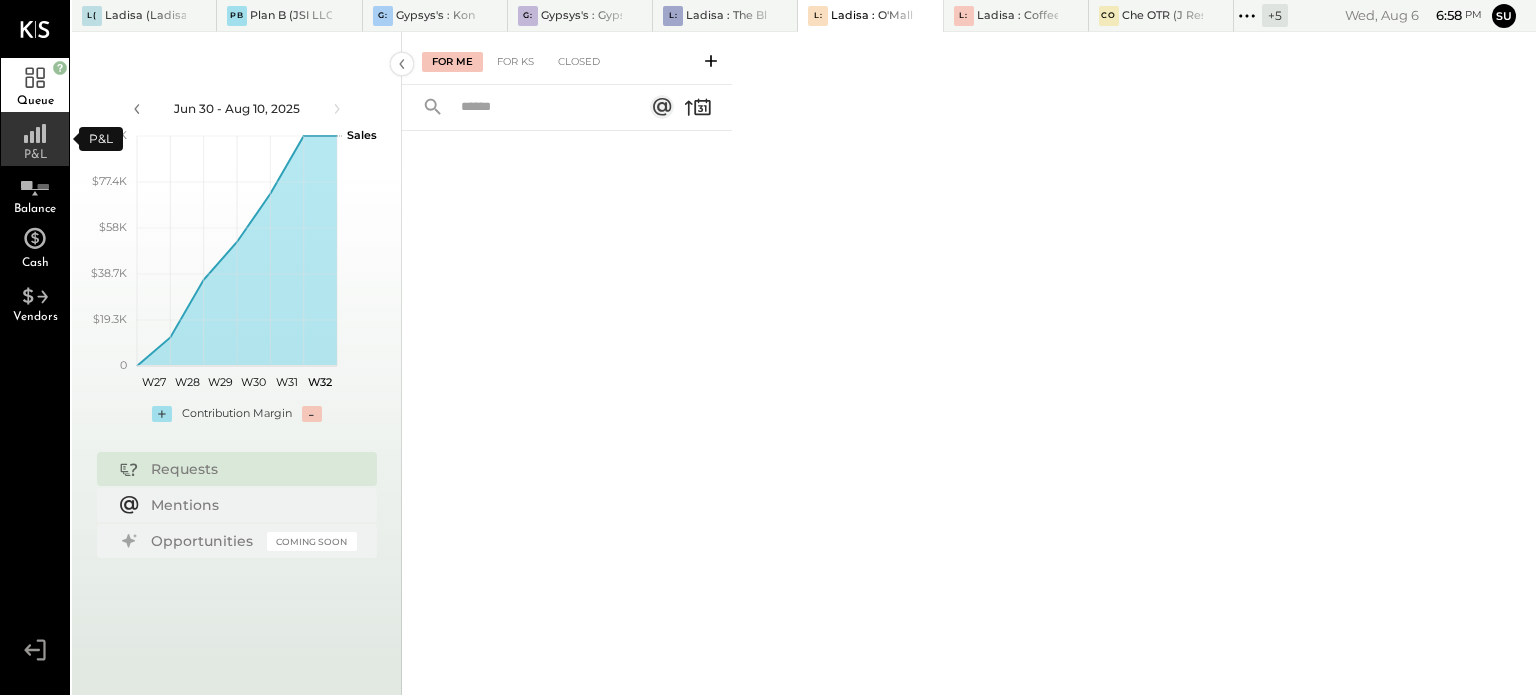 click 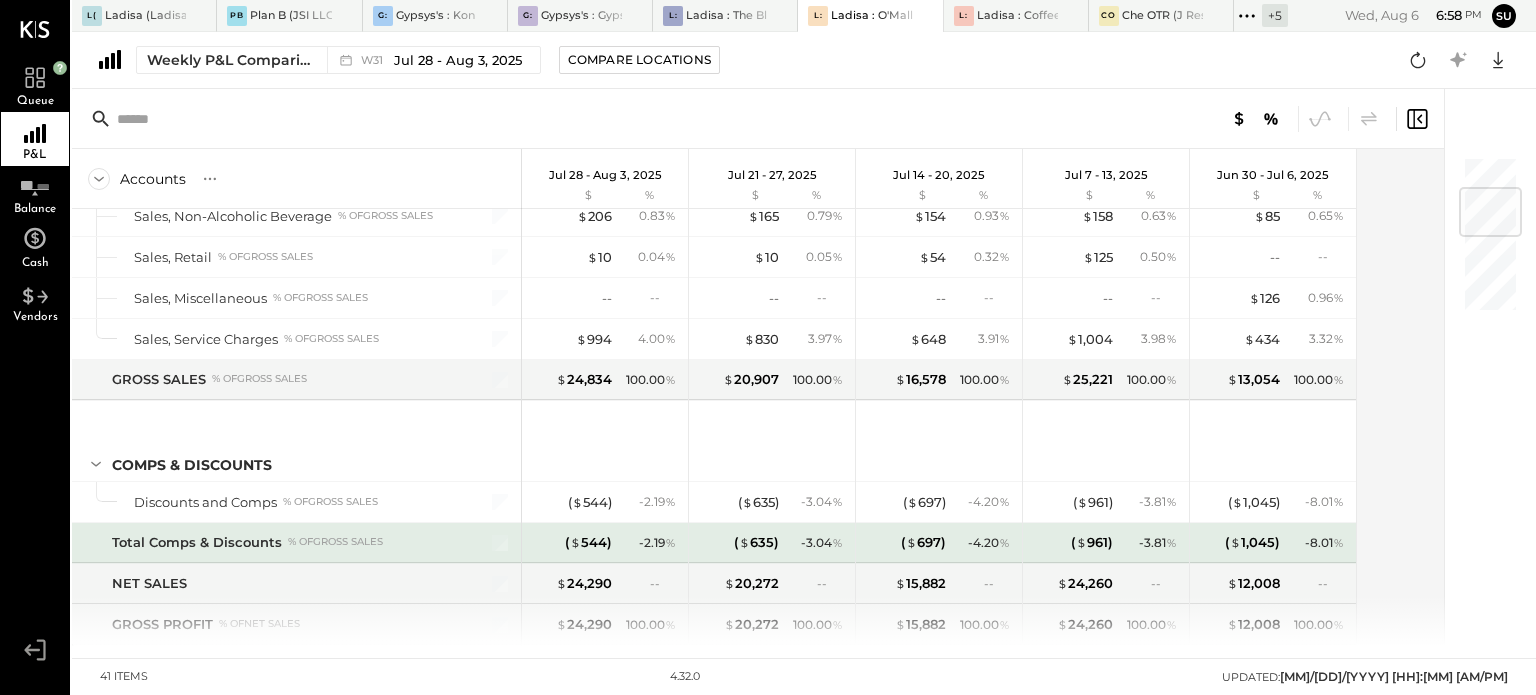 scroll, scrollTop: 322, scrollLeft: 0, axis: vertical 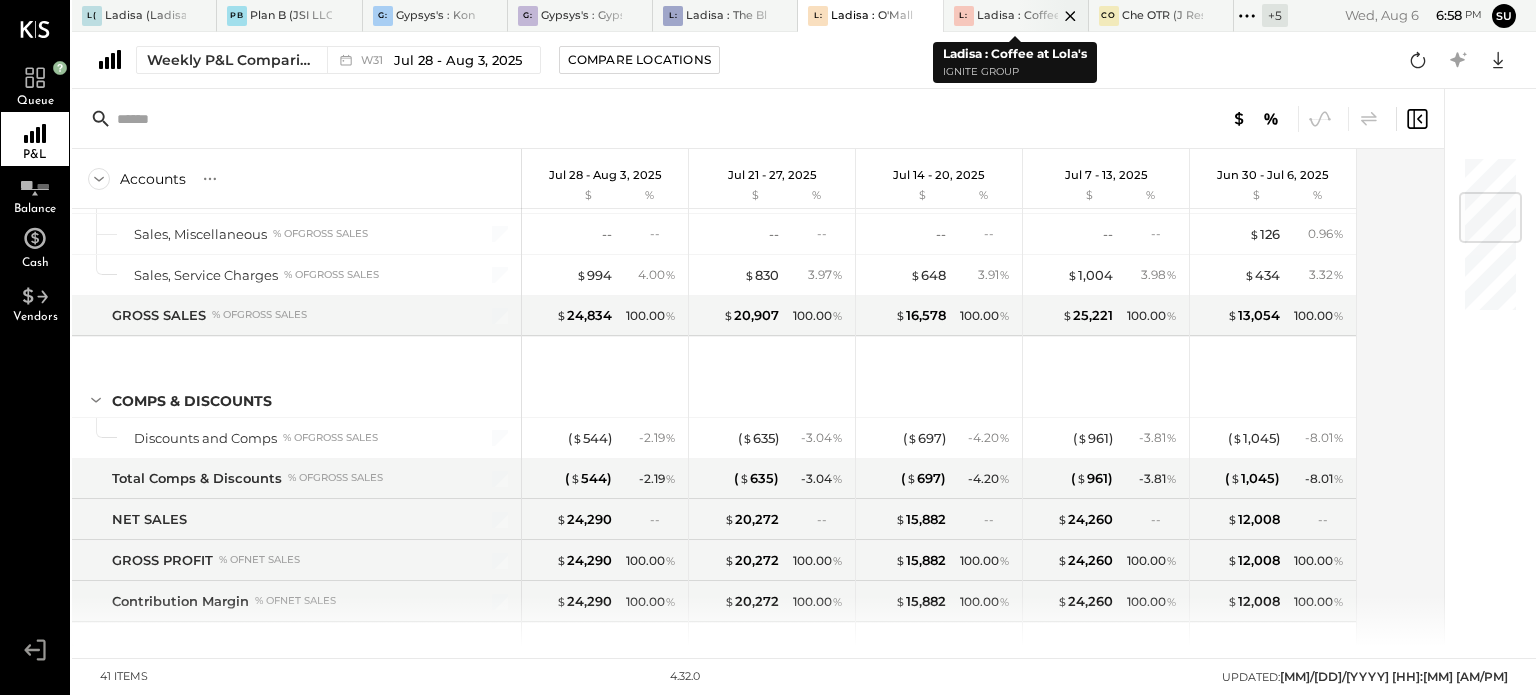 click on "Ladisa : Coffee at Lola's" at bounding box center (1017, 16) 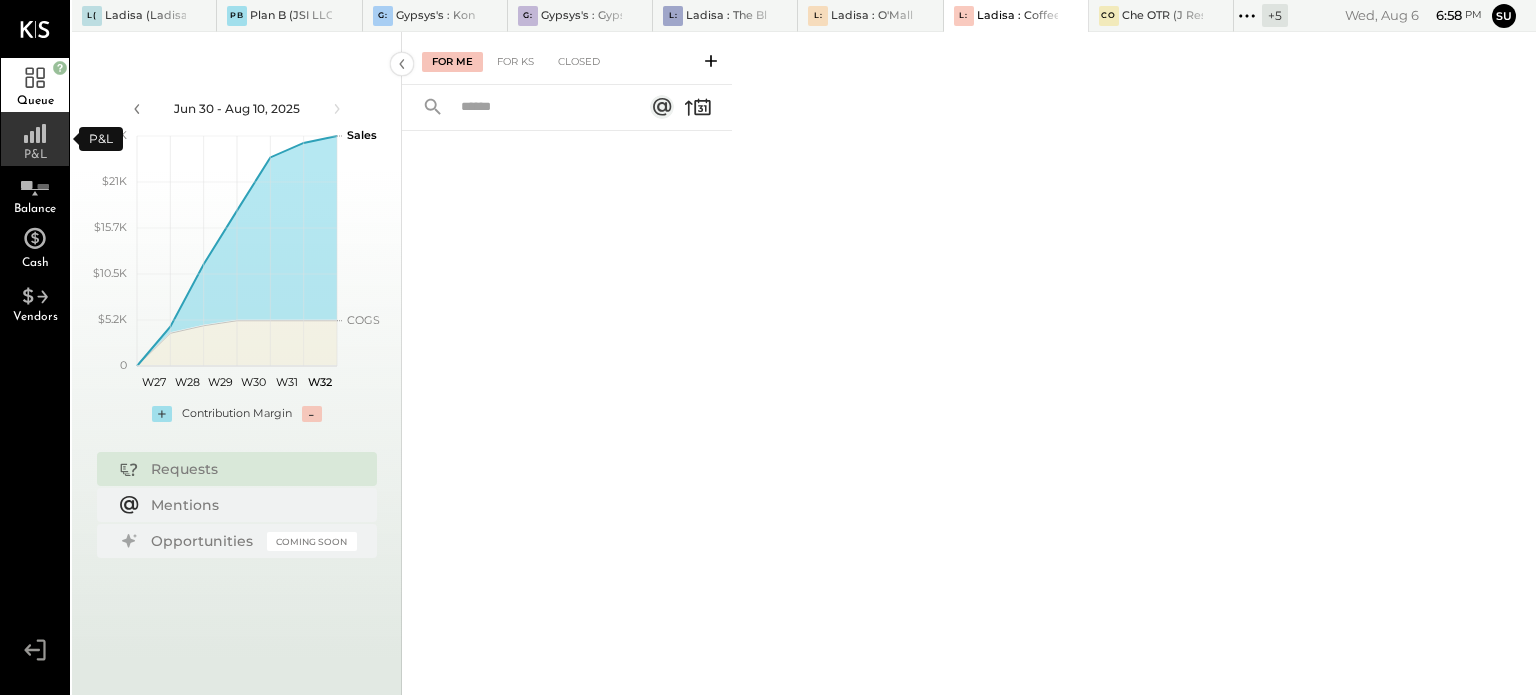 click 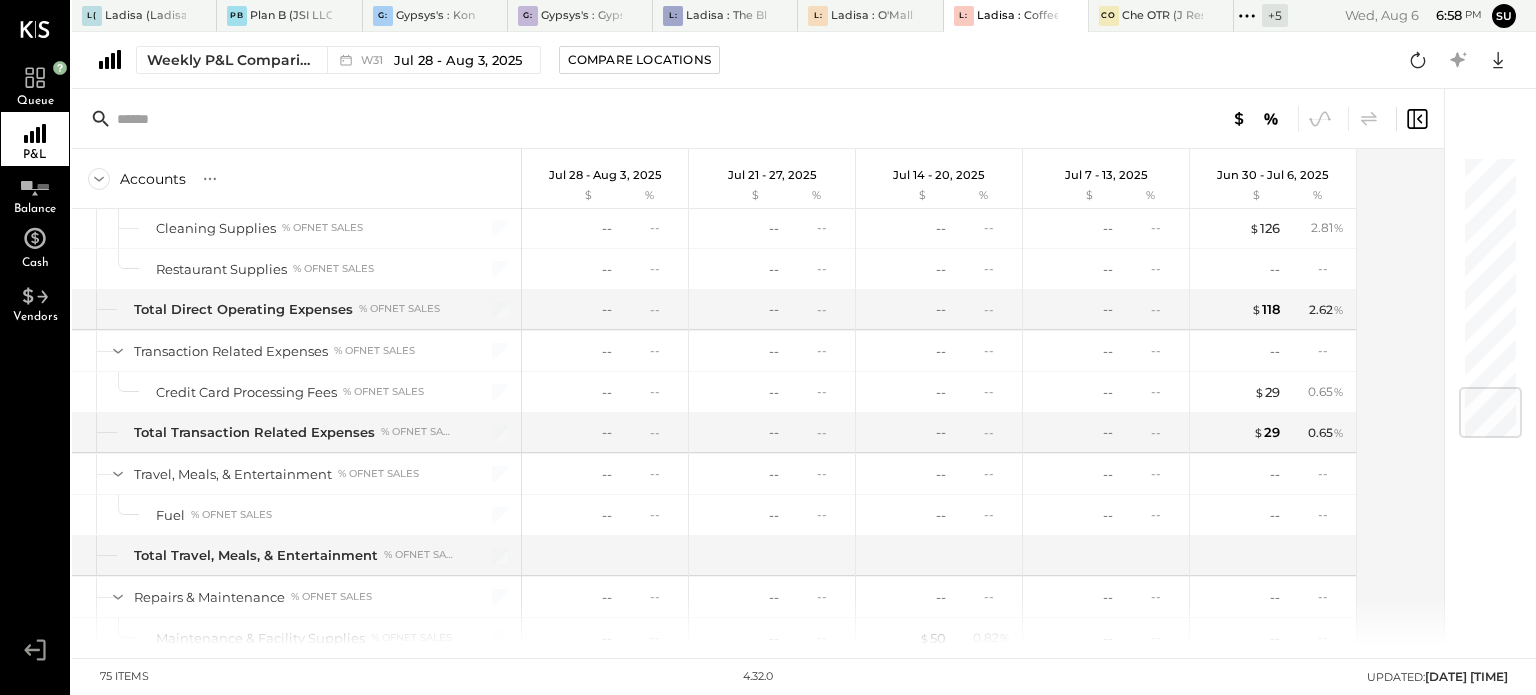 scroll, scrollTop: 1975, scrollLeft: 0, axis: vertical 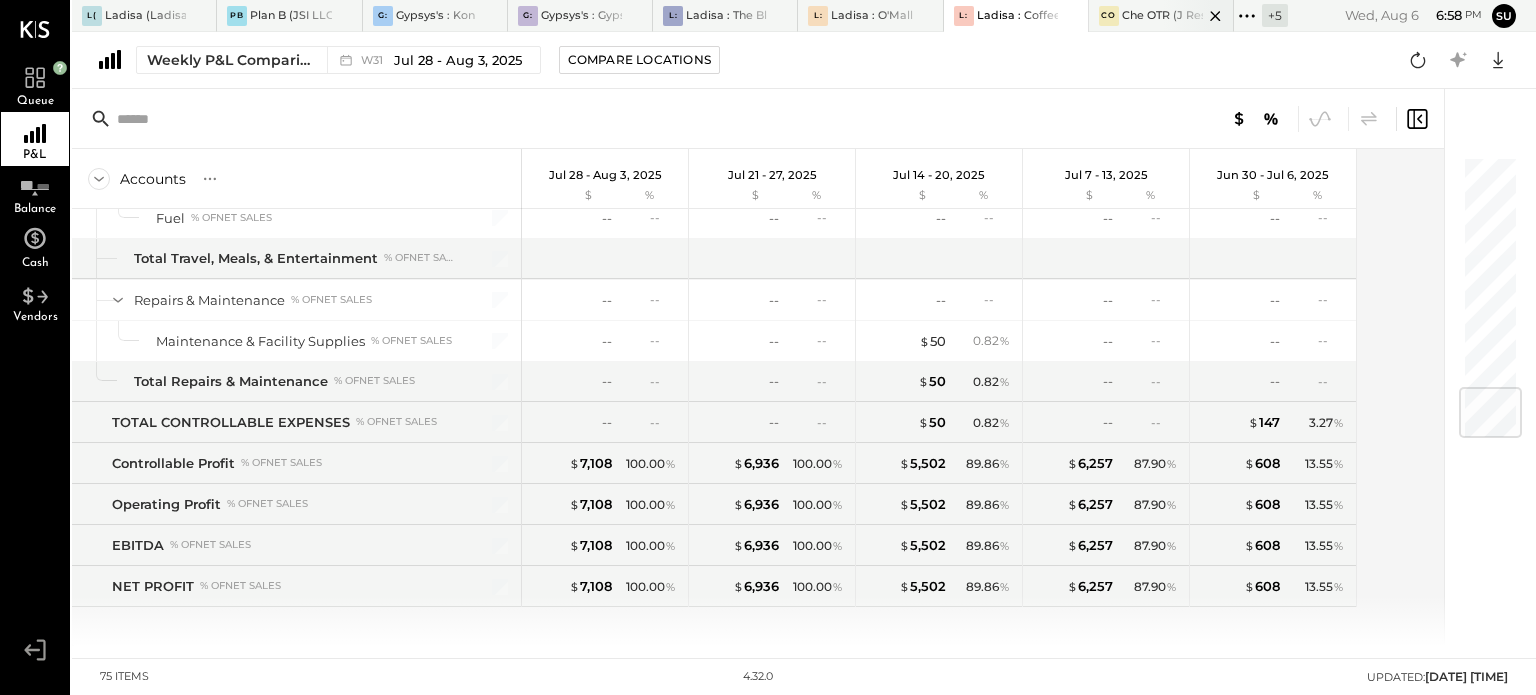 click on "Che OTR (J Restaurant LLC) - Ignite" at bounding box center [1162, 16] 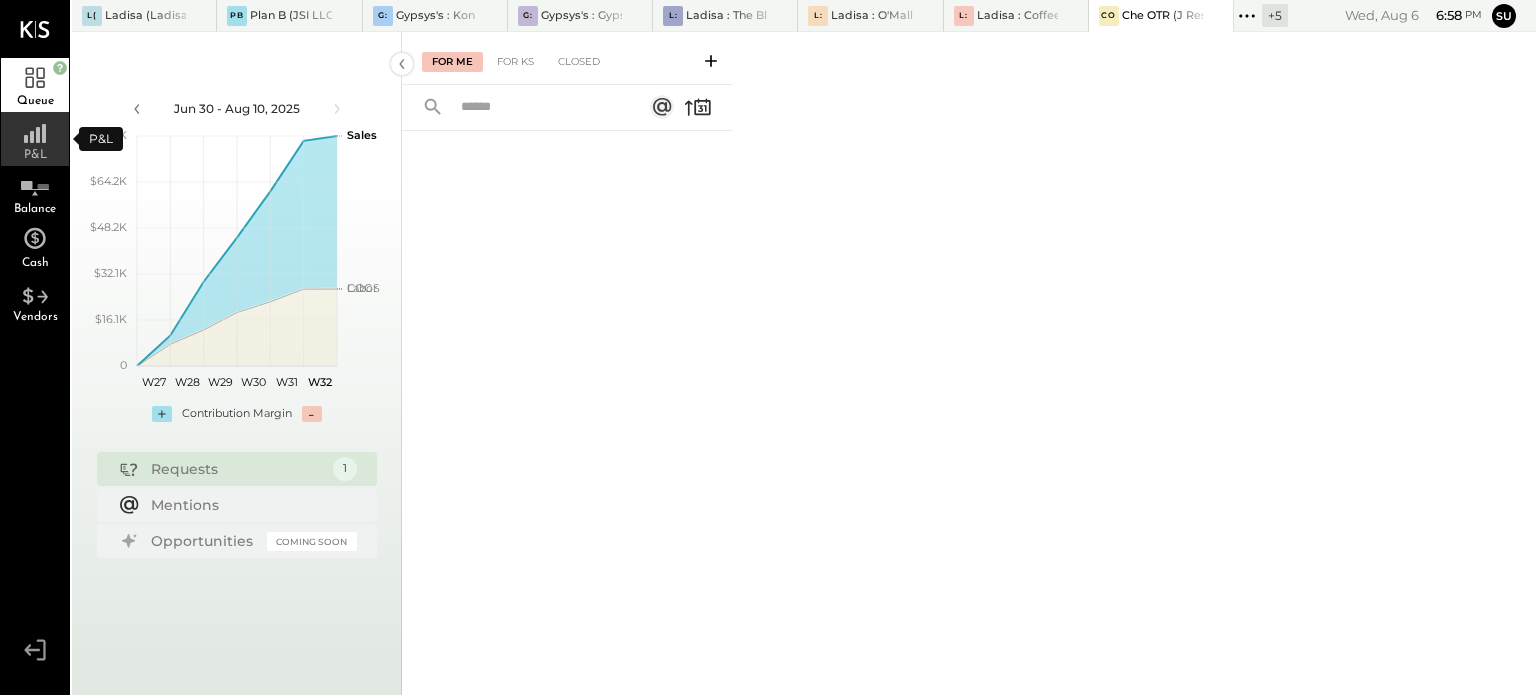 click 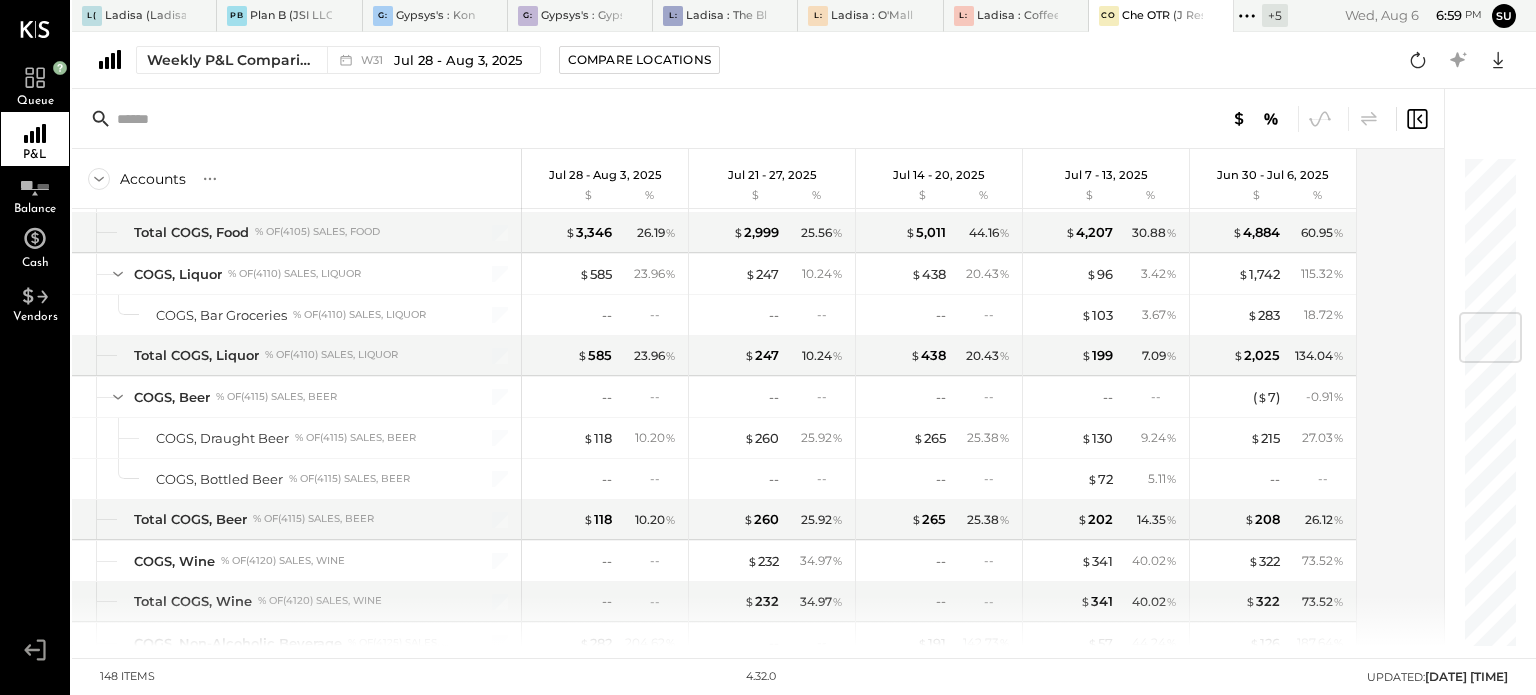 scroll, scrollTop: 1333, scrollLeft: 0, axis: vertical 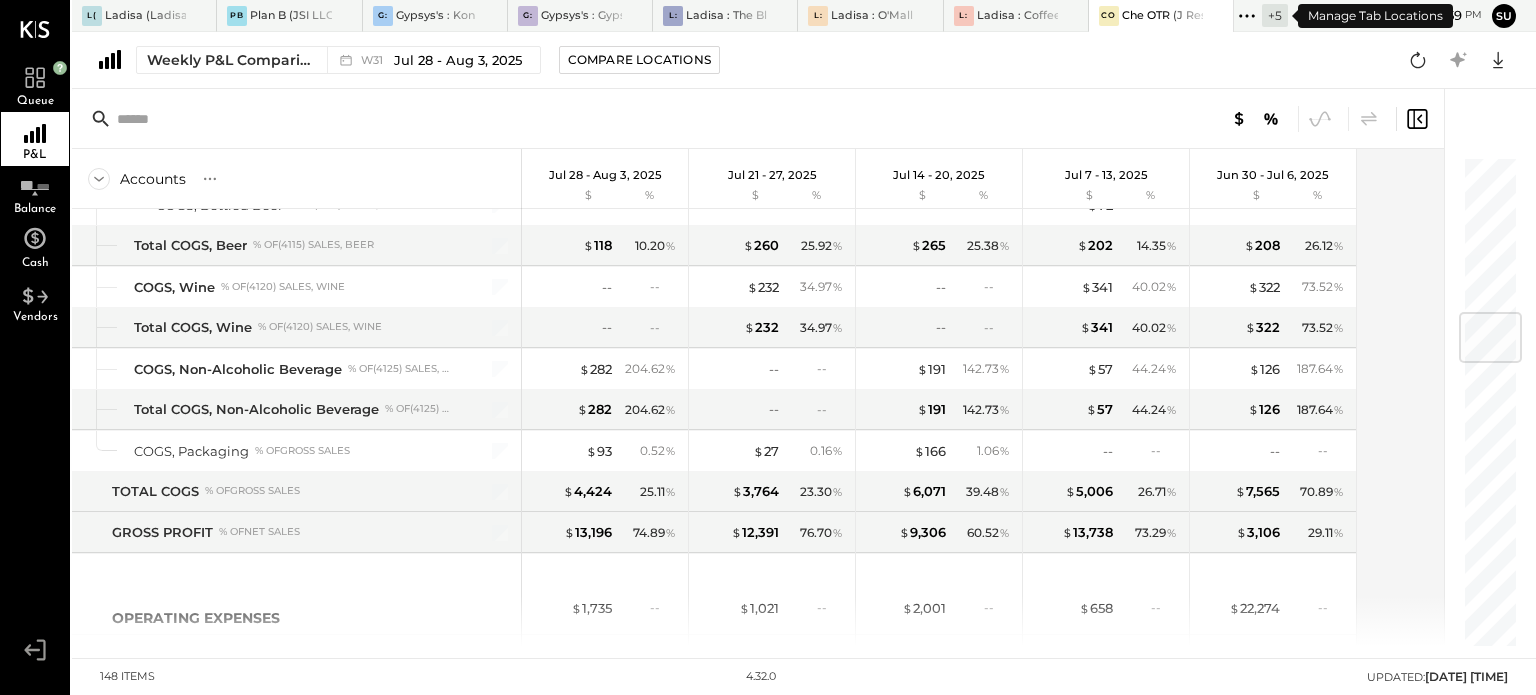 click 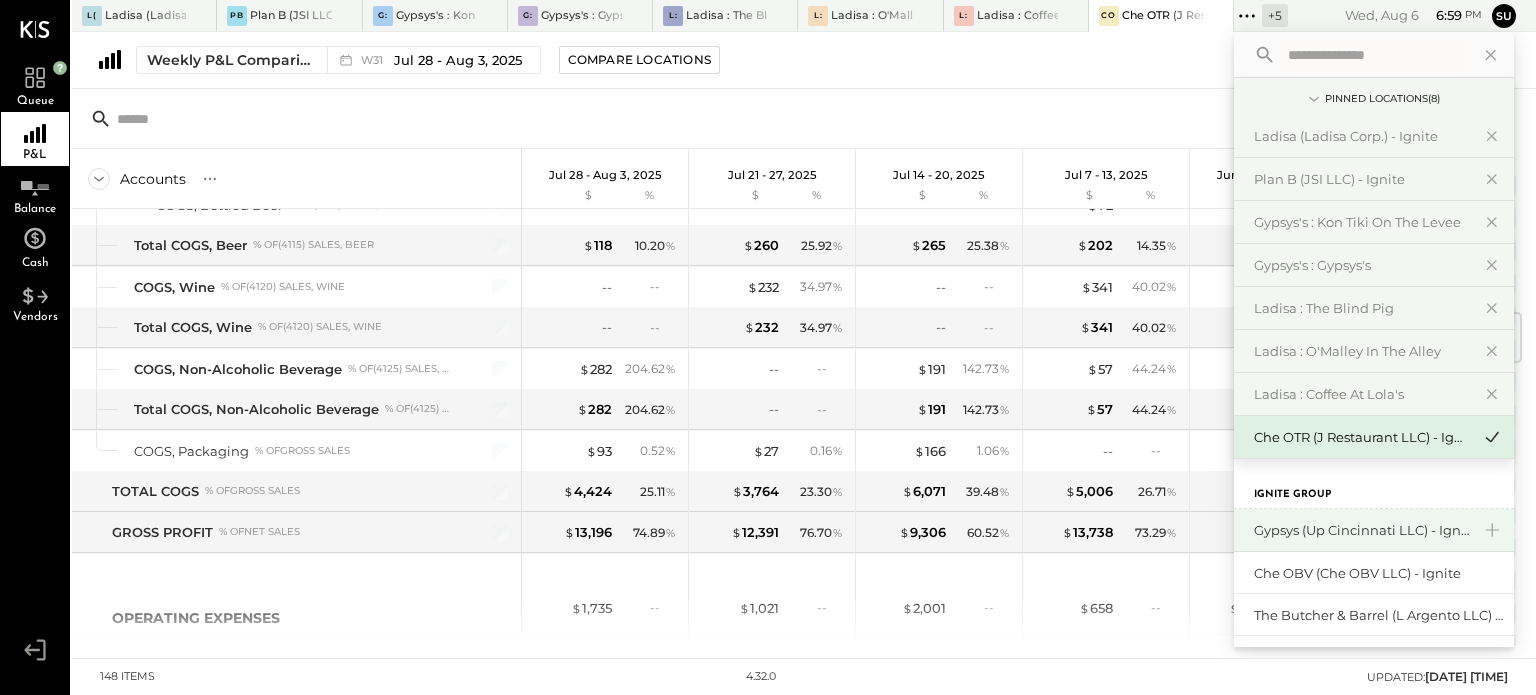 click on "Gypsys (Up Cincinnati LLC) - Ignite" at bounding box center (1374, 530) 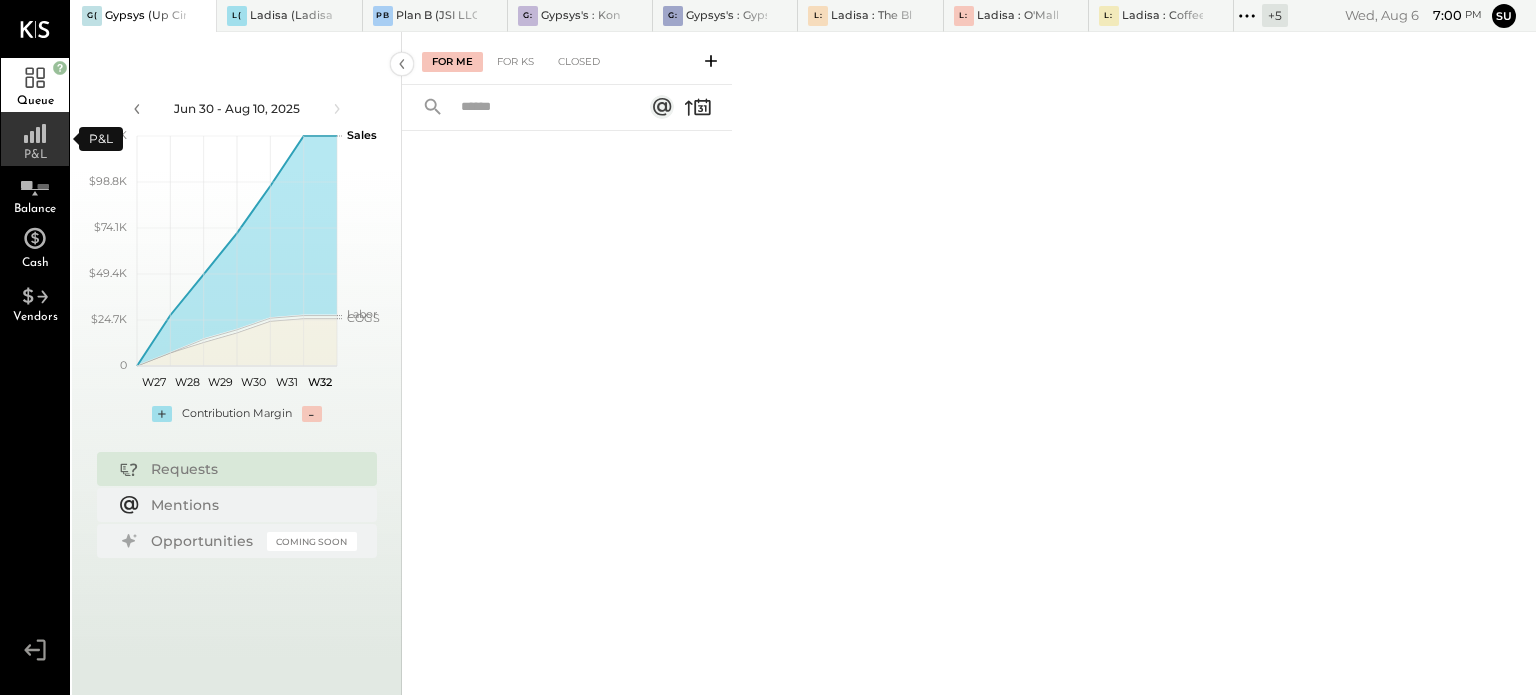 click 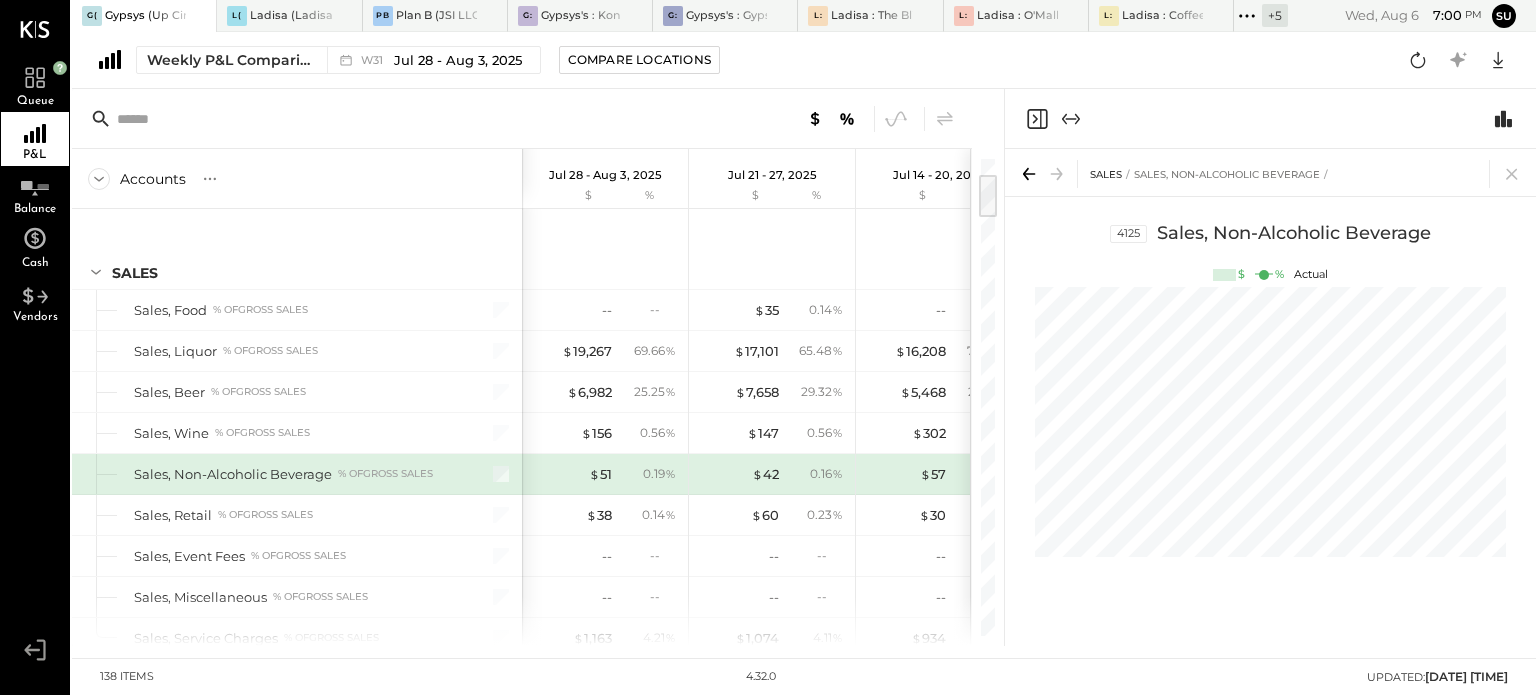 scroll, scrollTop: 316, scrollLeft: 0, axis: vertical 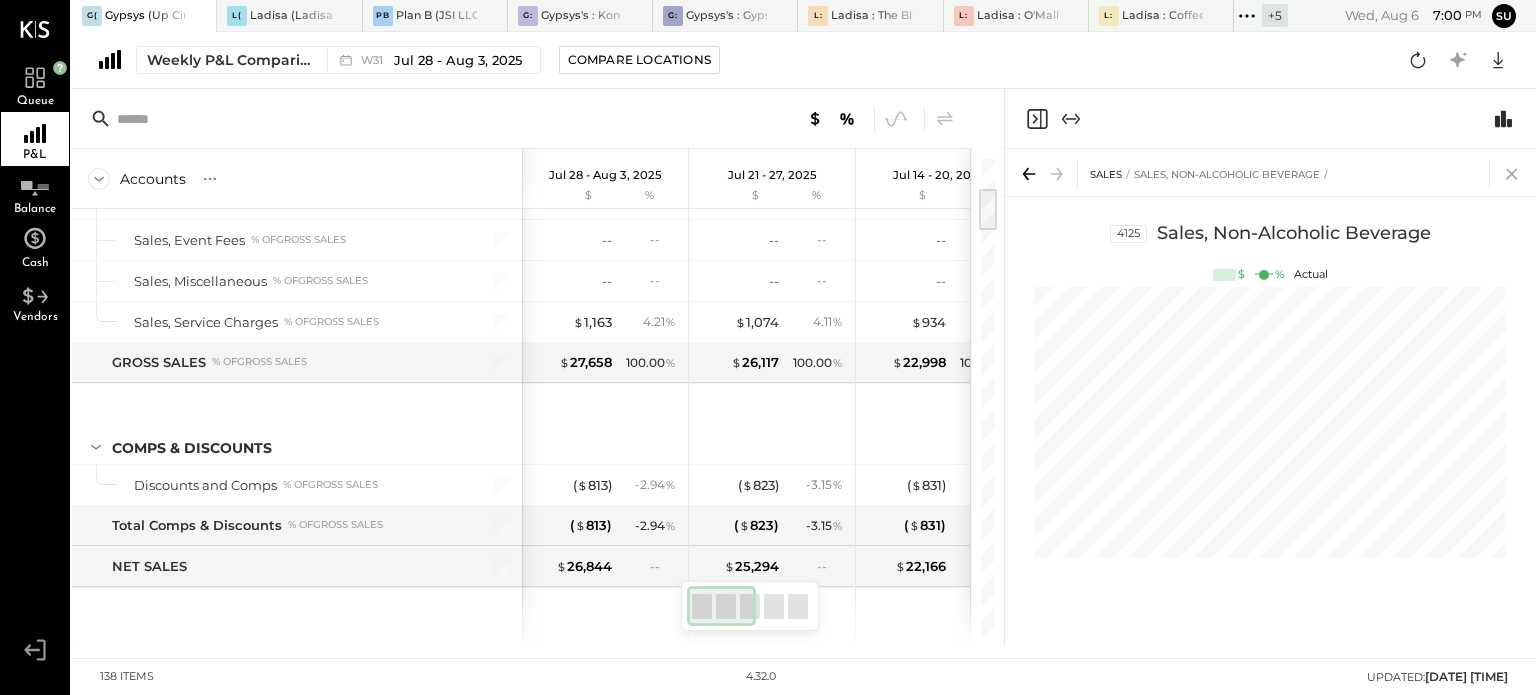click 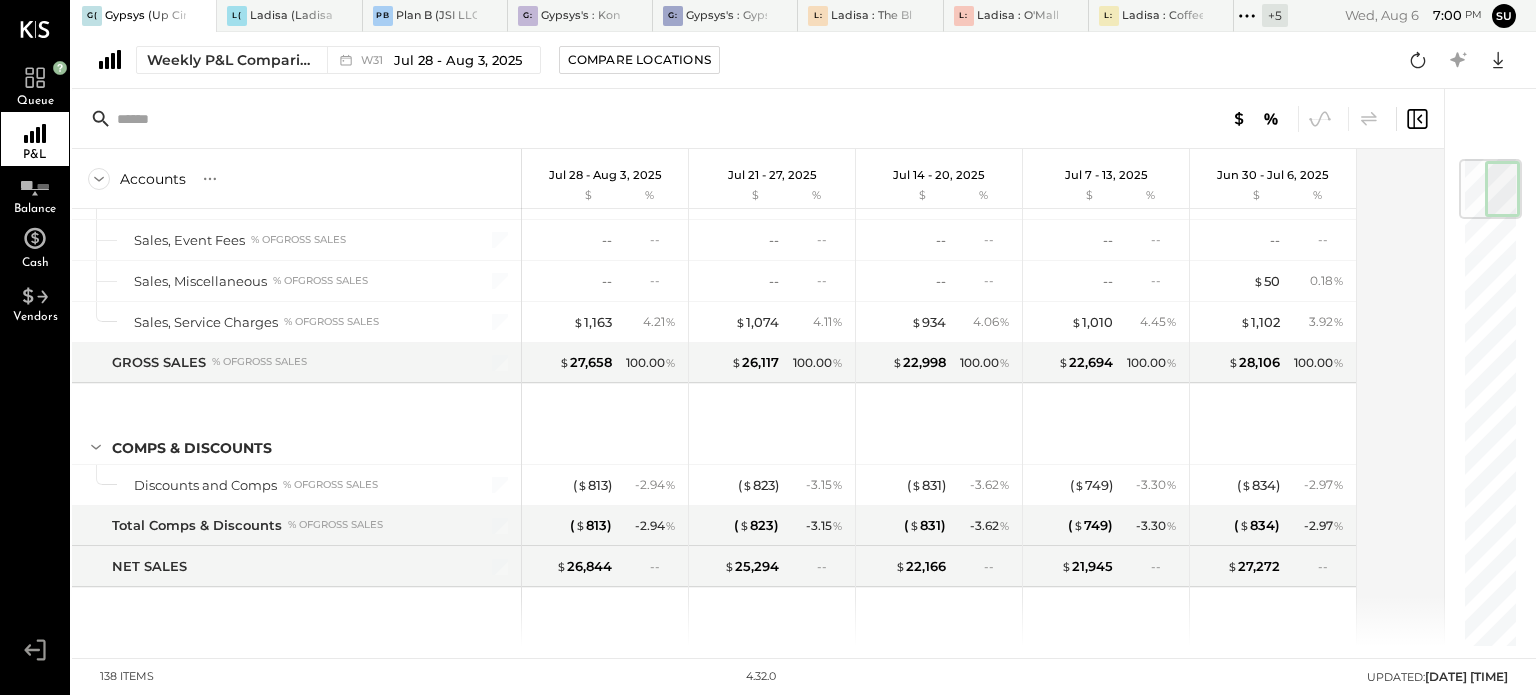 scroll, scrollTop: 0, scrollLeft: 0, axis: both 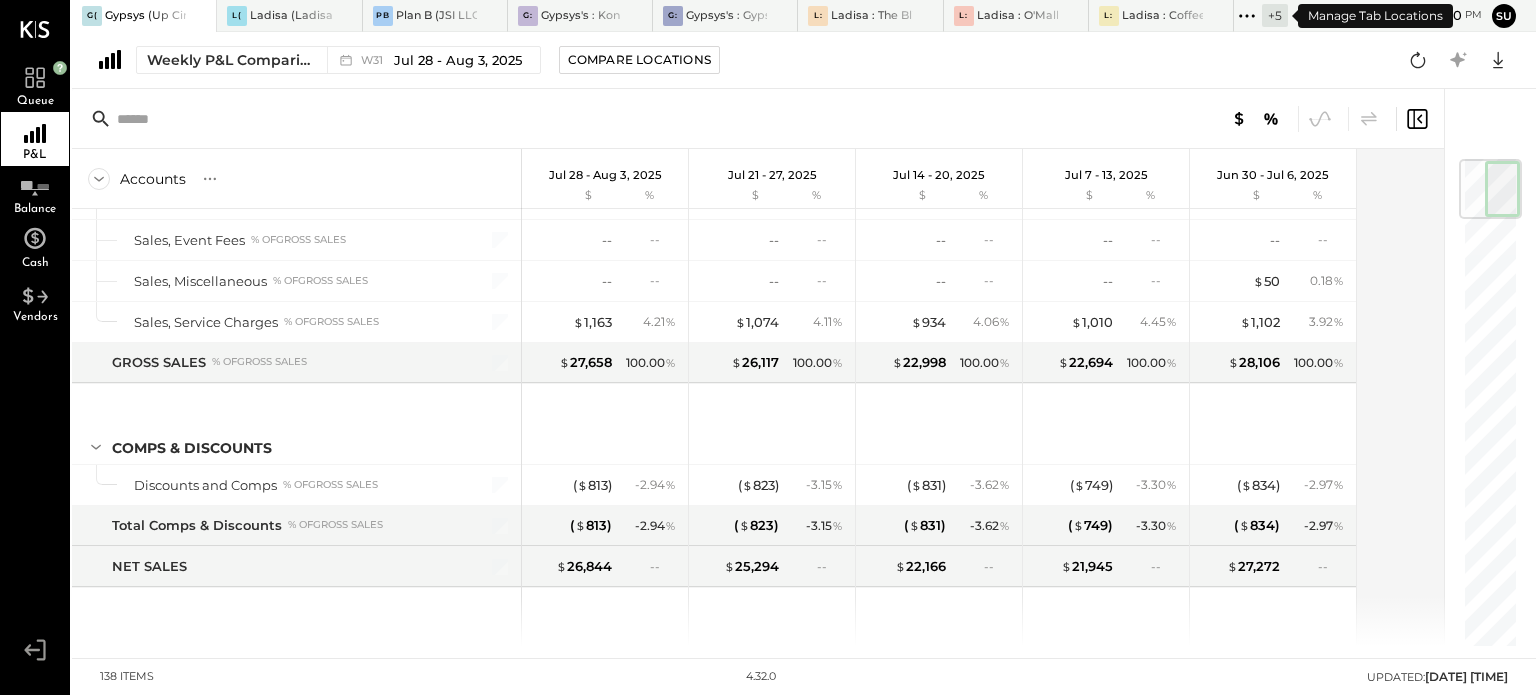 click 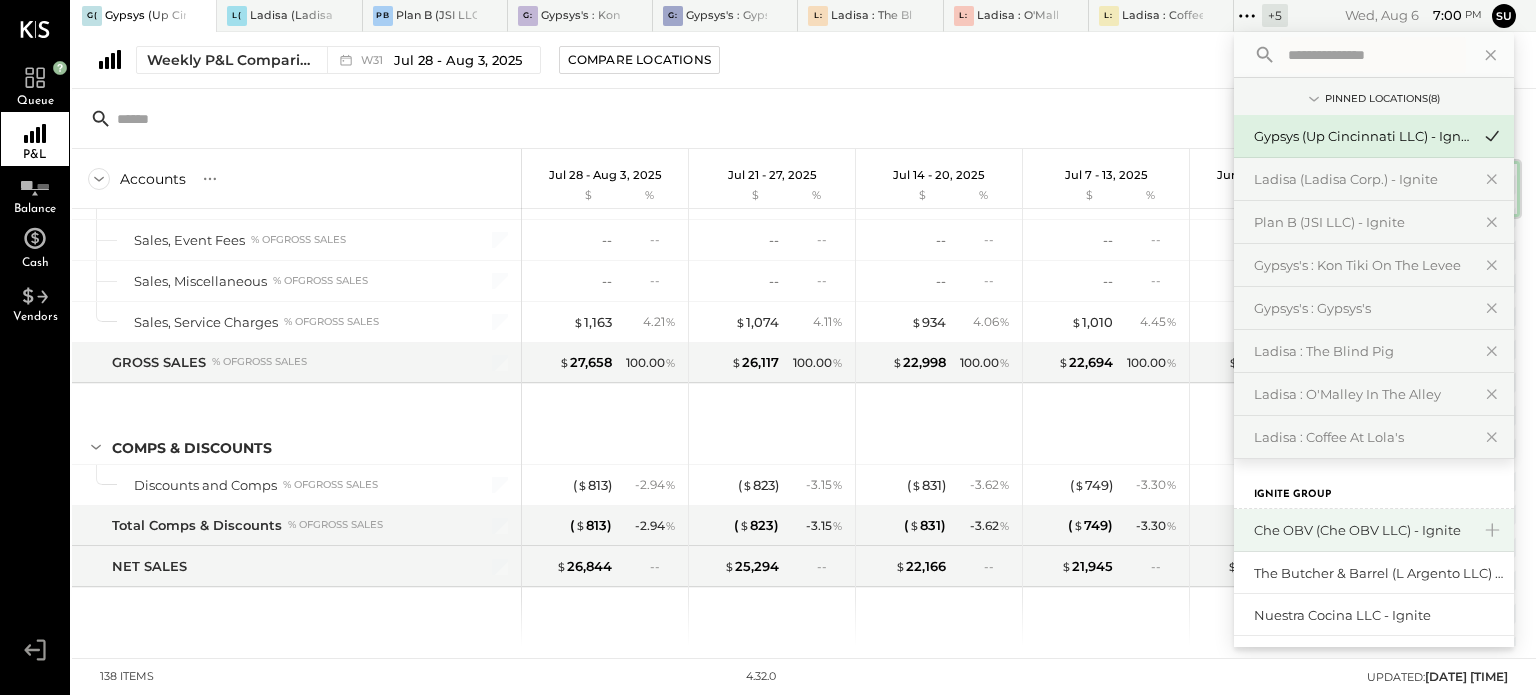 click on "Che OBV (Che OBV LLC) - Ignite" at bounding box center (1362, 530) 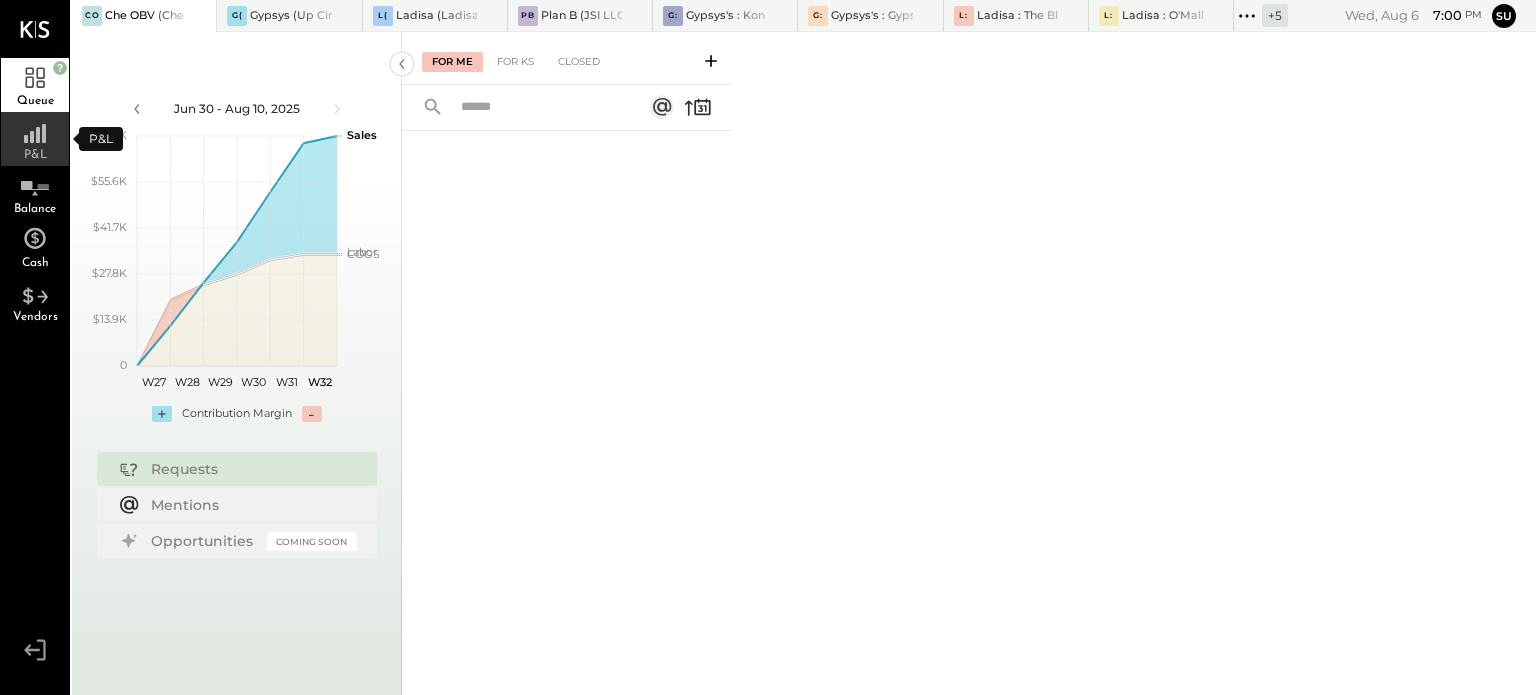 click 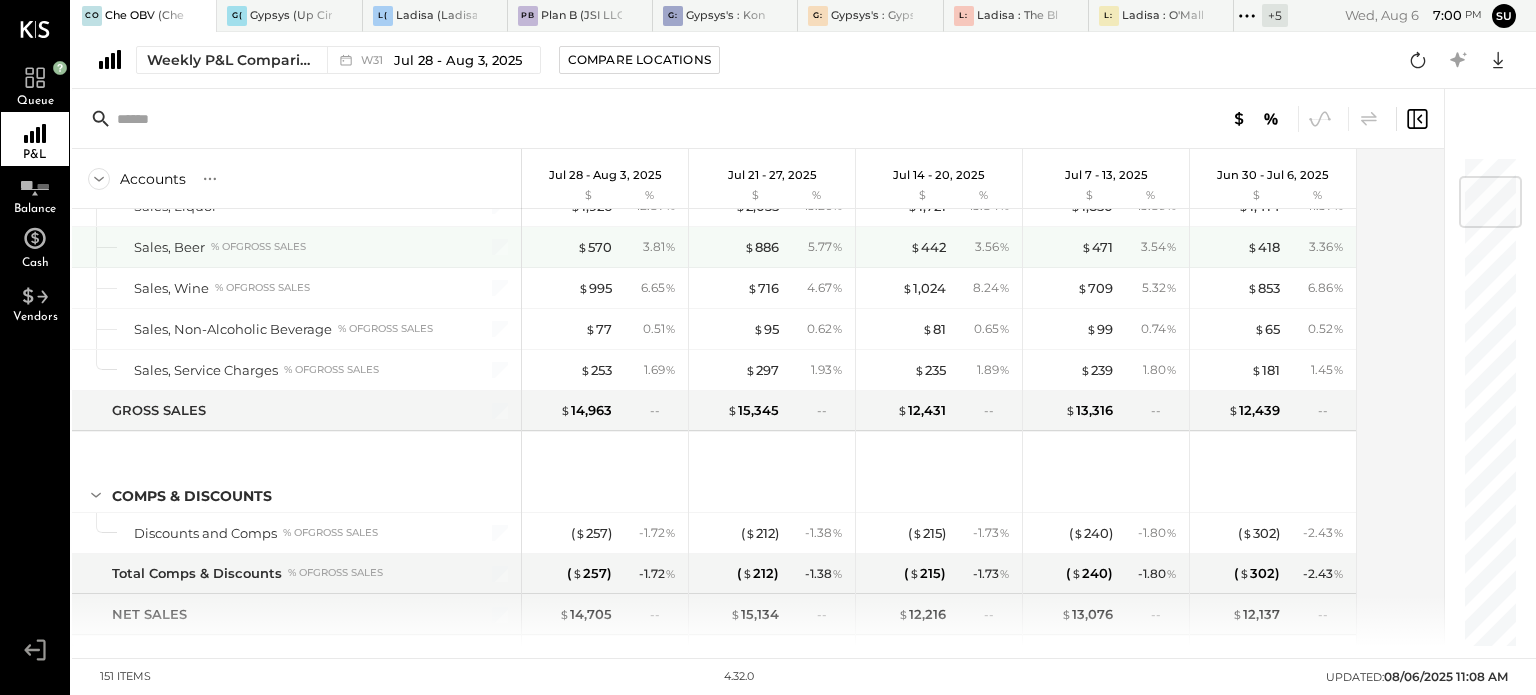 scroll, scrollTop: 288, scrollLeft: 0, axis: vertical 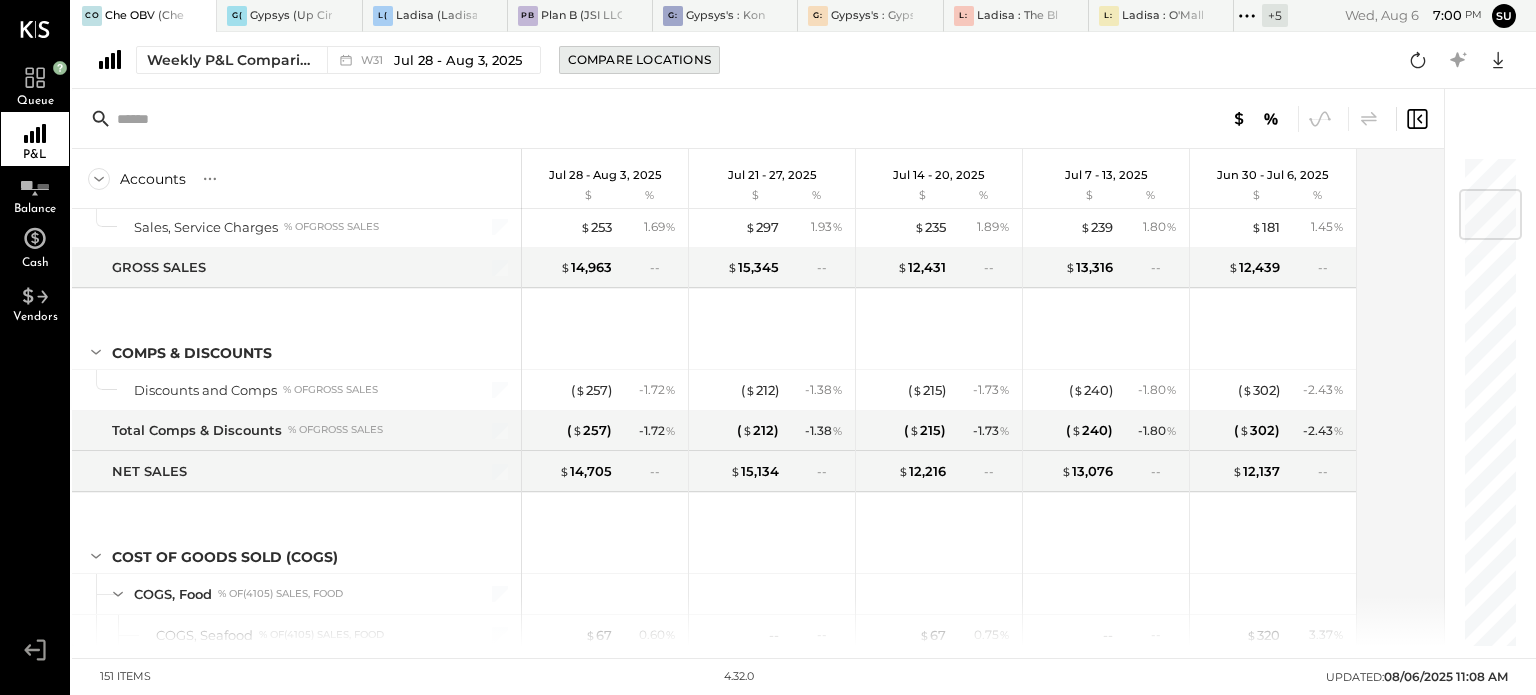 click on "Compare Locations" at bounding box center (639, 59) 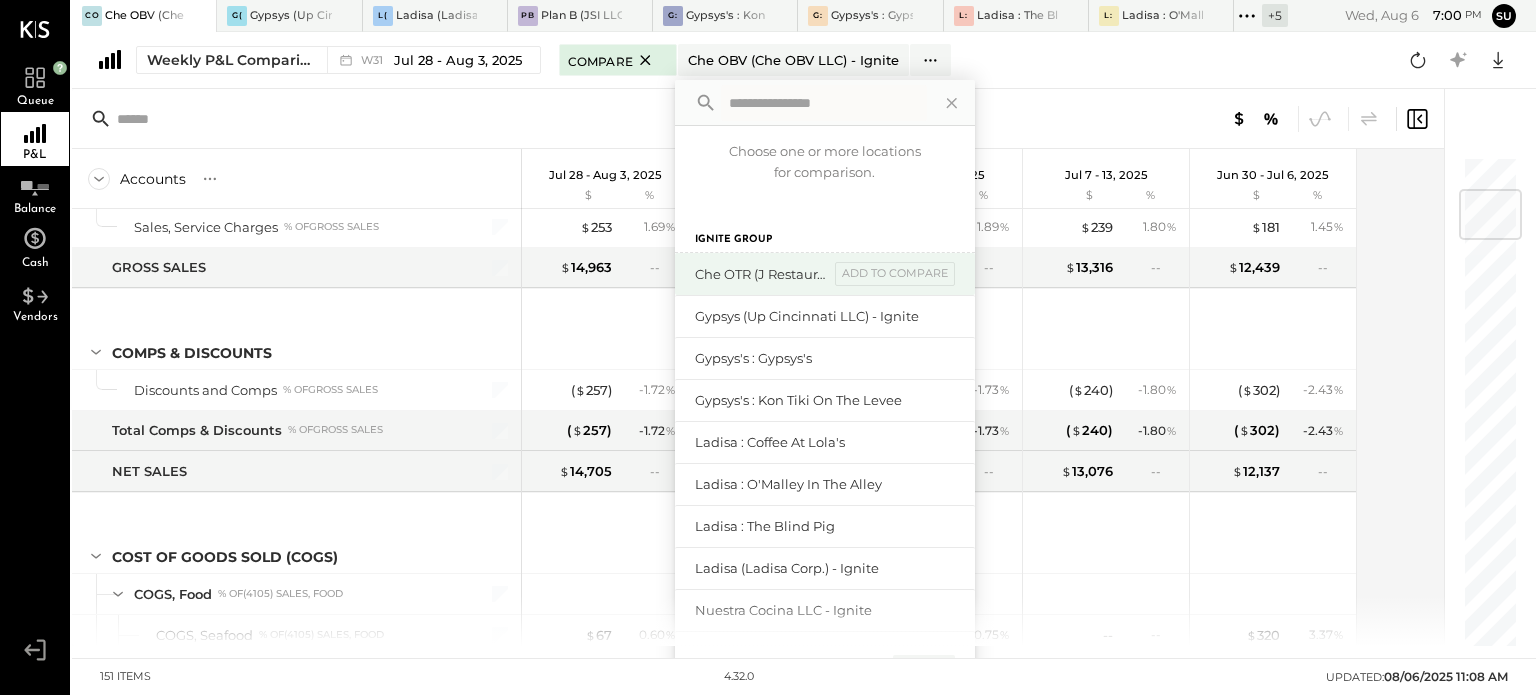 click on "Che OTR (J Restaurant LLC) - Ignite" at bounding box center (762, 274) 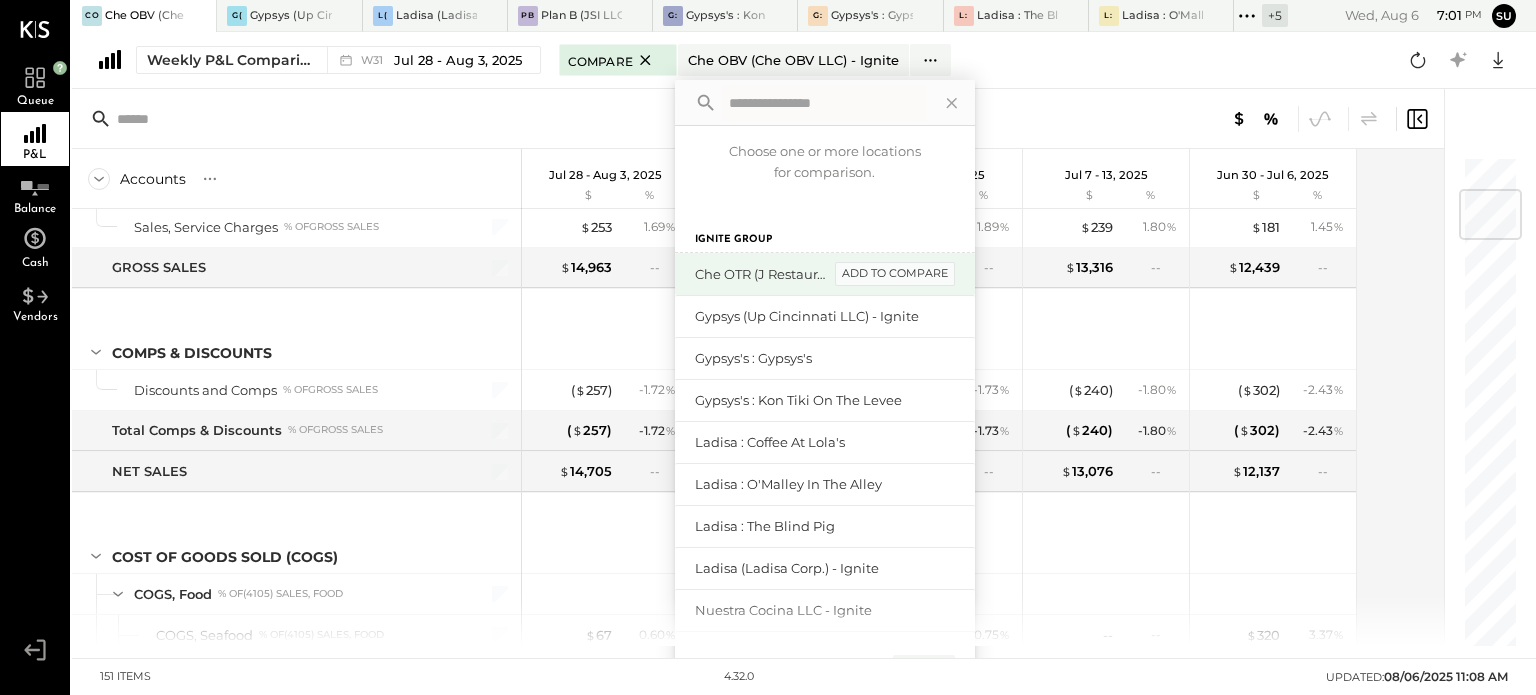 click on "add to compare" at bounding box center (895, 274) 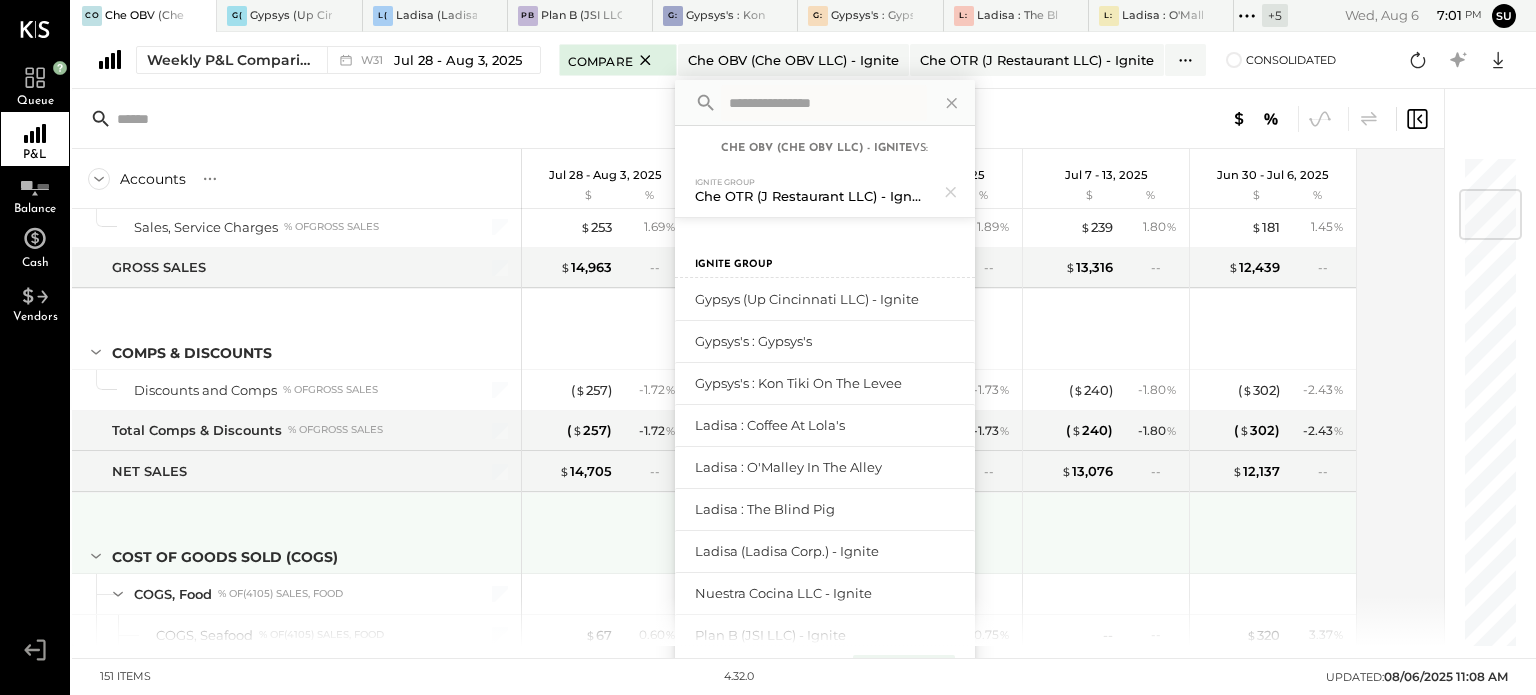 click at bounding box center [1108, 530] 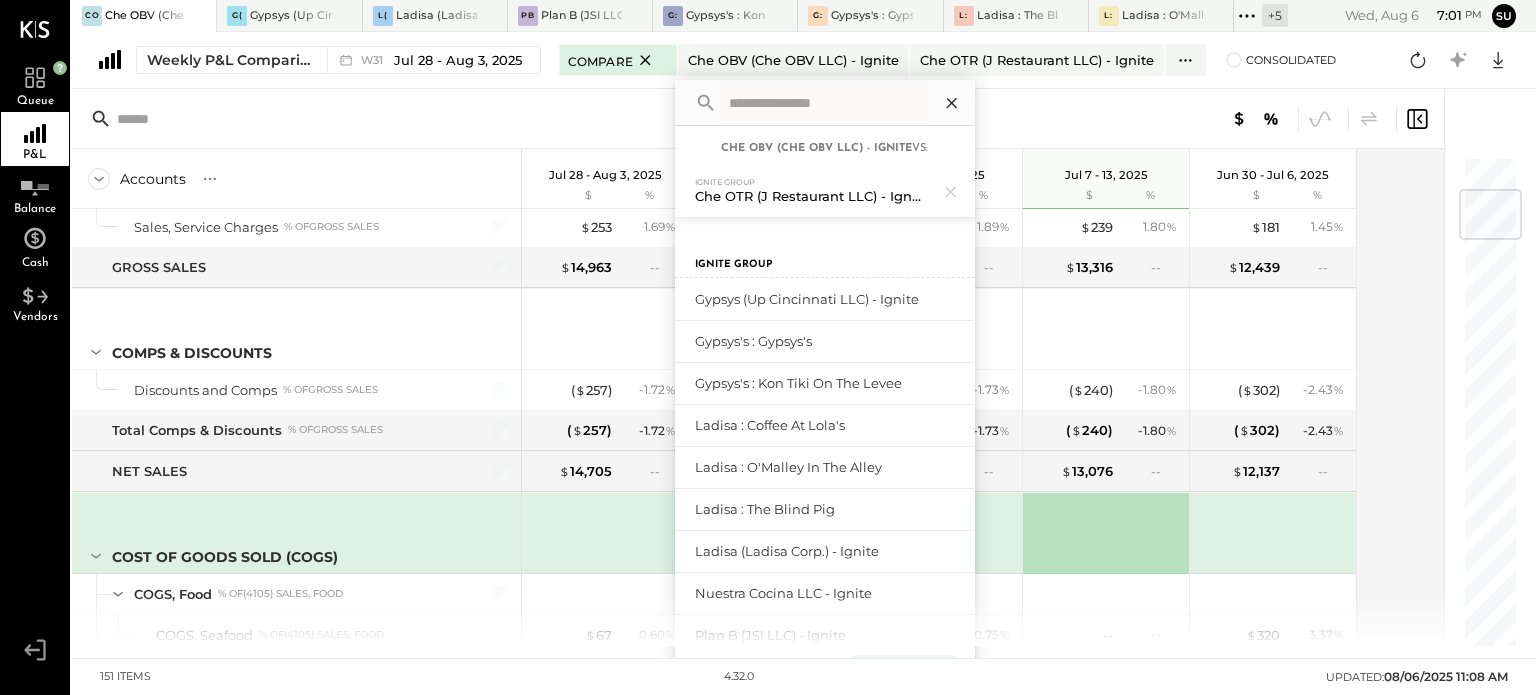 click 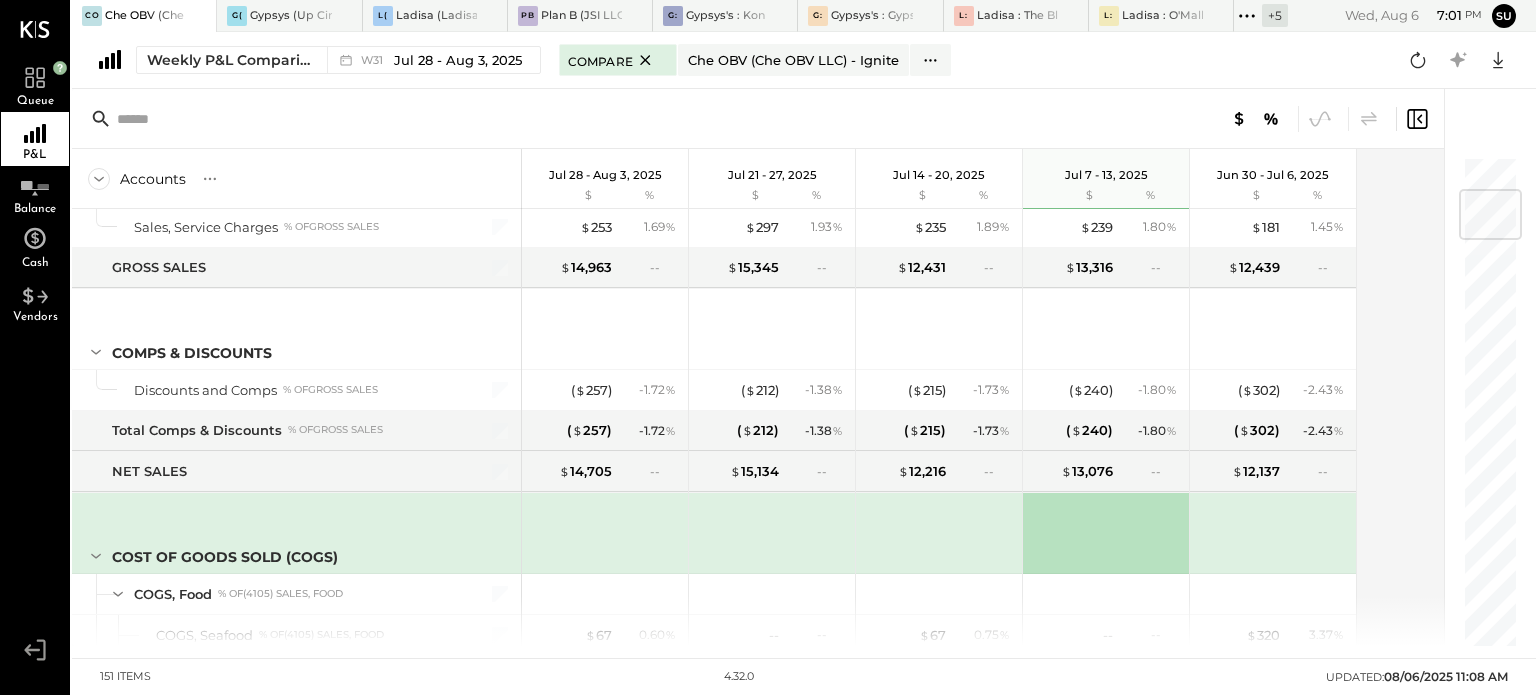 click at bounding box center (1131, 119) 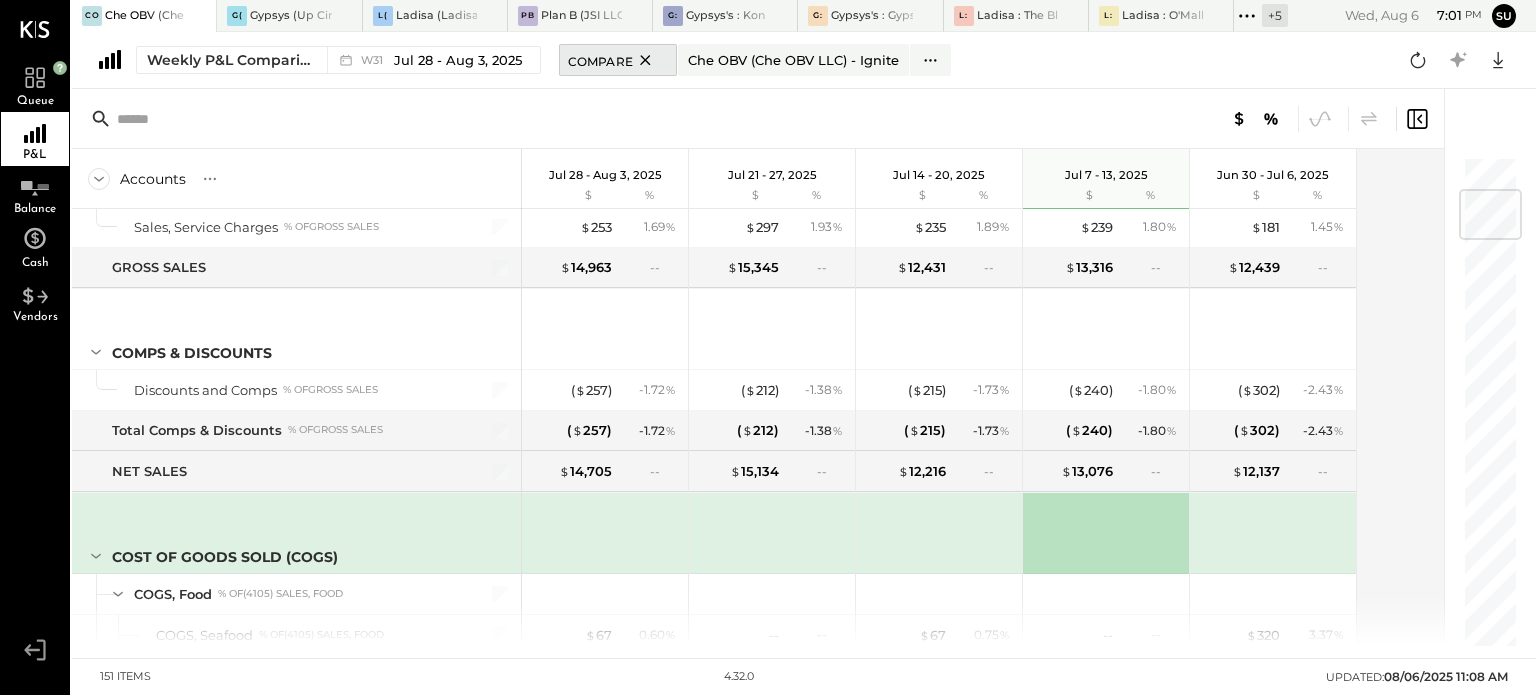 click on "Compare" at bounding box center (600, 60) 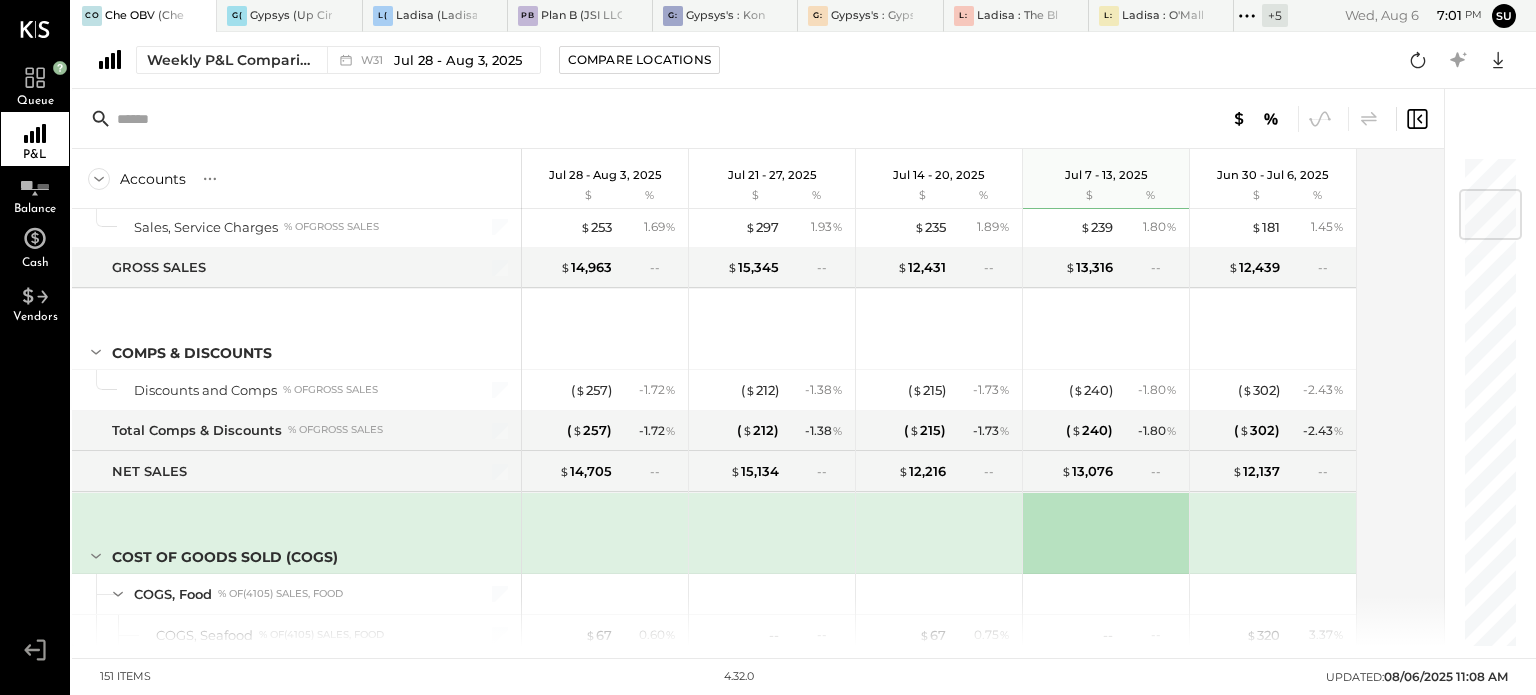 click on "Compare Locations" at bounding box center (639, 59) 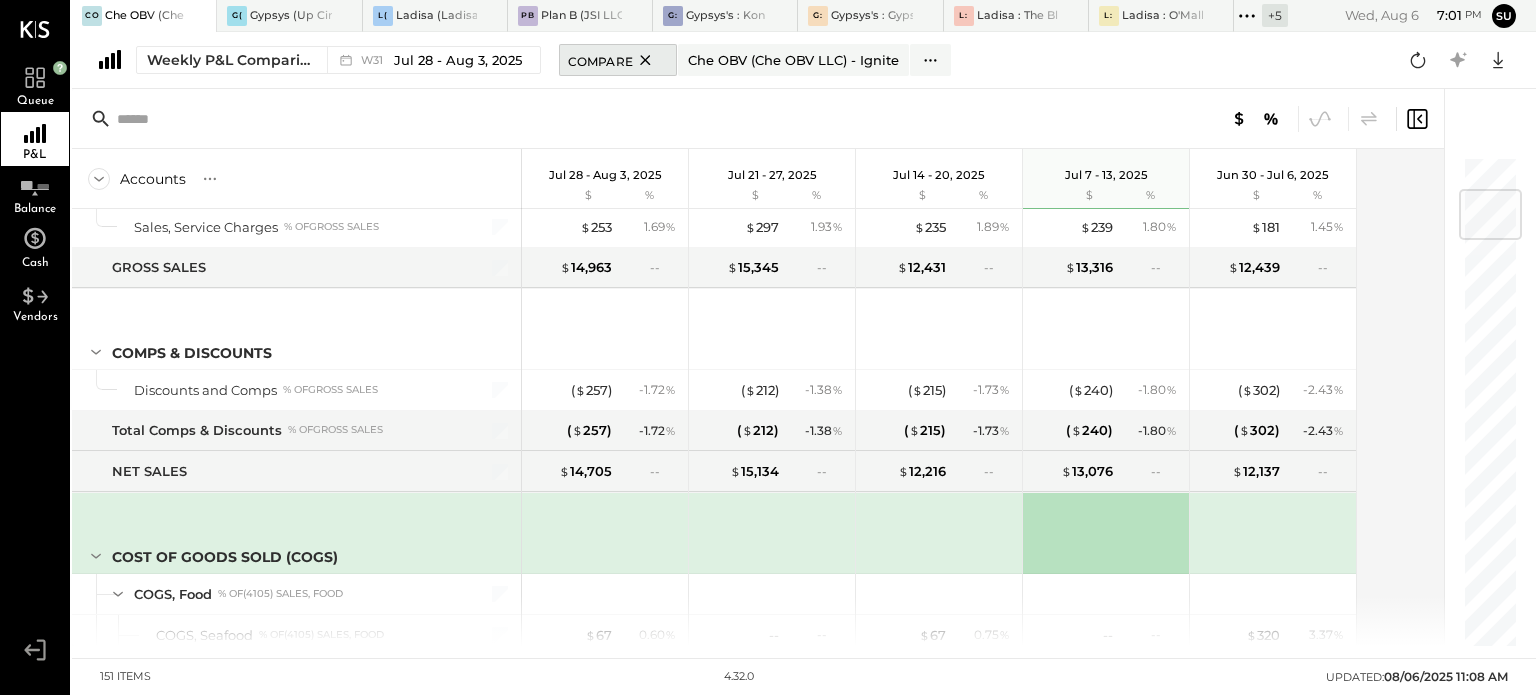 click on "Compare" at bounding box center (600, 60) 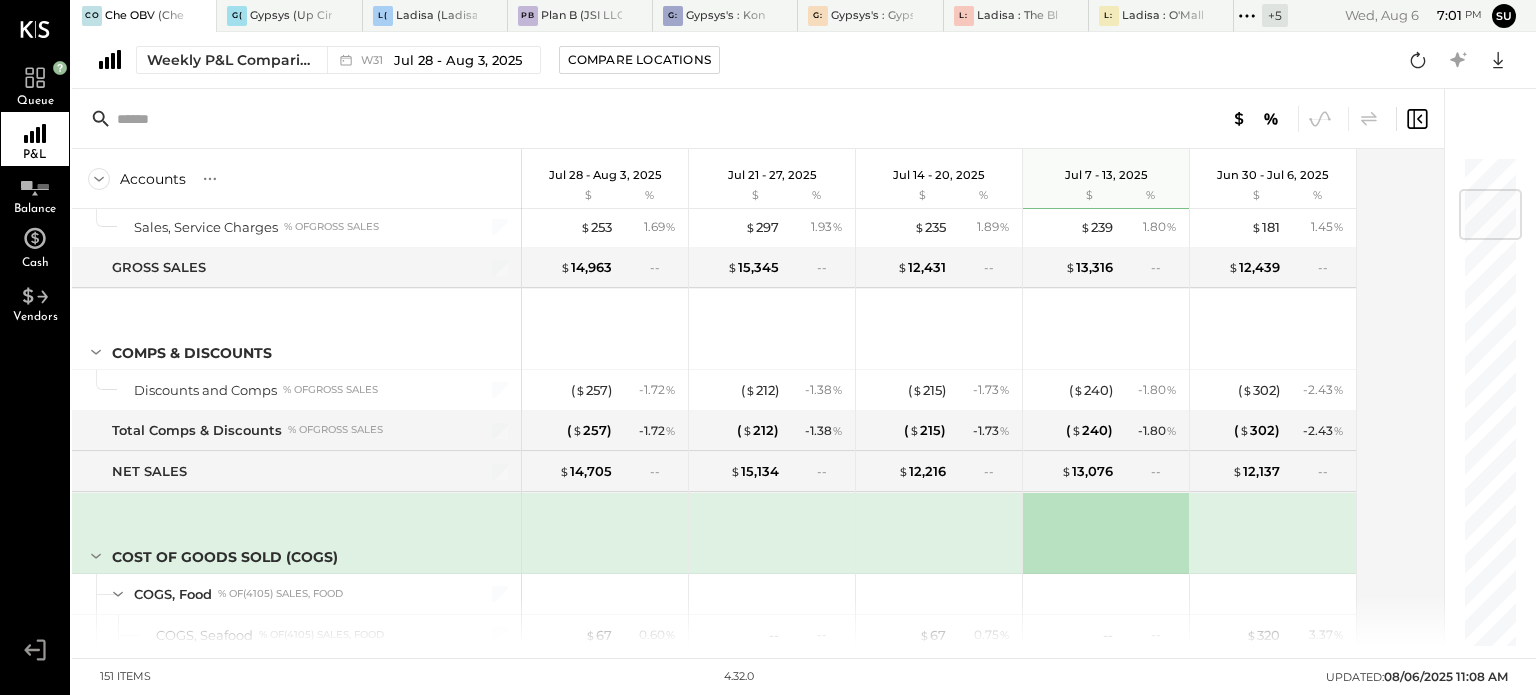 click on "Compare Locations" at bounding box center (639, 59) 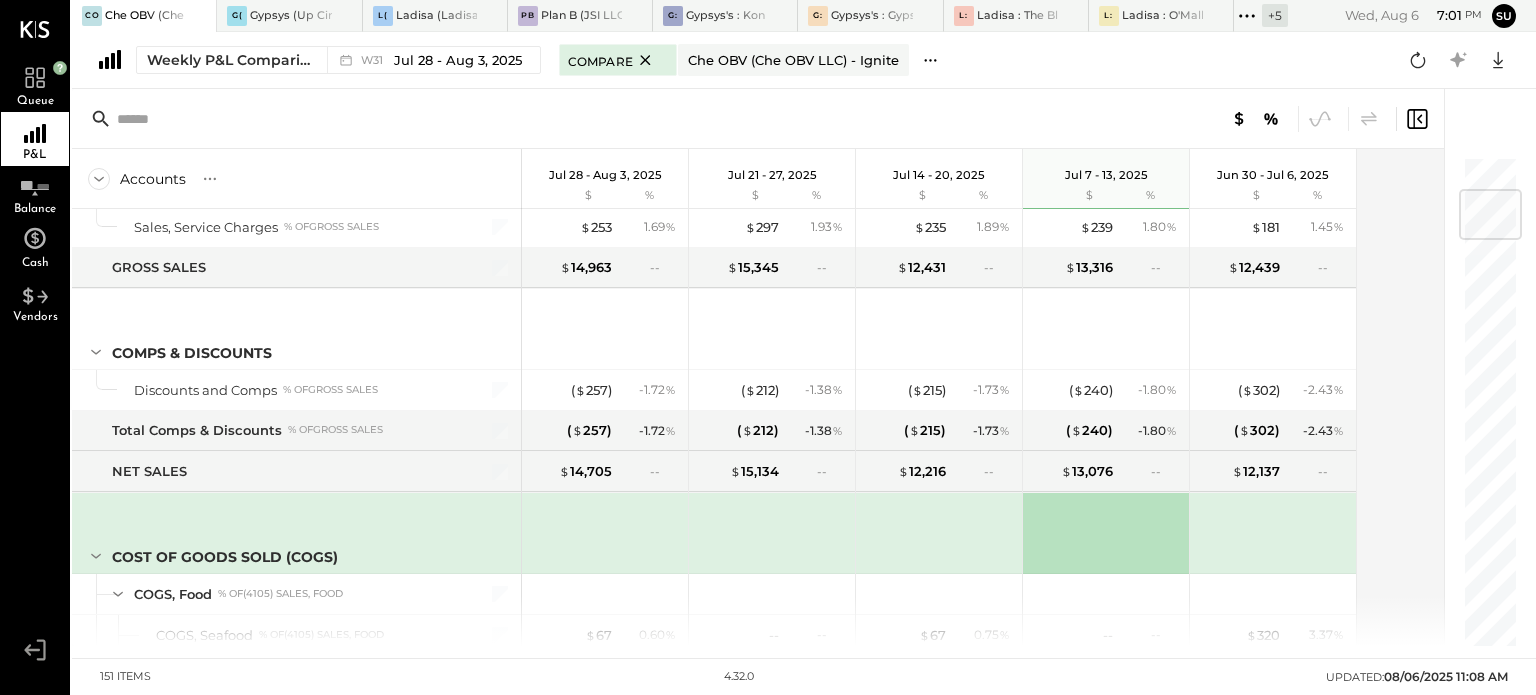 click 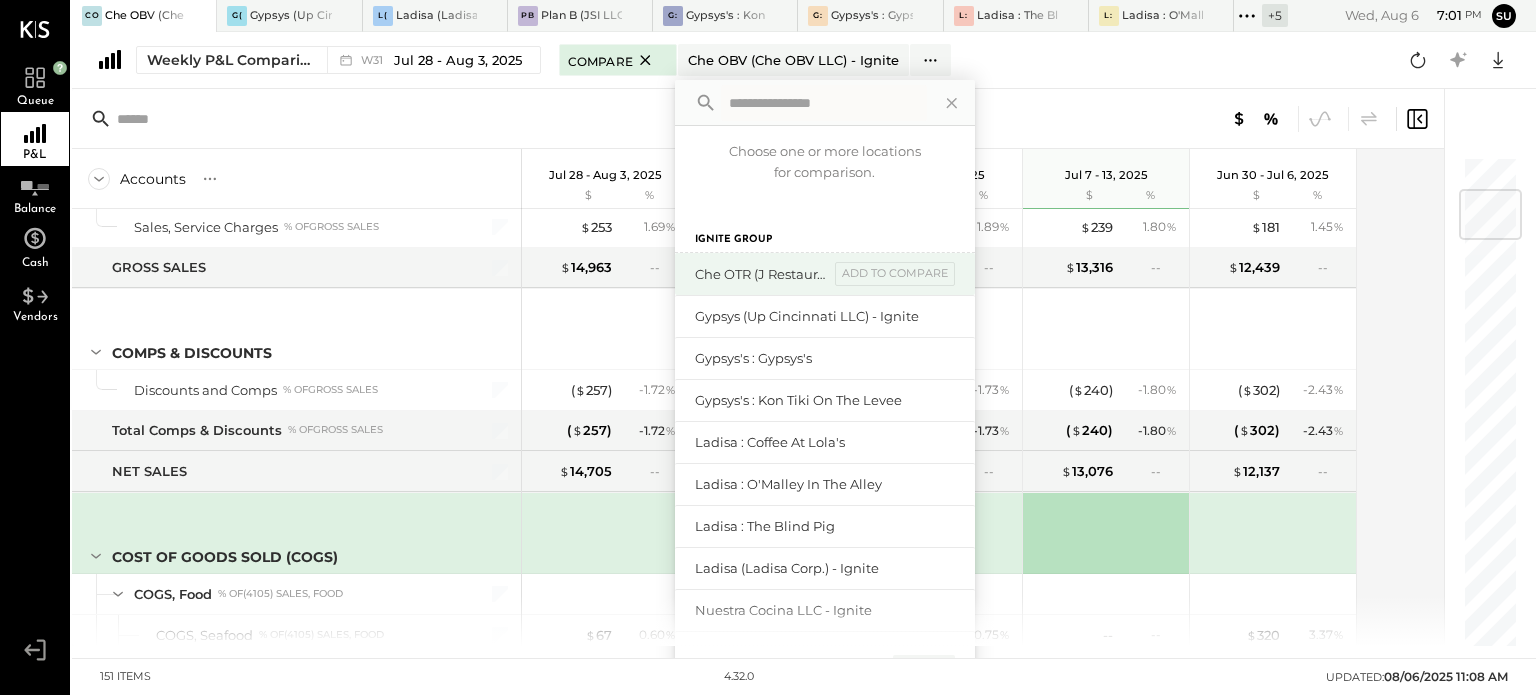 click on "Che OTR (J Restaurant LLC) - Ignite" at bounding box center [762, 274] 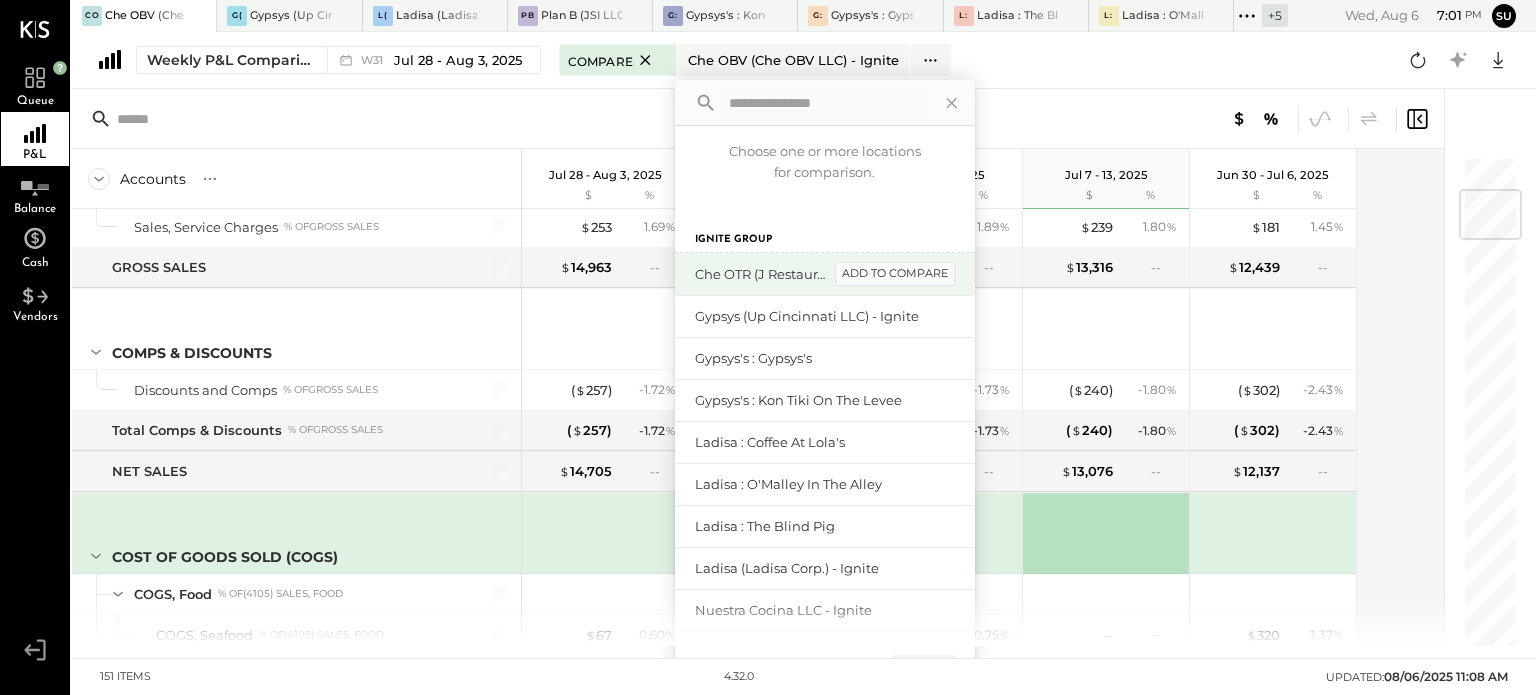 click on "add to compare" at bounding box center (895, 274) 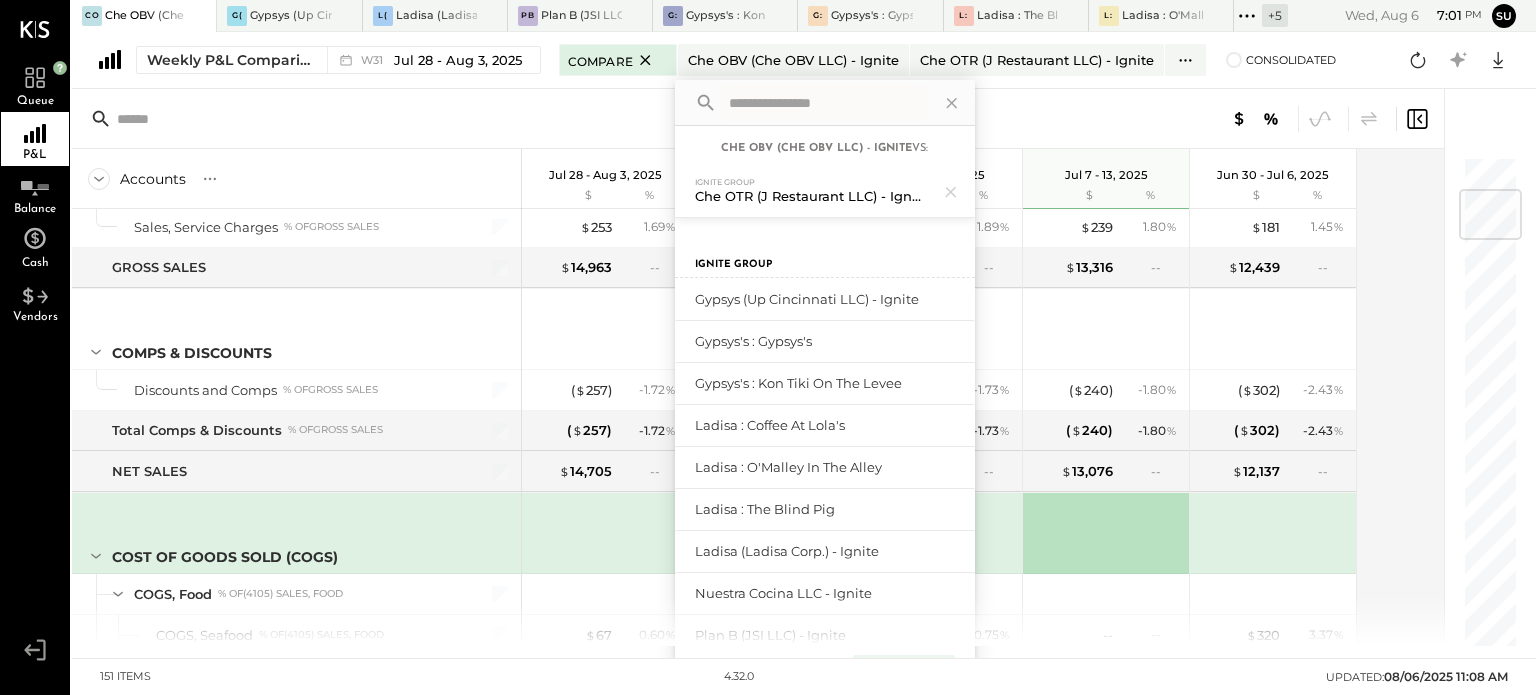 click at bounding box center [758, 119] 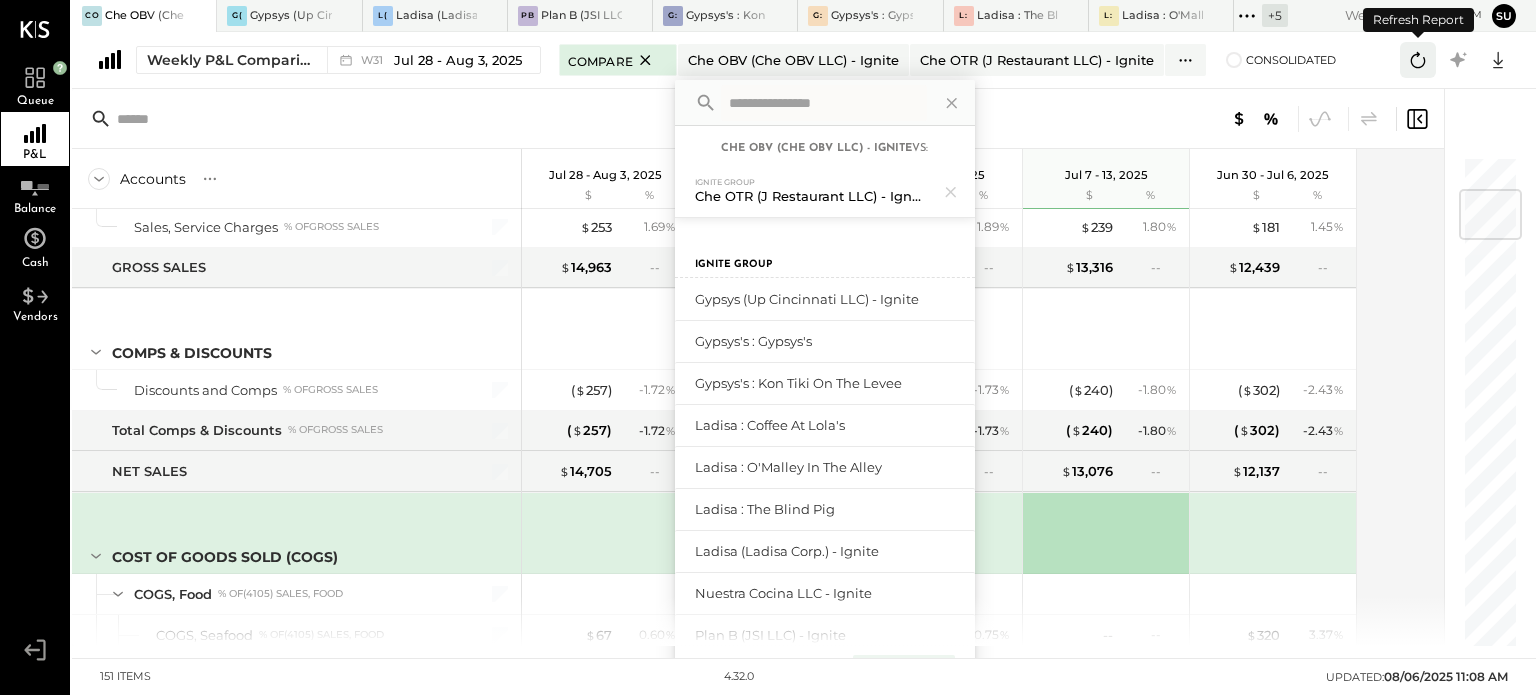click 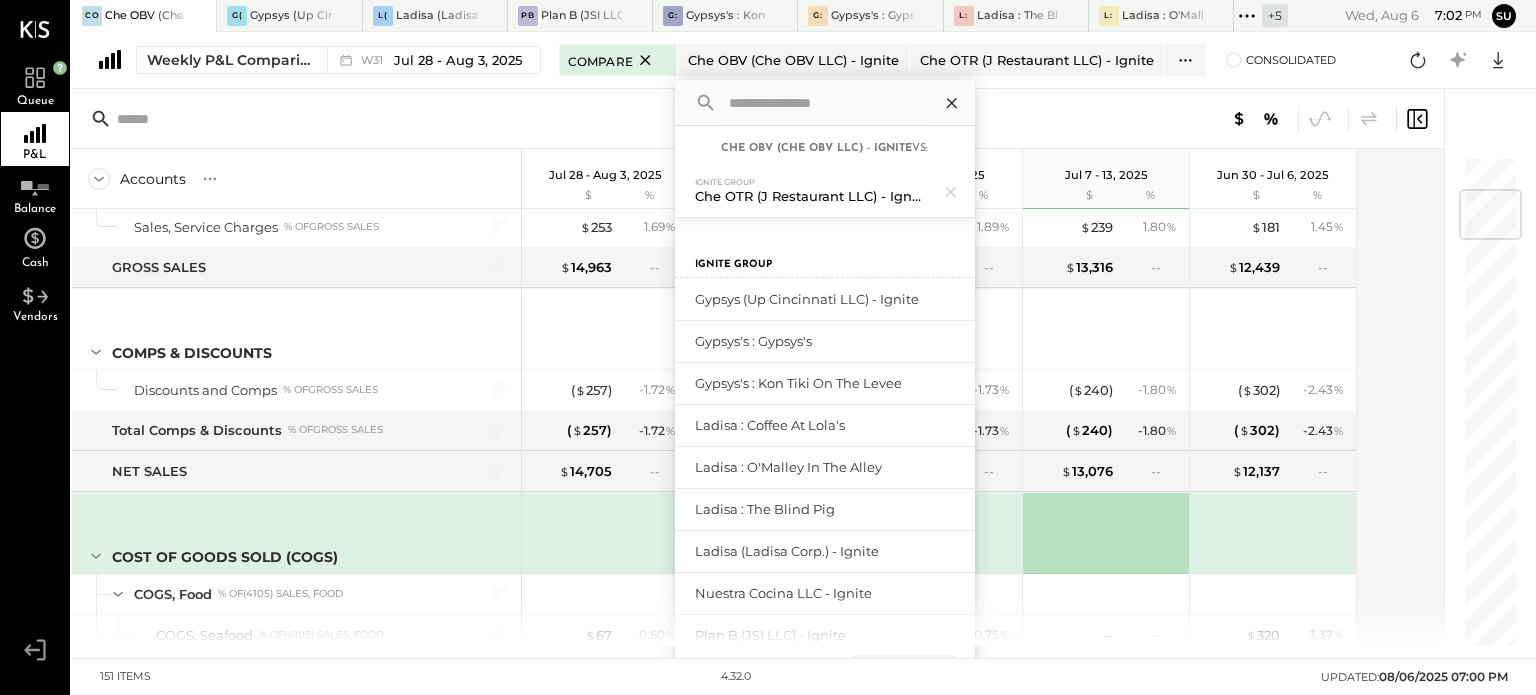 click 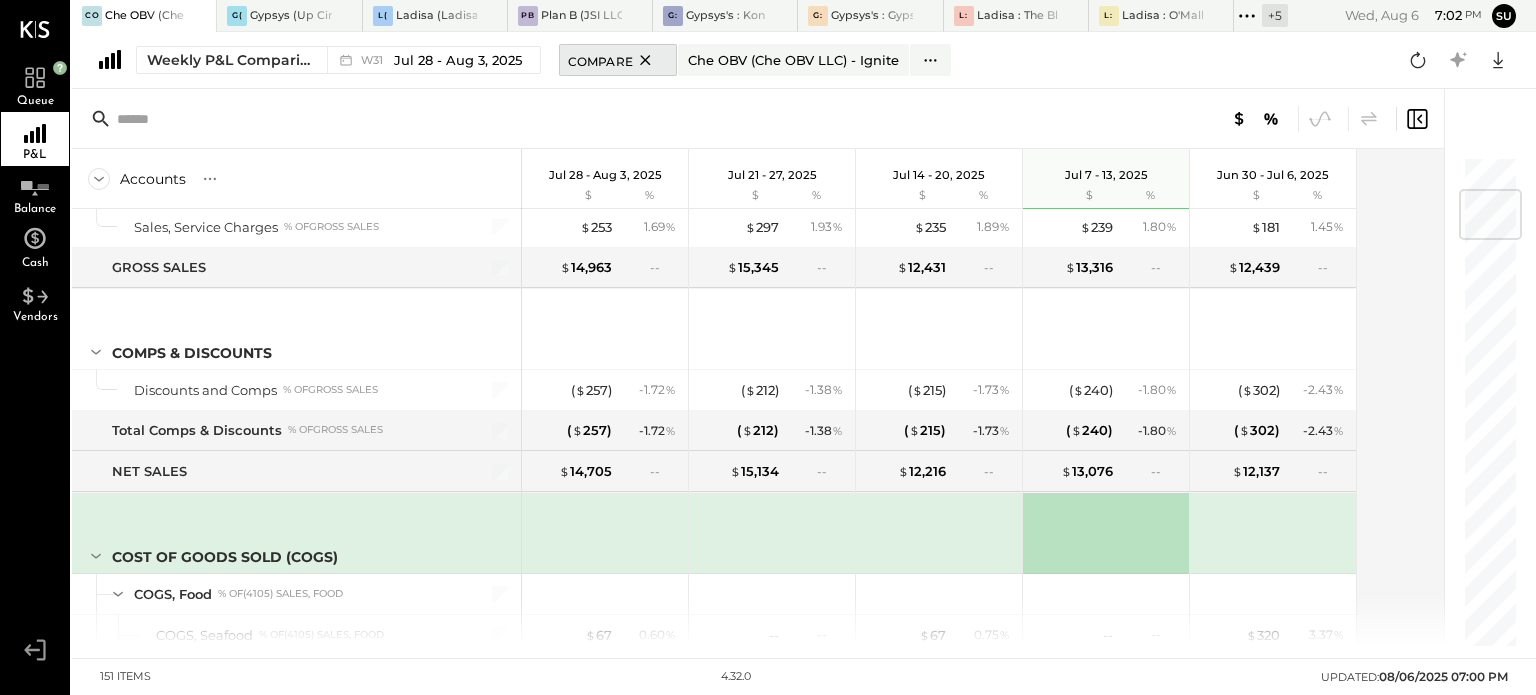click 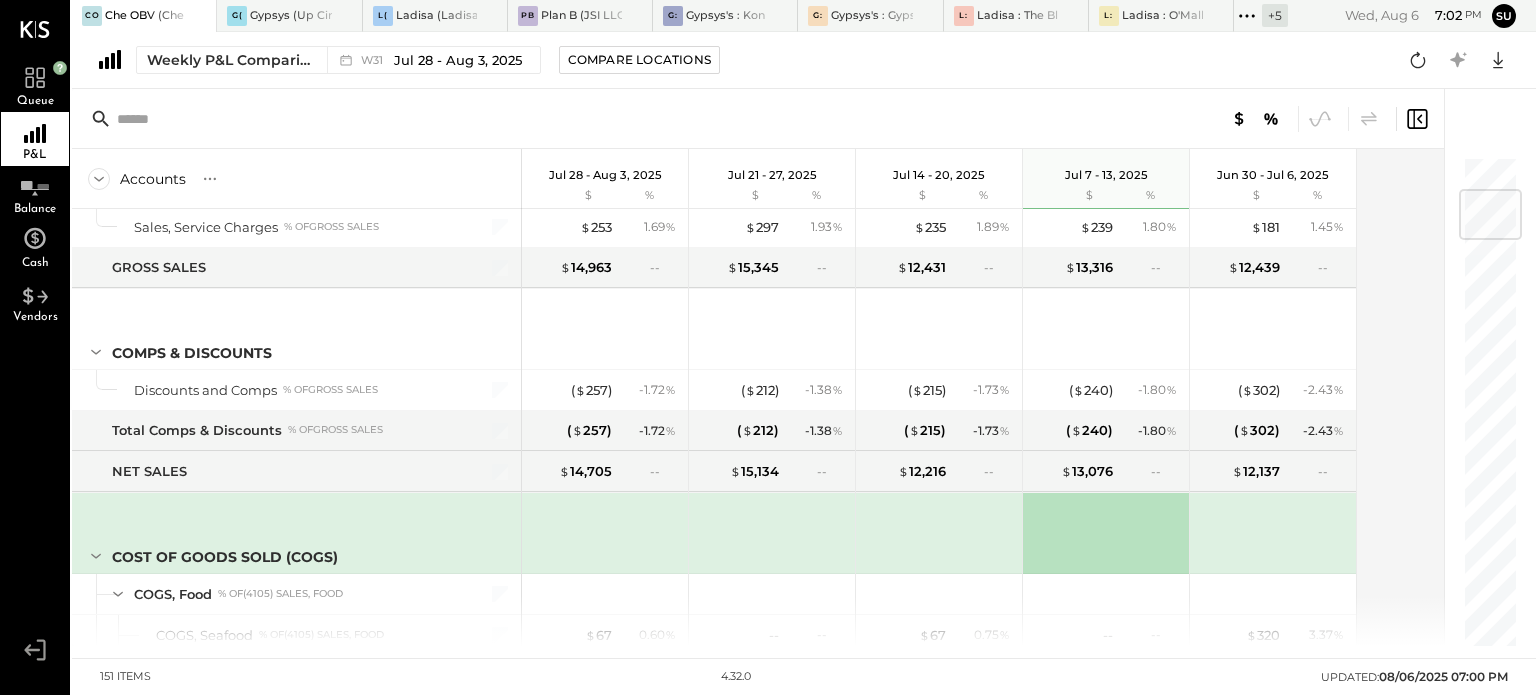 click at bounding box center [274, 119] 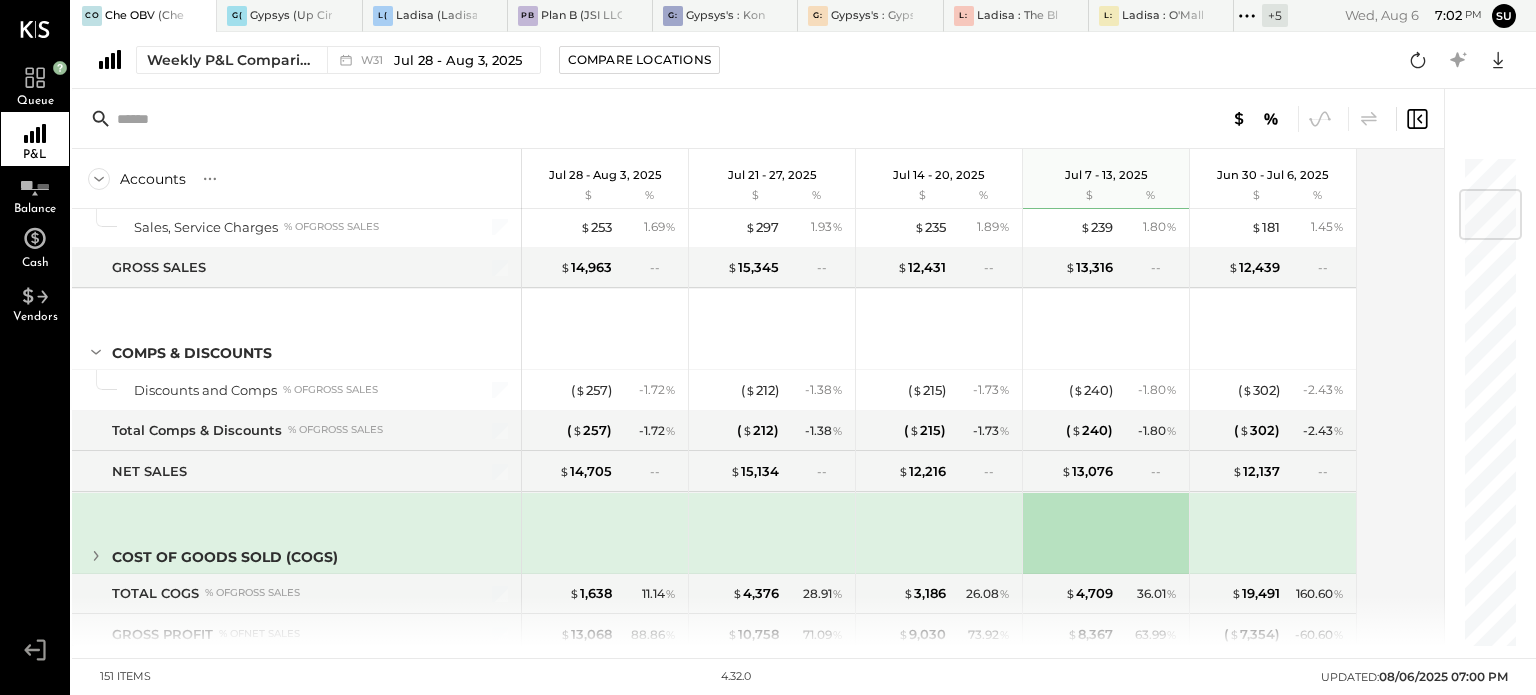 click 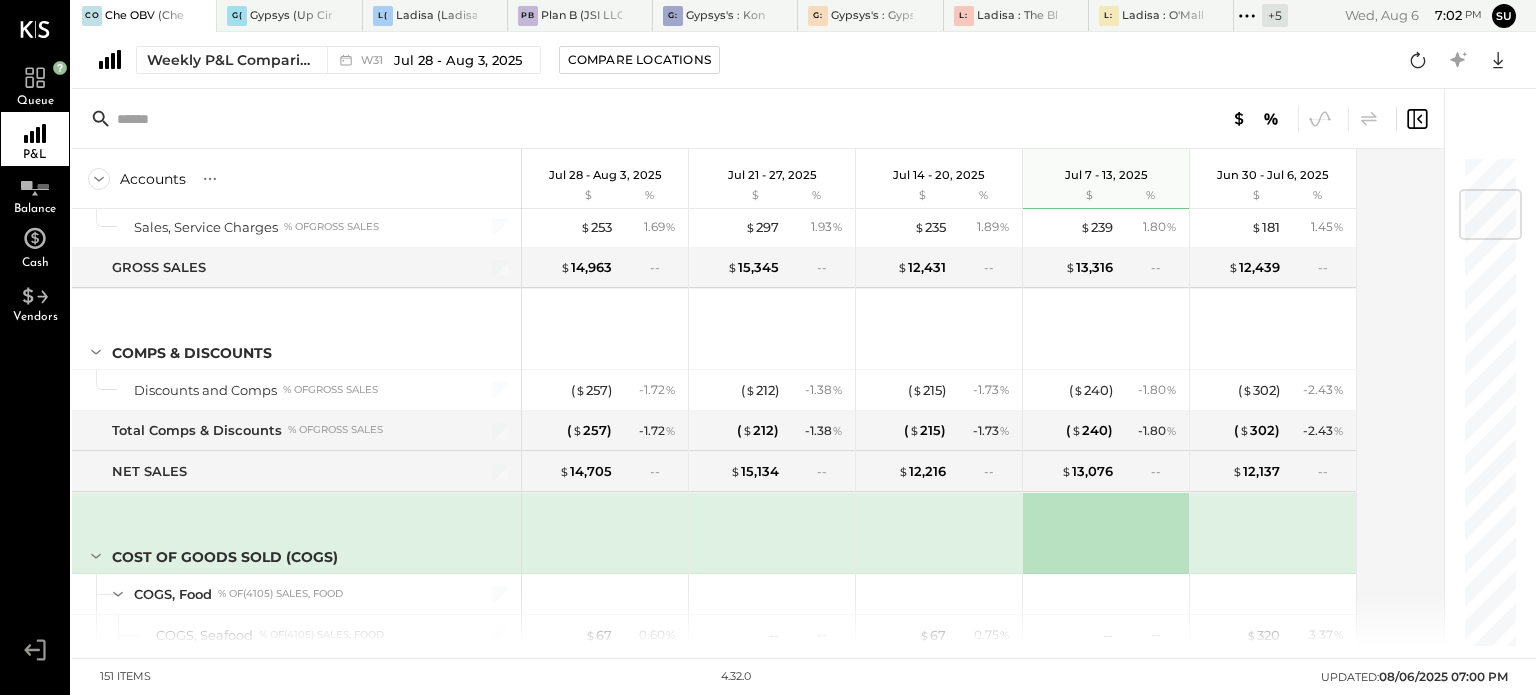 click at bounding box center [1108, 530] 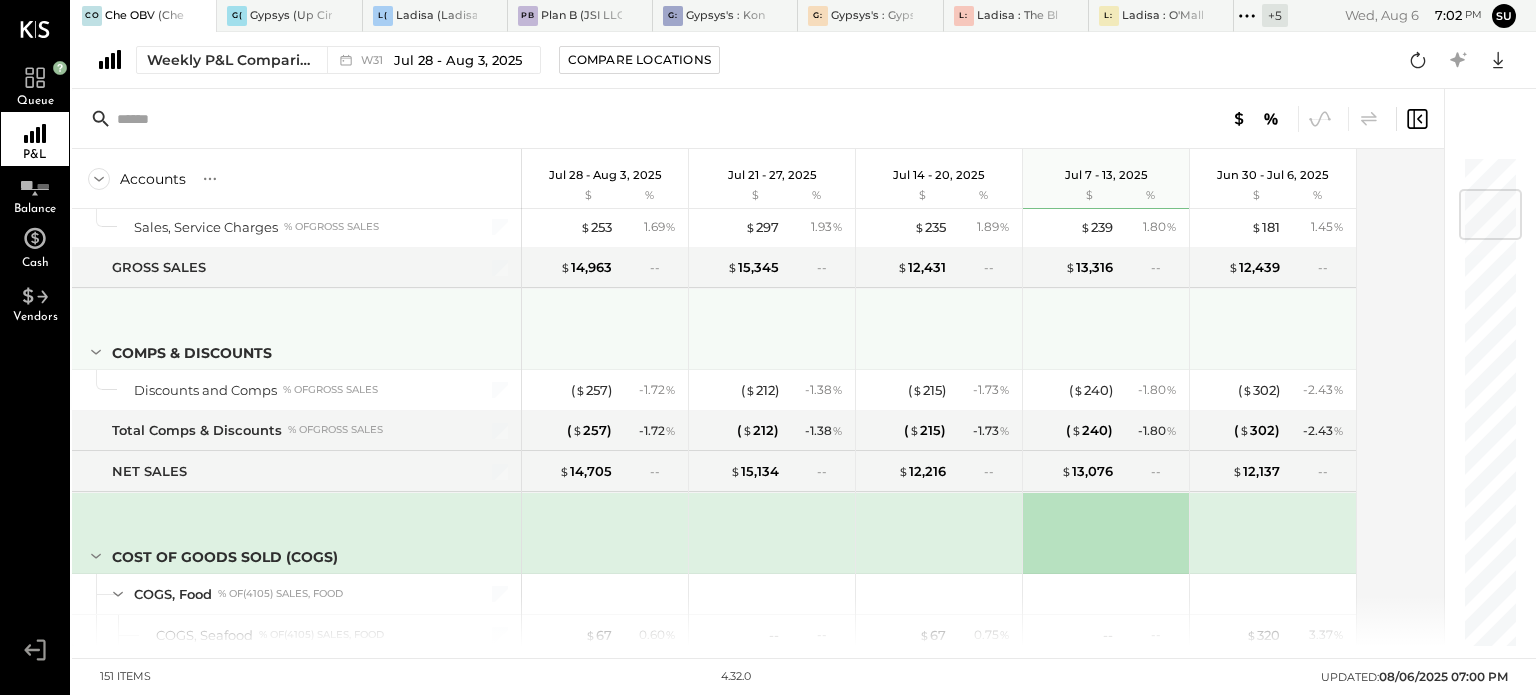 click at bounding box center [941, 326] 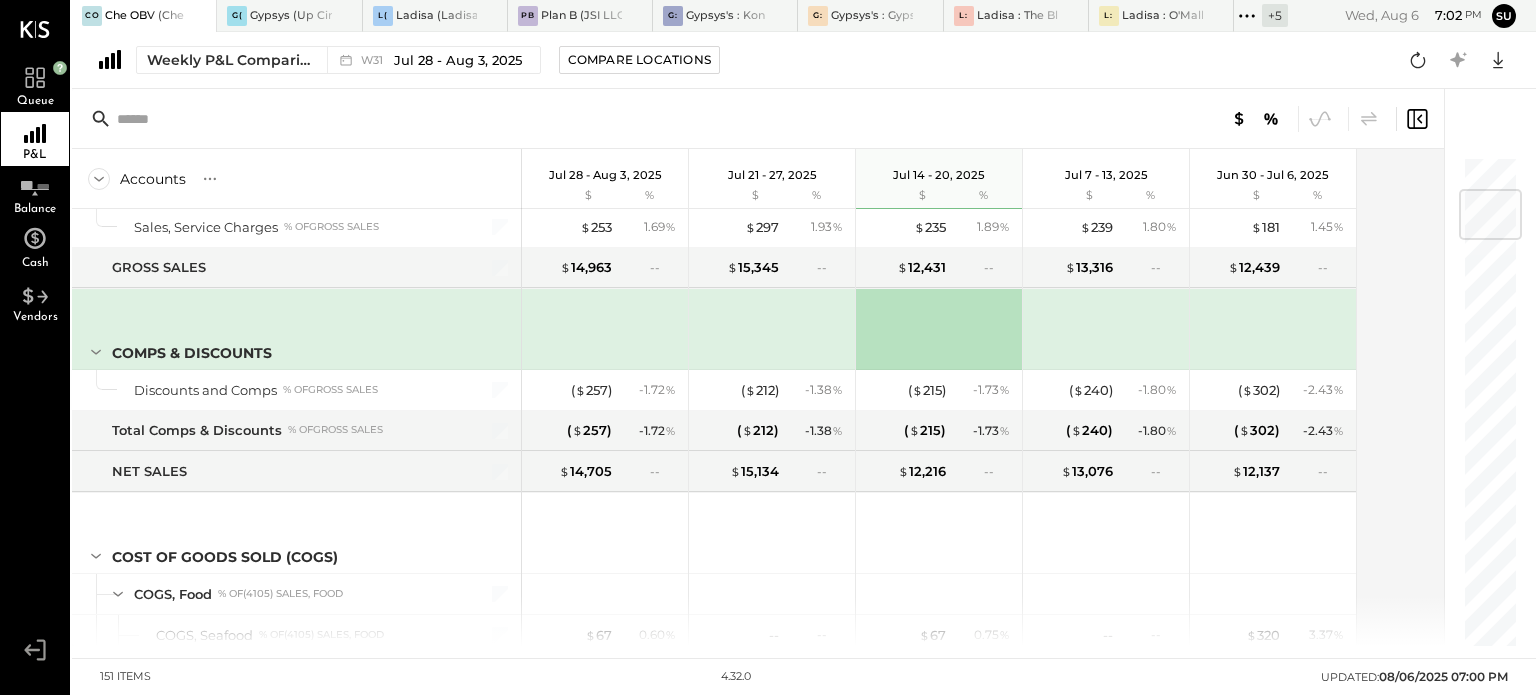 click at bounding box center (758, 119) 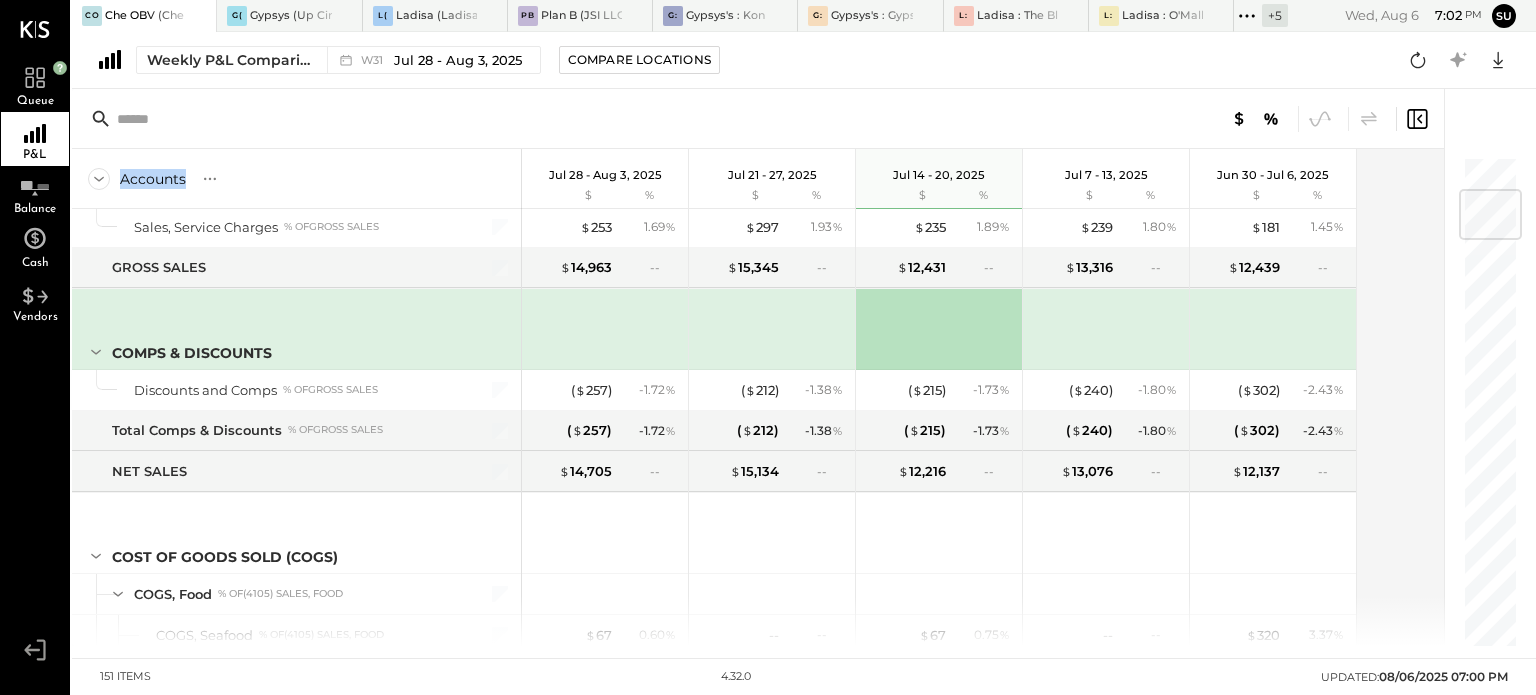 click at bounding box center (758, 119) 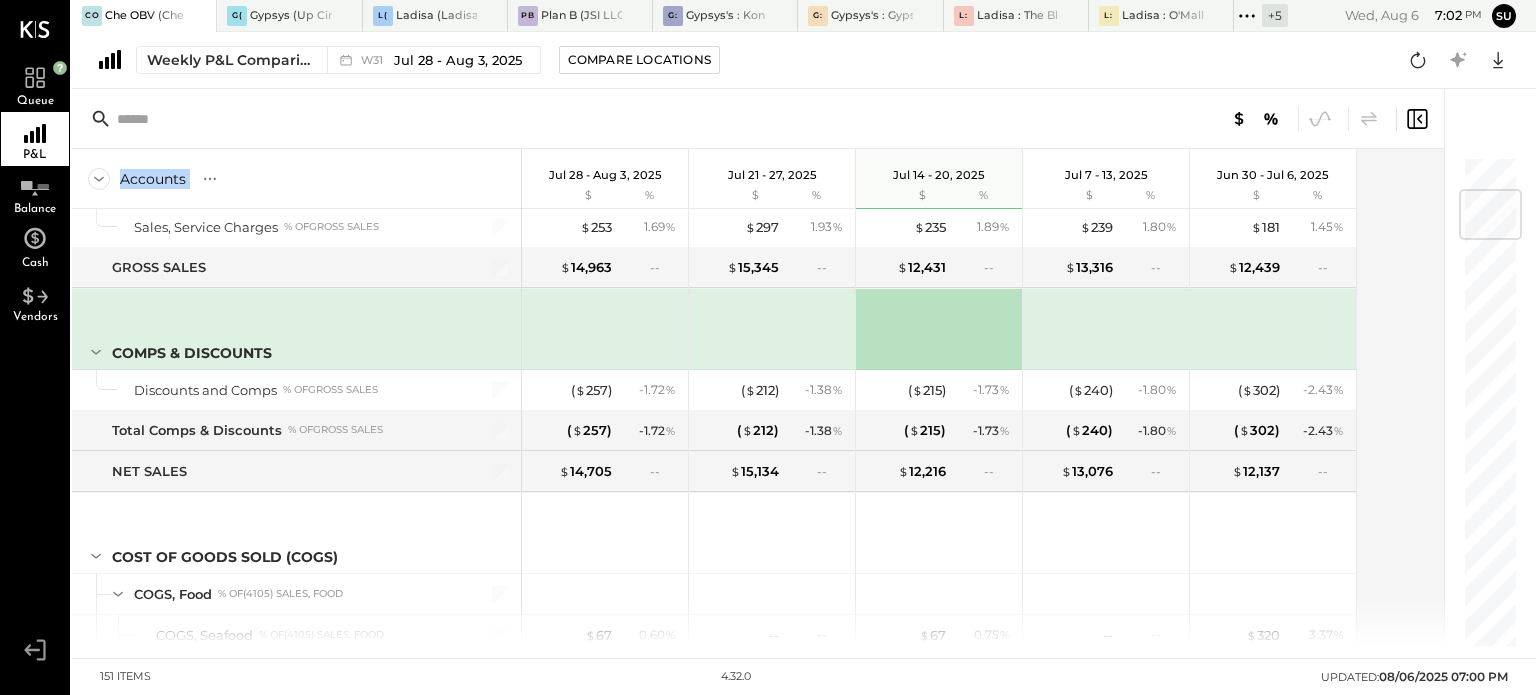 click at bounding box center (758, 119) 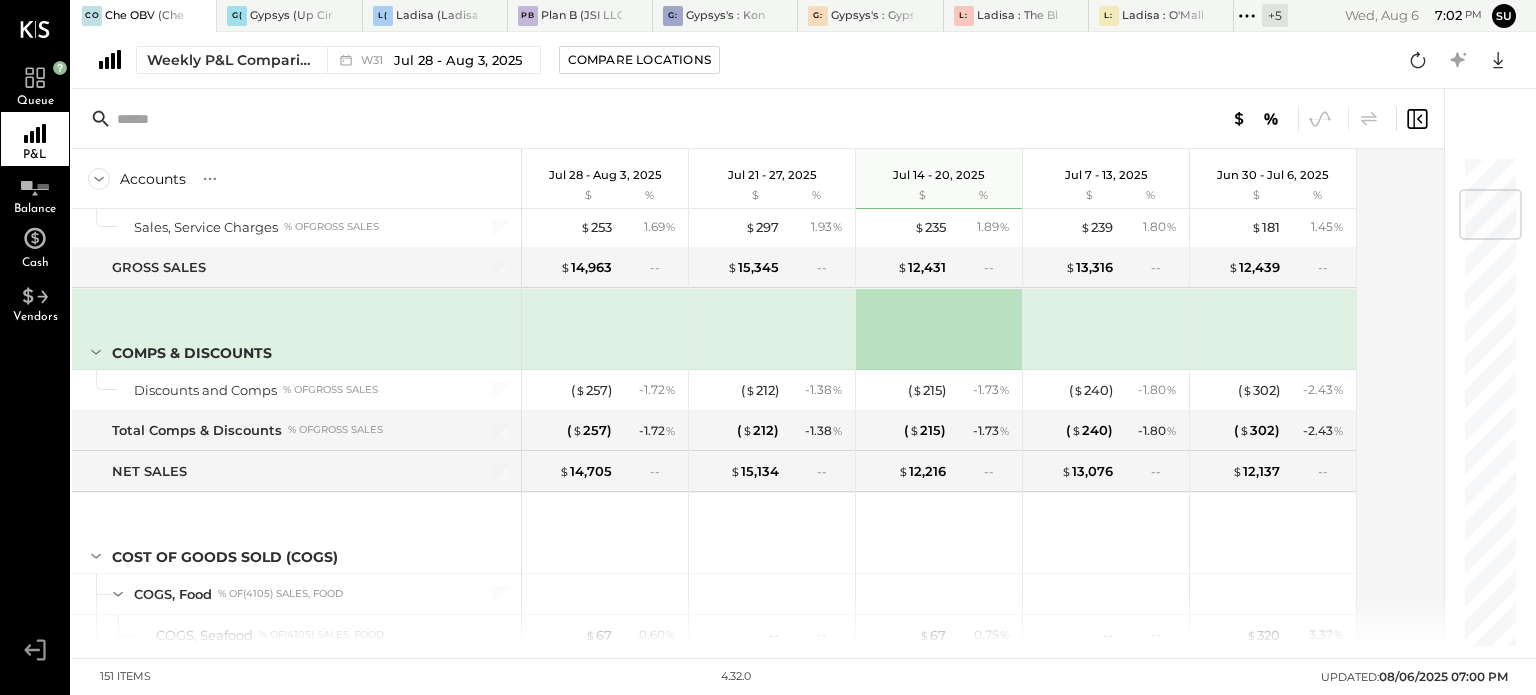 click at bounding box center (1131, 119) 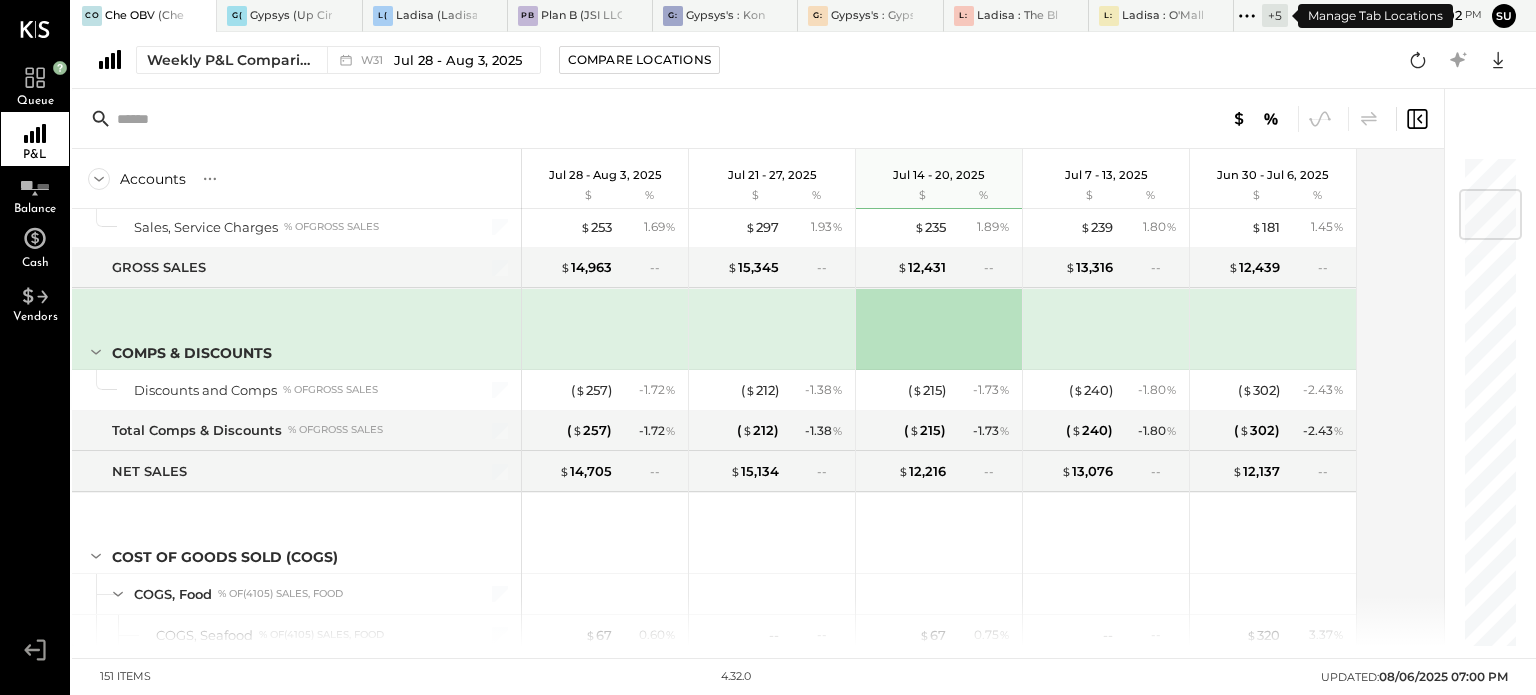 click 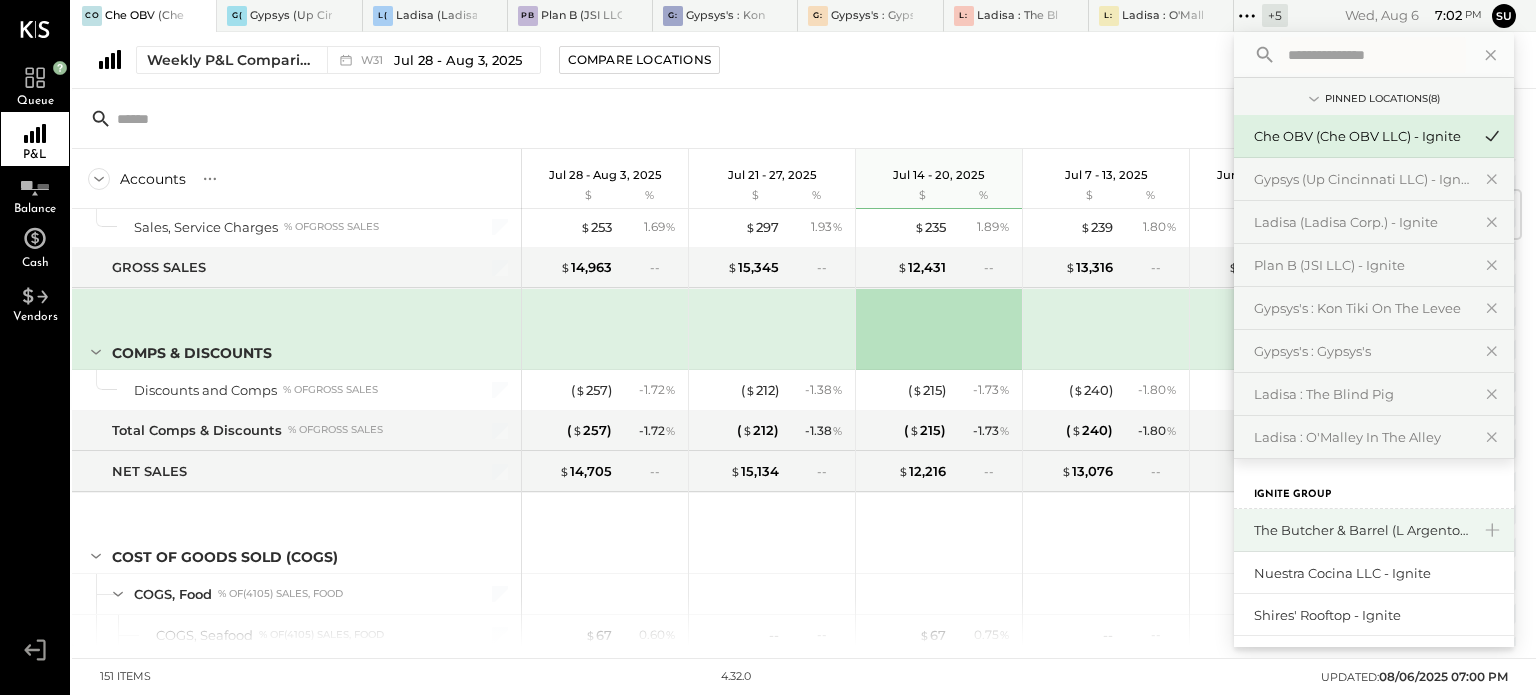 click on "The Butcher & Barrel (L Argento LLC) - Ignite" at bounding box center (1362, 530) 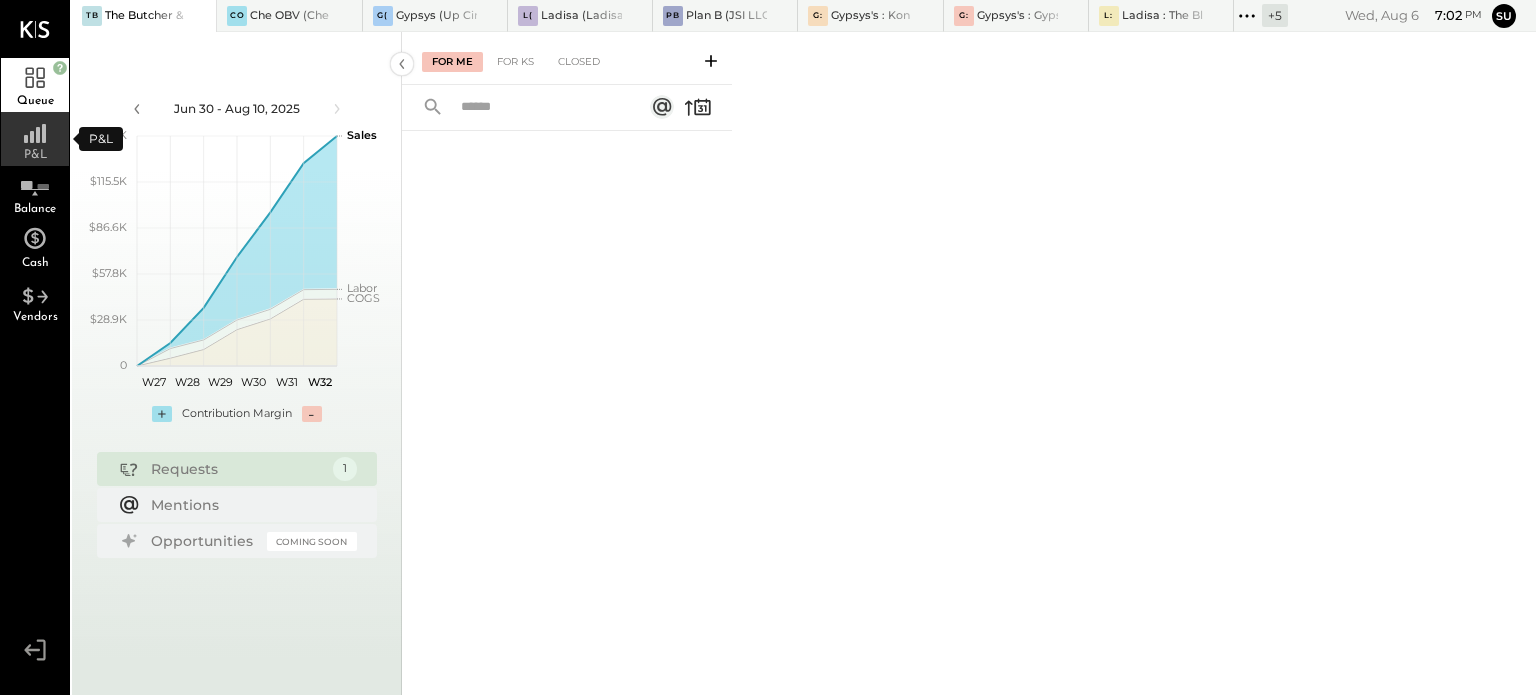 click 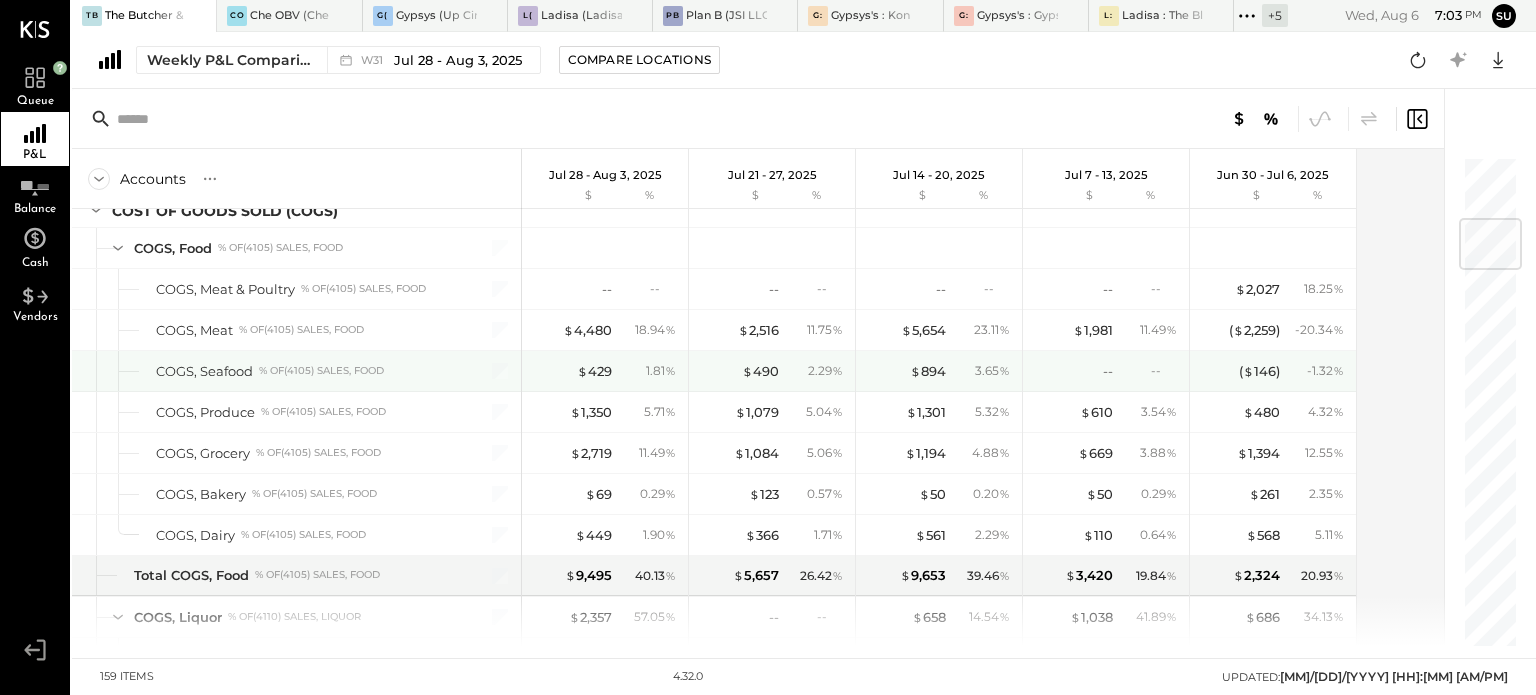 scroll, scrollTop: 533, scrollLeft: 0, axis: vertical 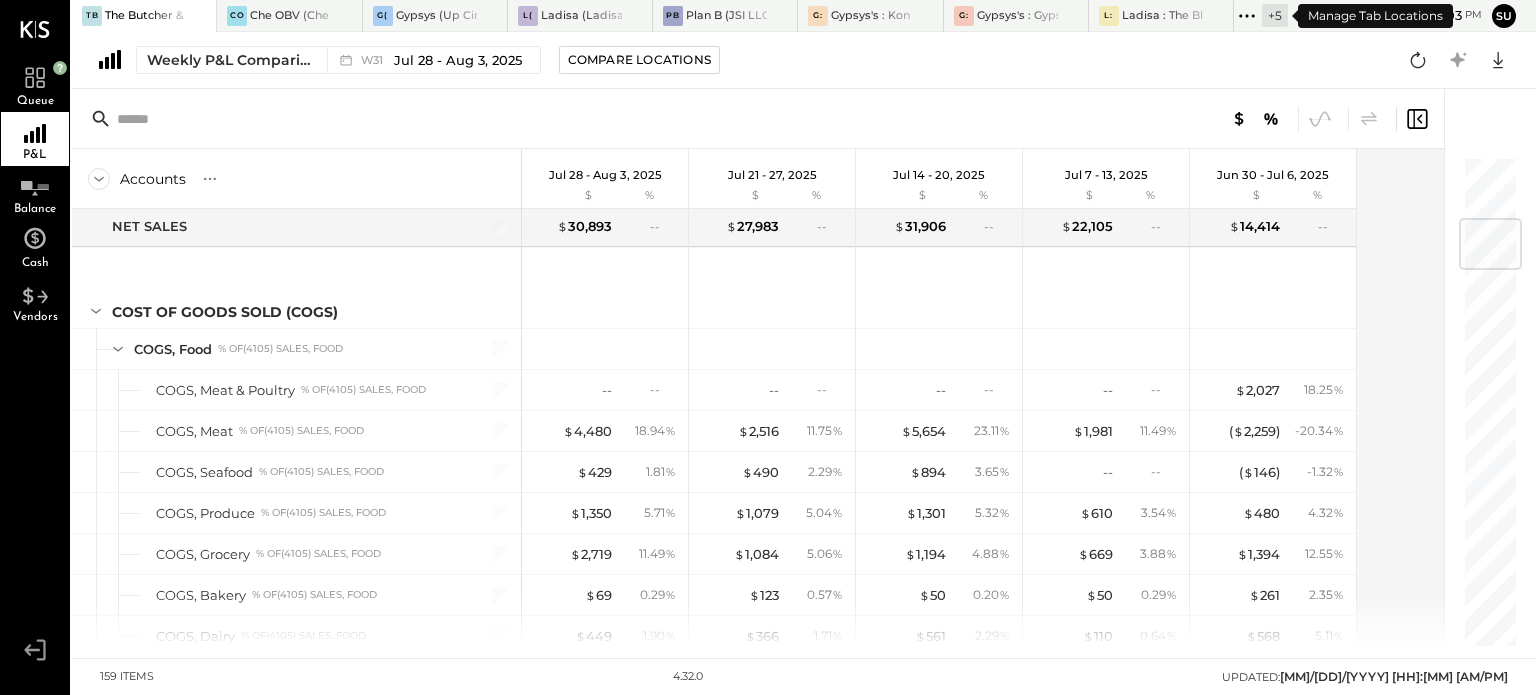 click 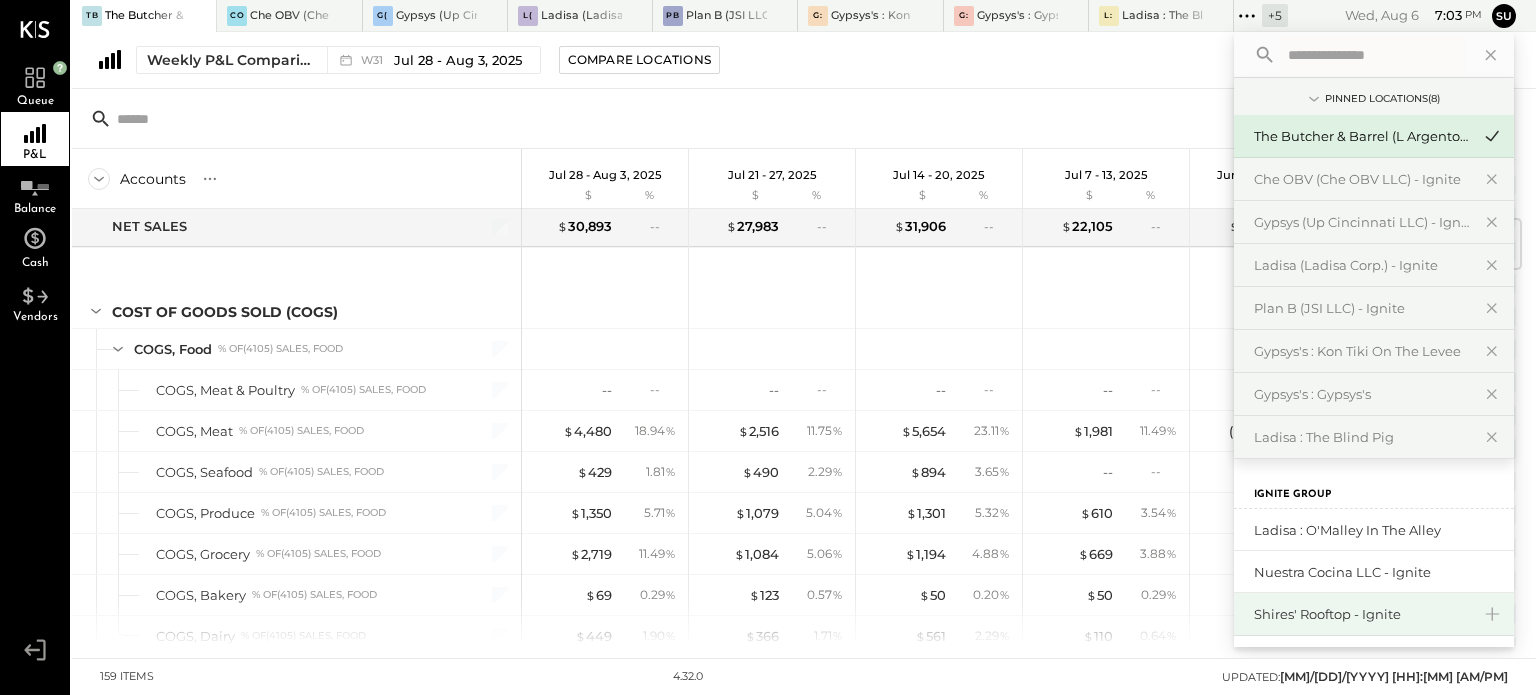 click on "Shires' Rooftop - Ignite" at bounding box center [1362, 614] 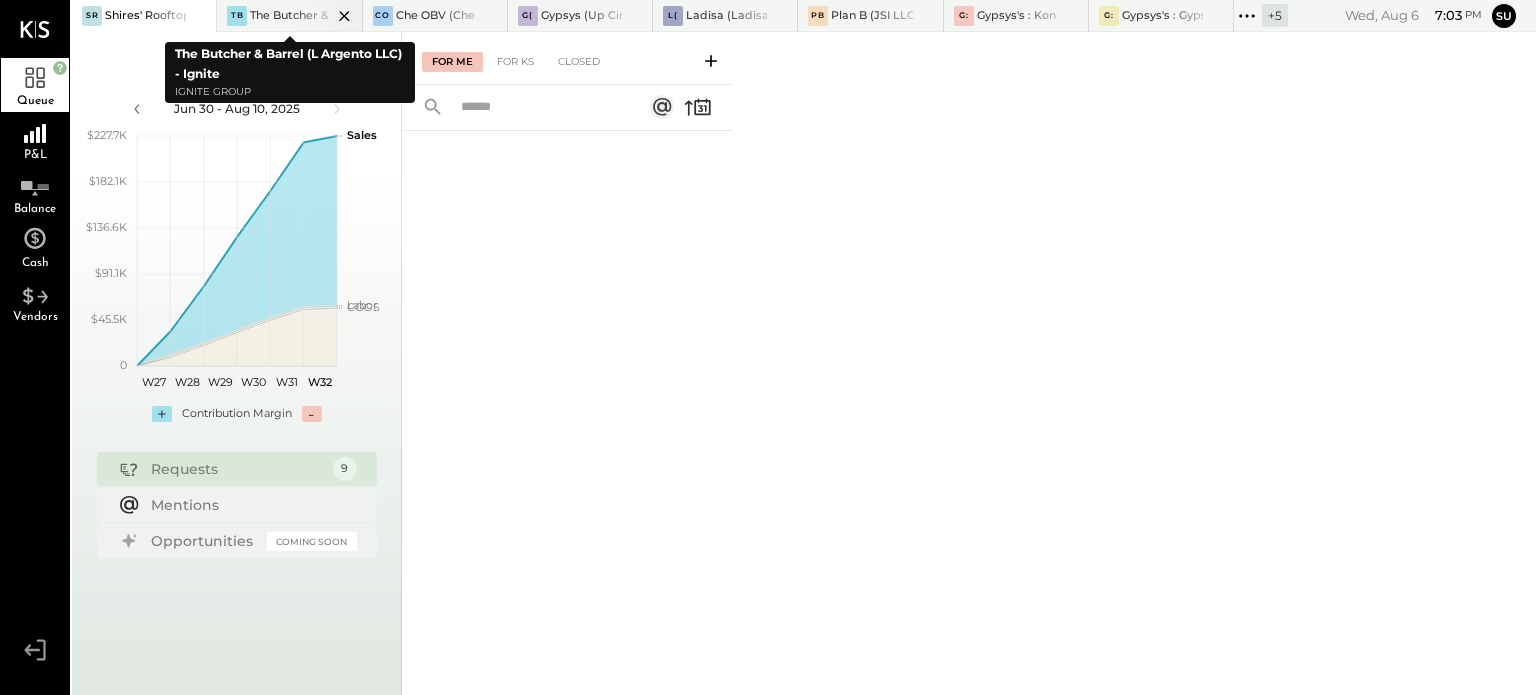 click on "The Butcher & Barrel (L Argento LLC) - Ignite" at bounding box center [290, 16] 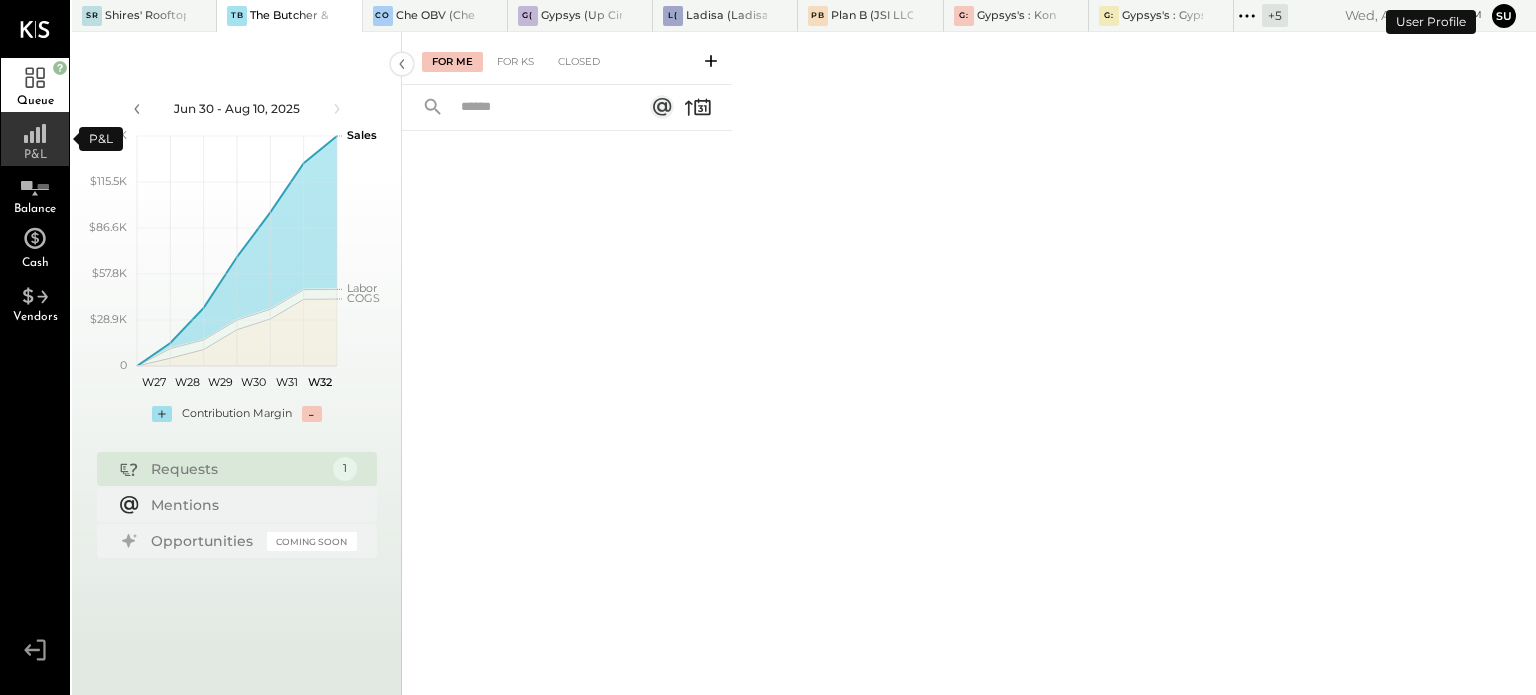 click 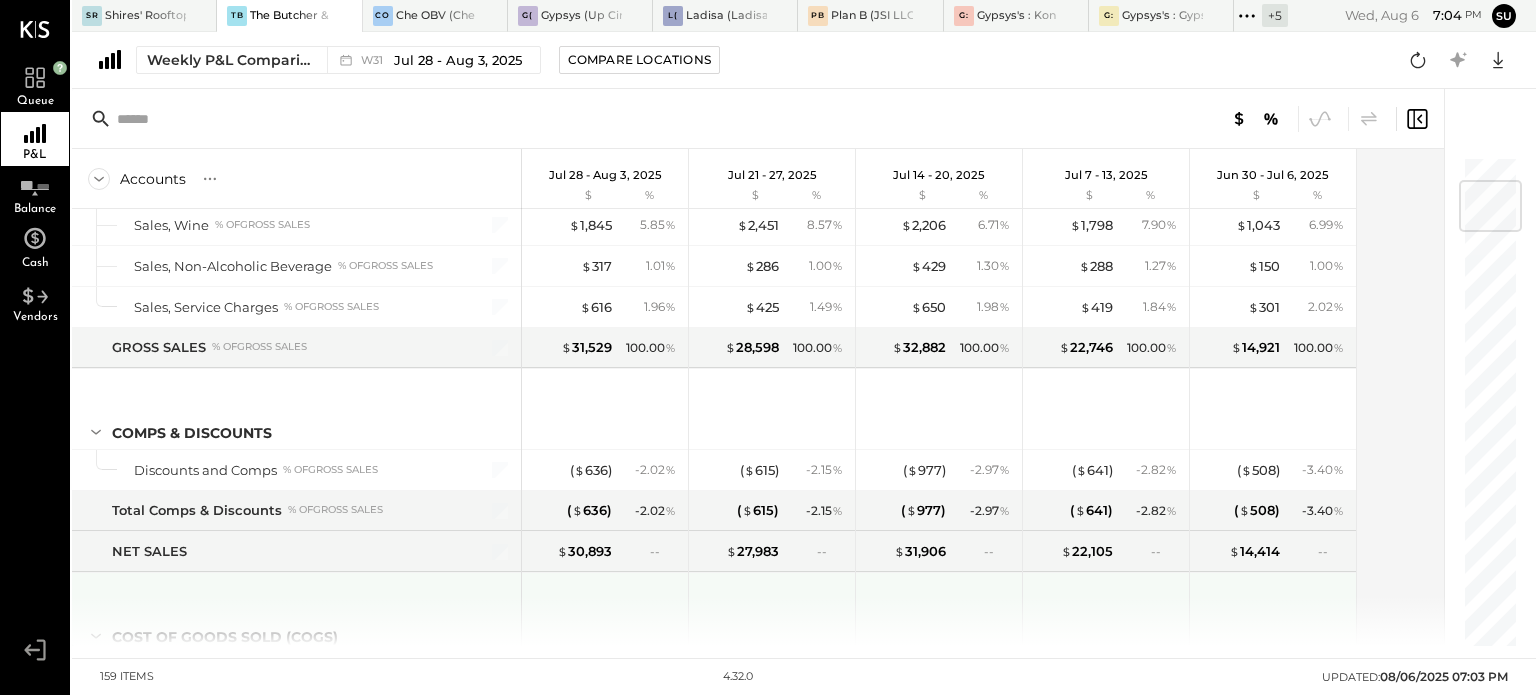 scroll, scrollTop: 208, scrollLeft: 0, axis: vertical 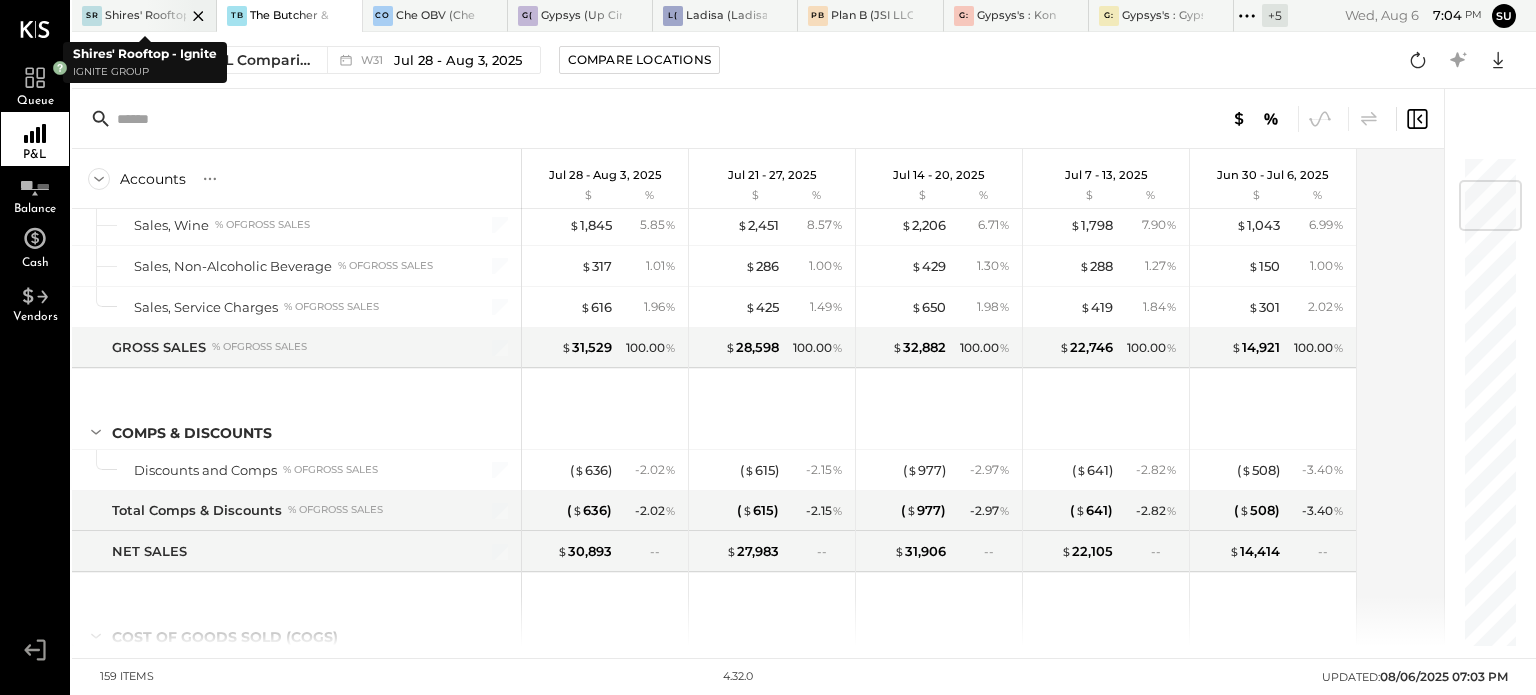 click on "Shires' Rooftop - Ignite" at bounding box center [145, 16] 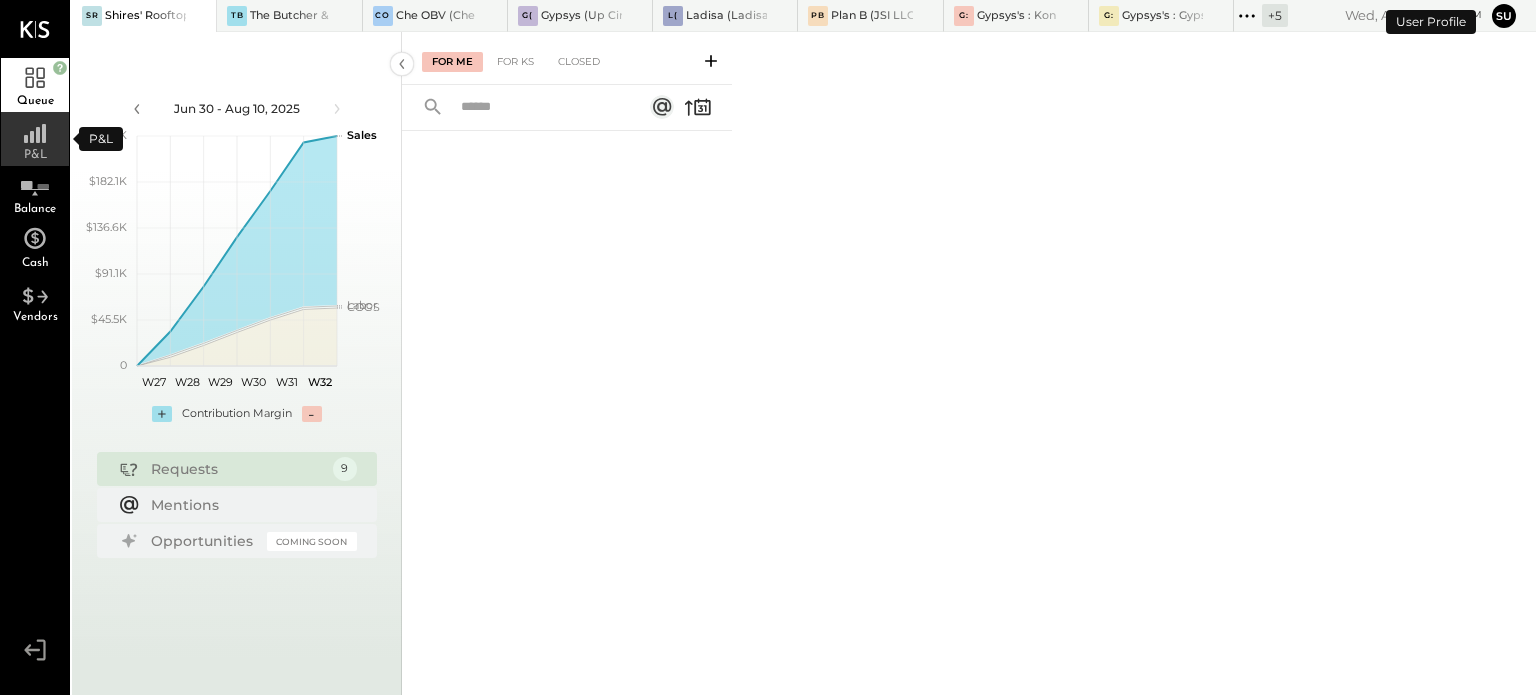 click on "P&L" at bounding box center [35, 155] 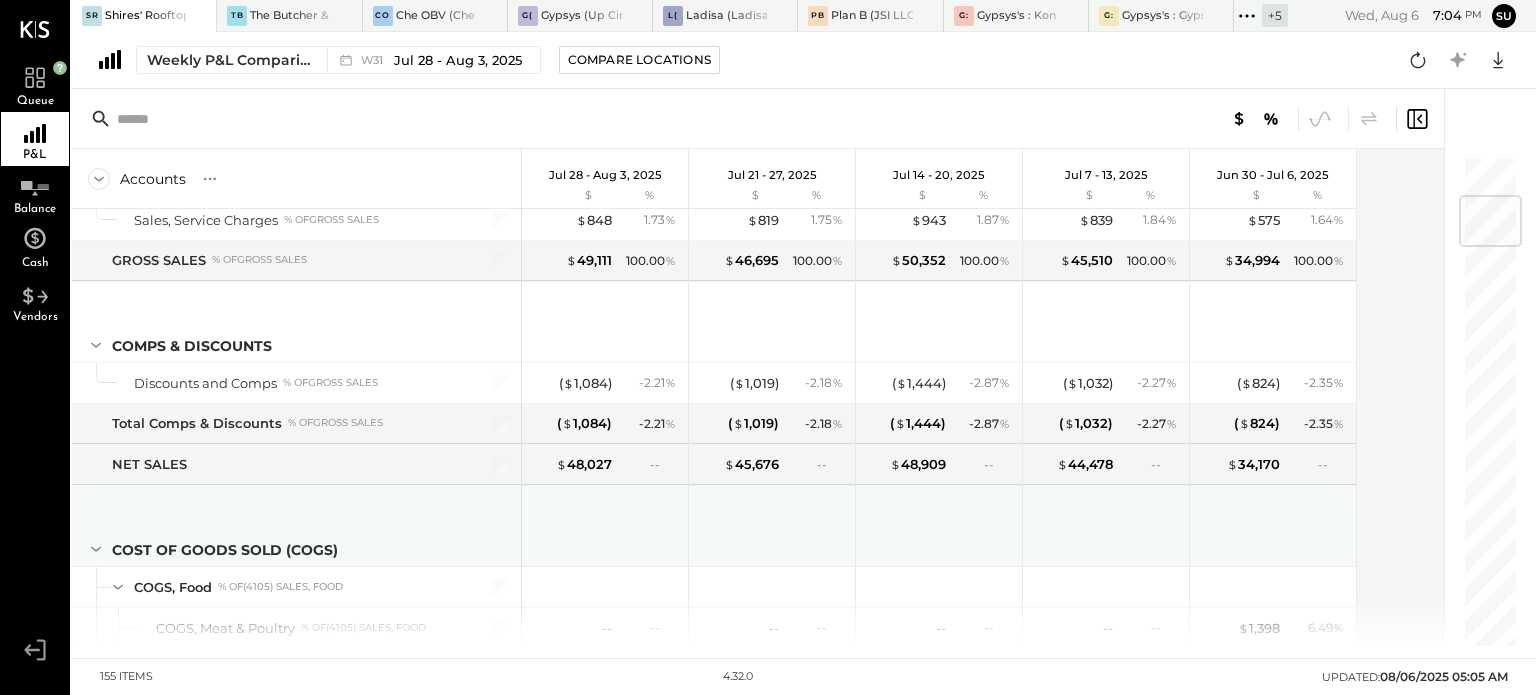 scroll, scrollTop: 336, scrollLeft: 0, axis: vertical 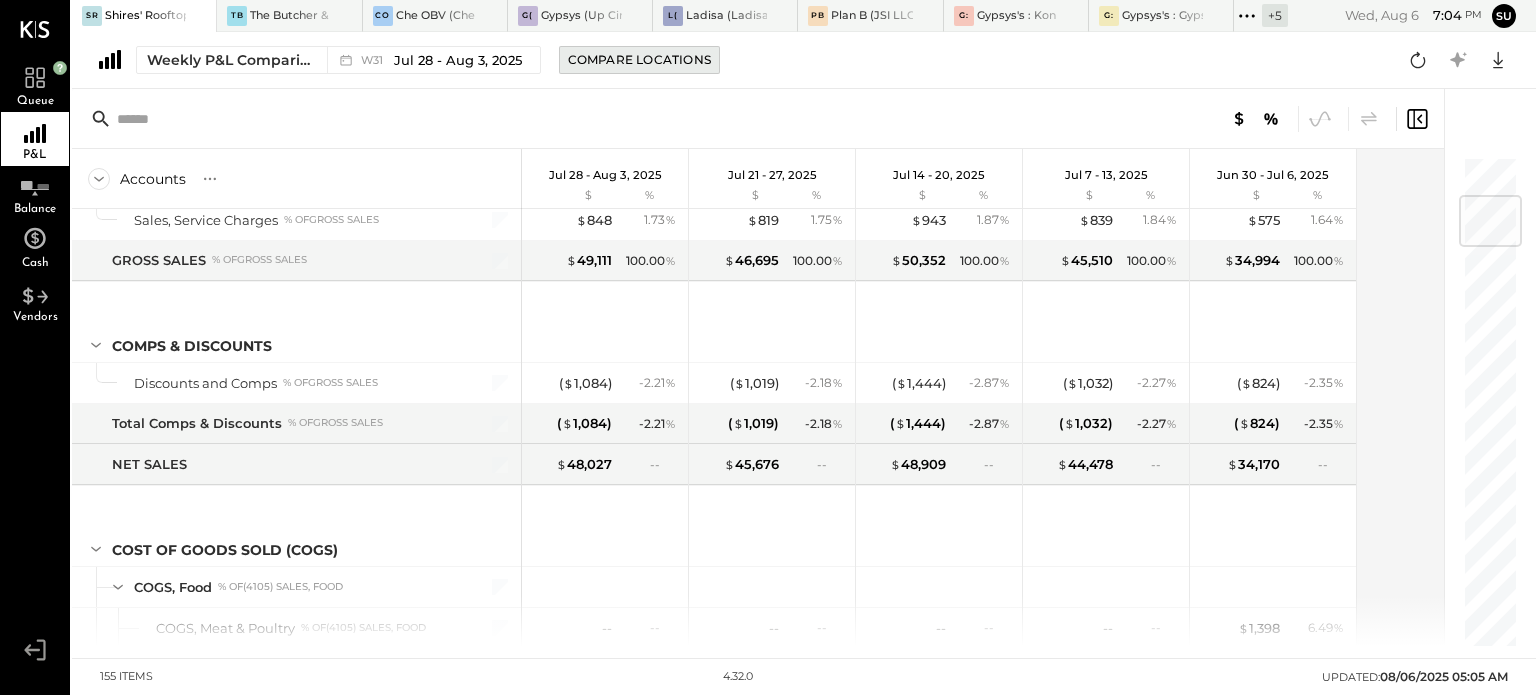 click on "Compare Locations" at bounding box center [639, 59] 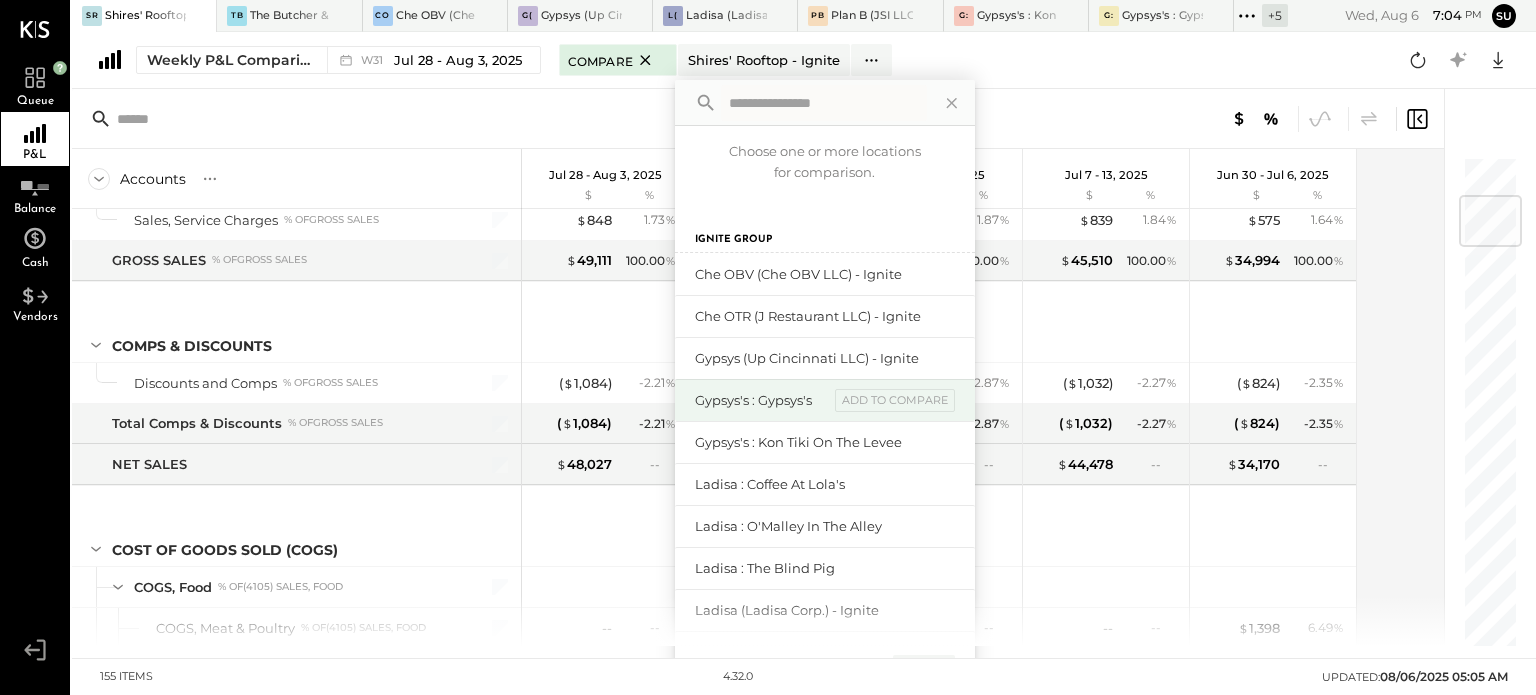 scroll, scrollTop: 132, scrollLeft: 0, axis: vertical 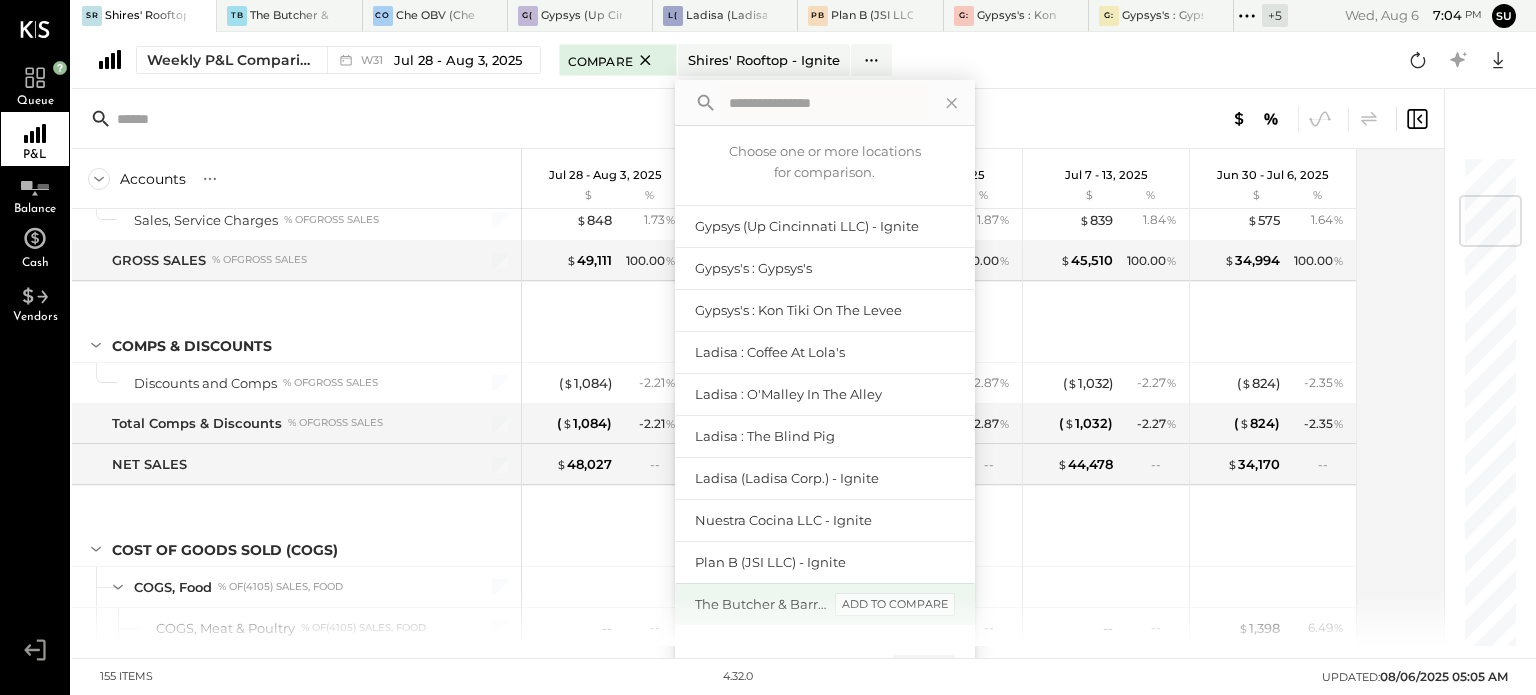 click on "add to compare" at bounding box center [895, 605] 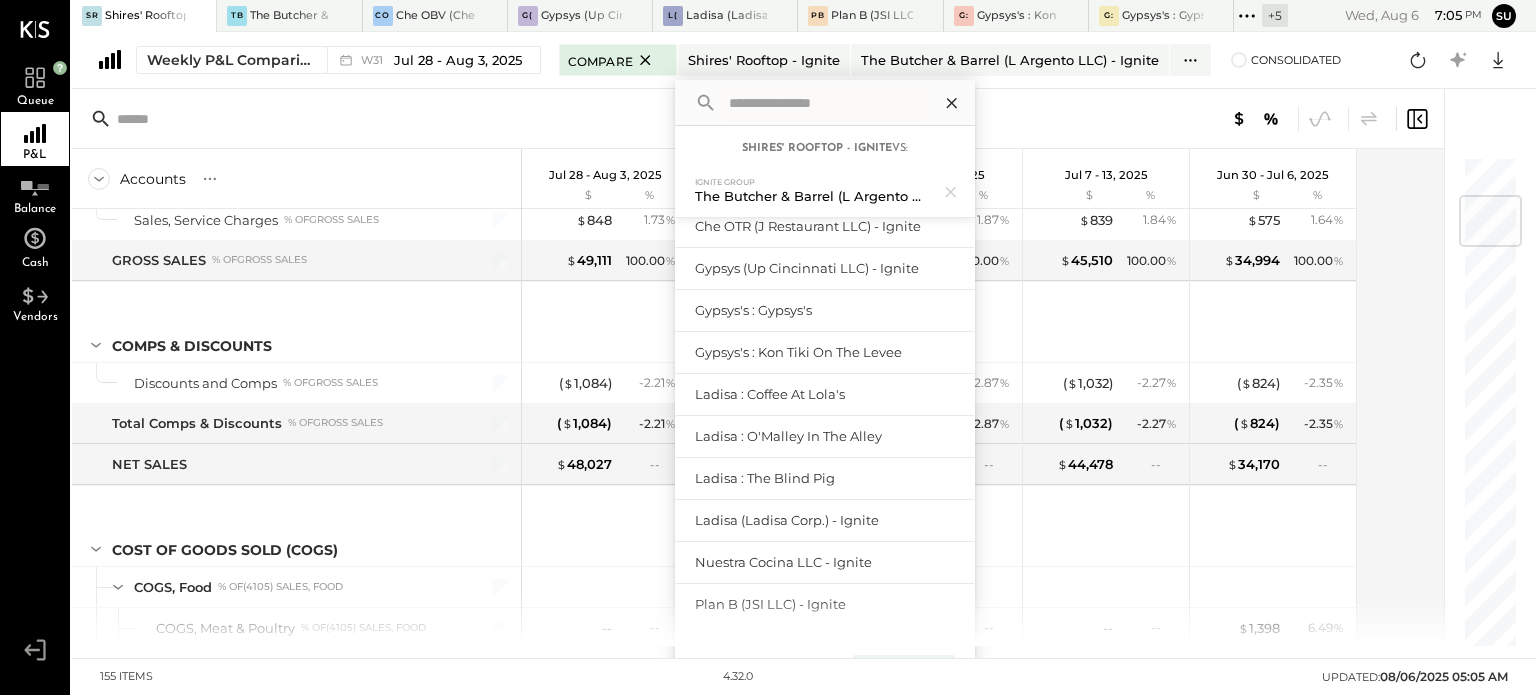 click 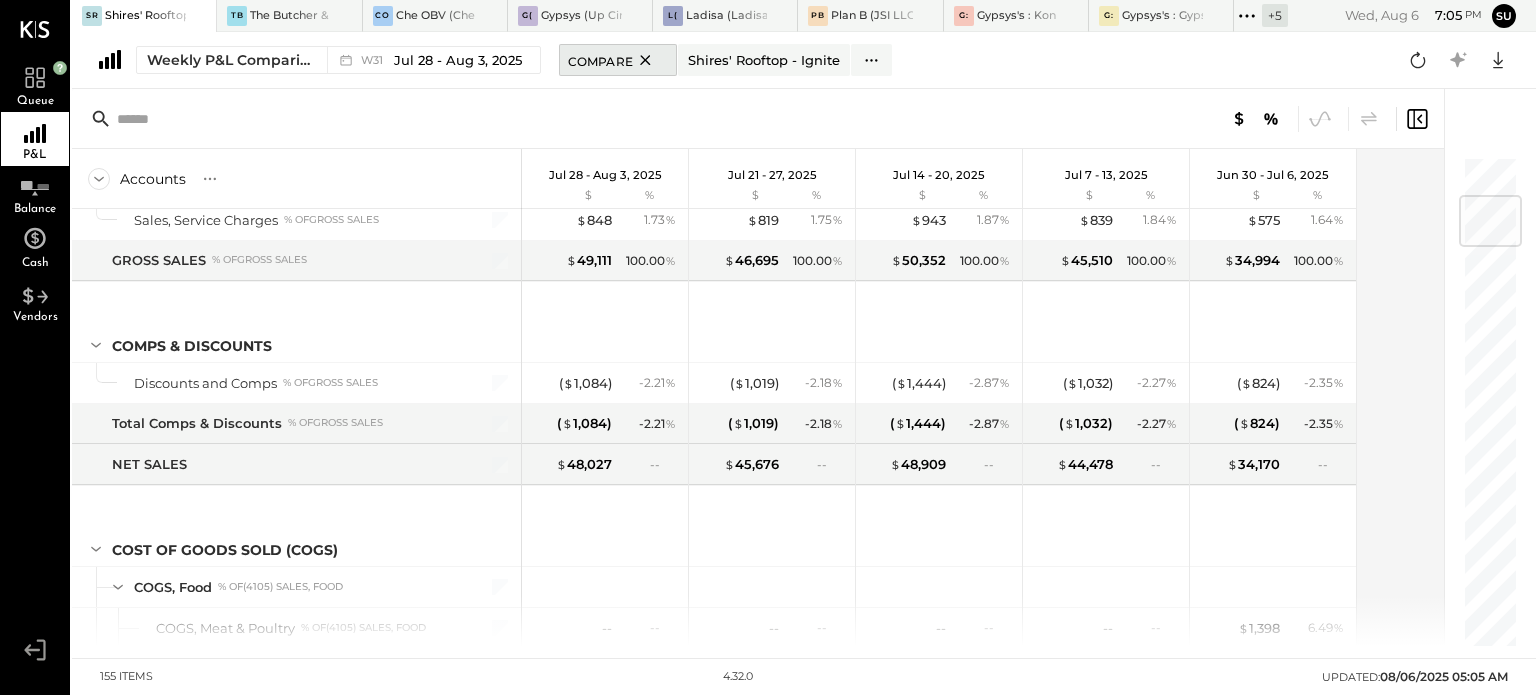 click on "Compare" at bounding box center (600, 60) 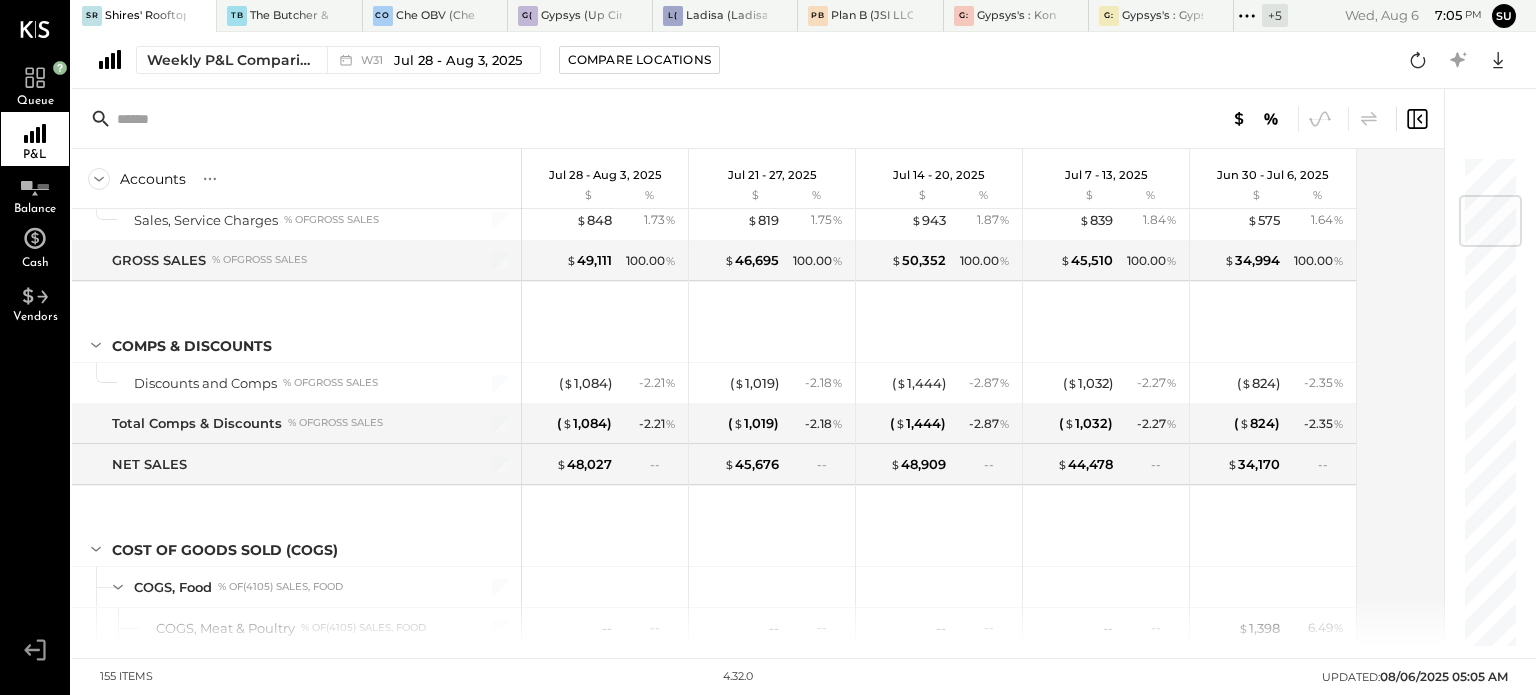 click on "Compare Locations" at bounding box center [639, 59] 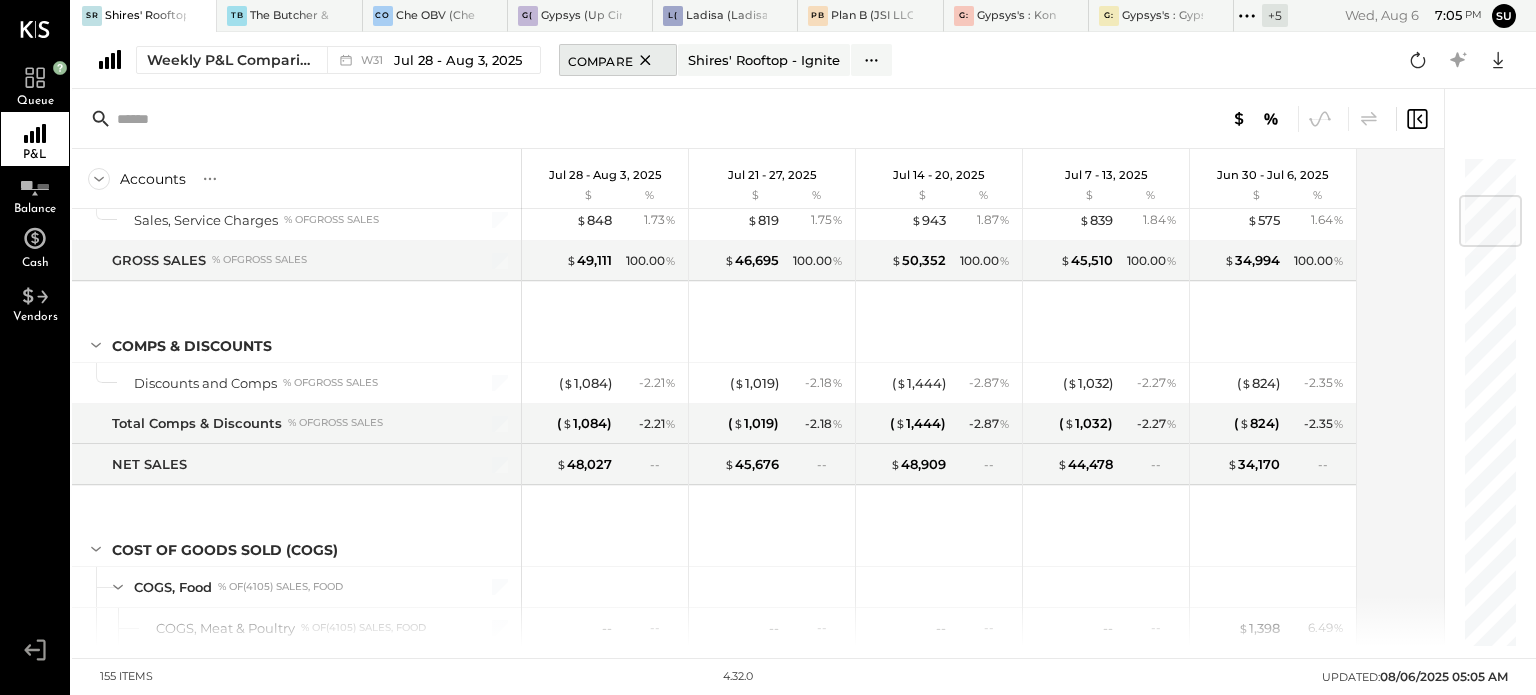 click on "Compare" at bounding box center [600, 60] 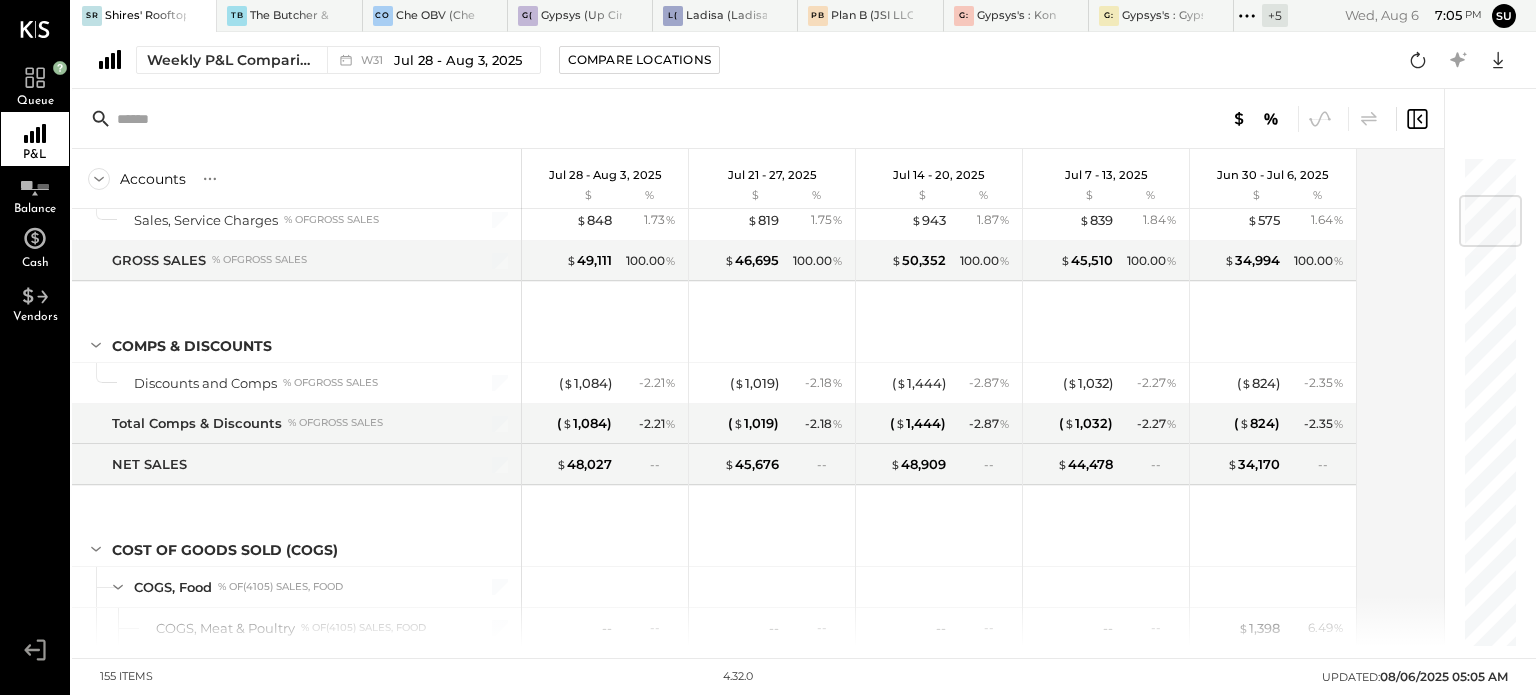 click on "Compare Locations" at bounding box center (639, 60) 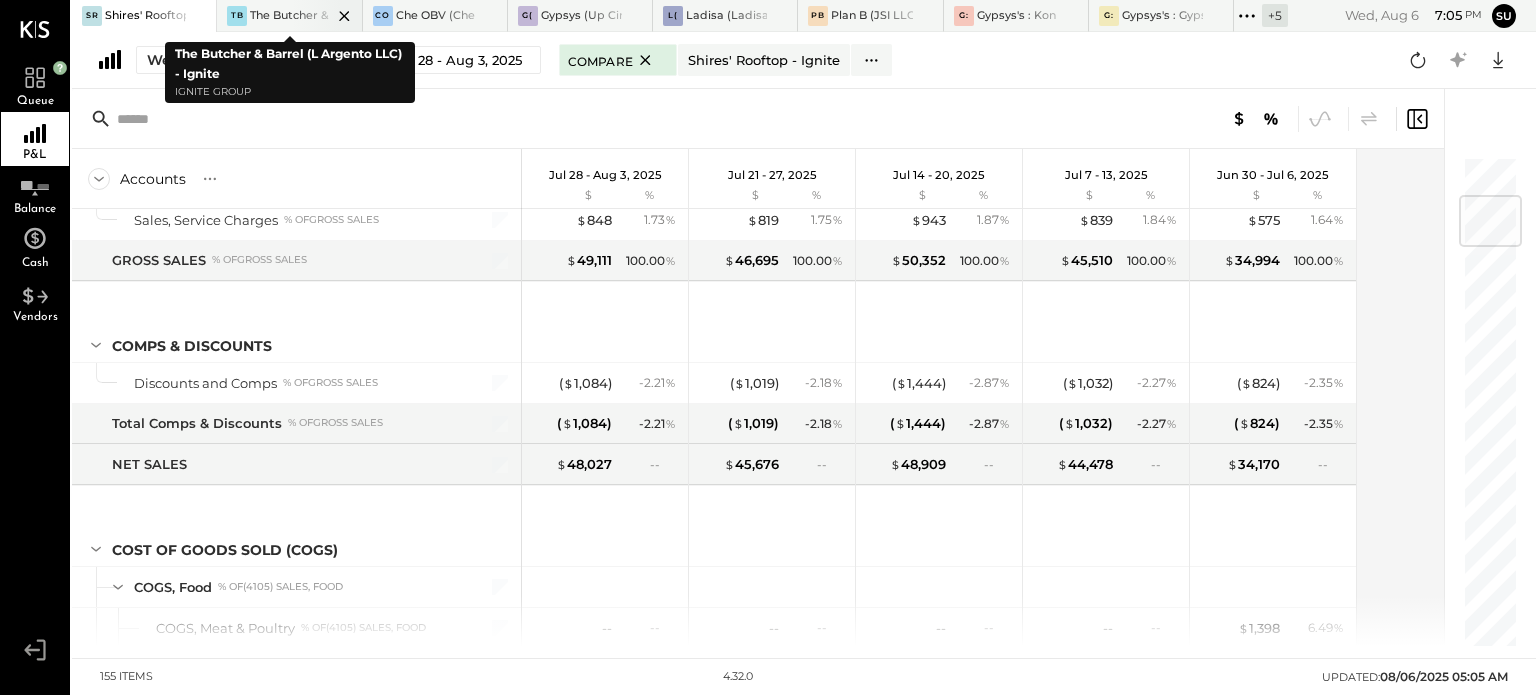 click on "TB The Butcher & Barrel ([L Argento LLC]) - Ignite" at bounding box center [289, 16] 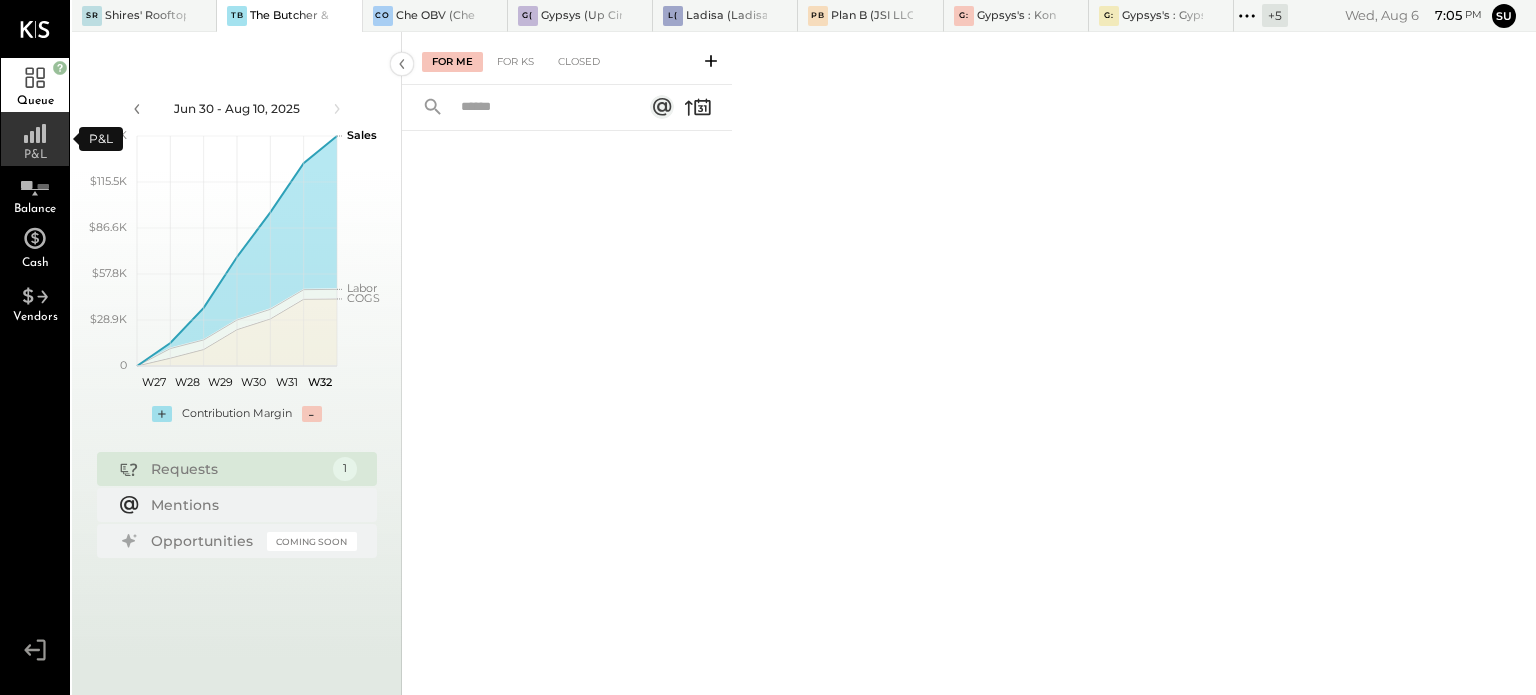 click 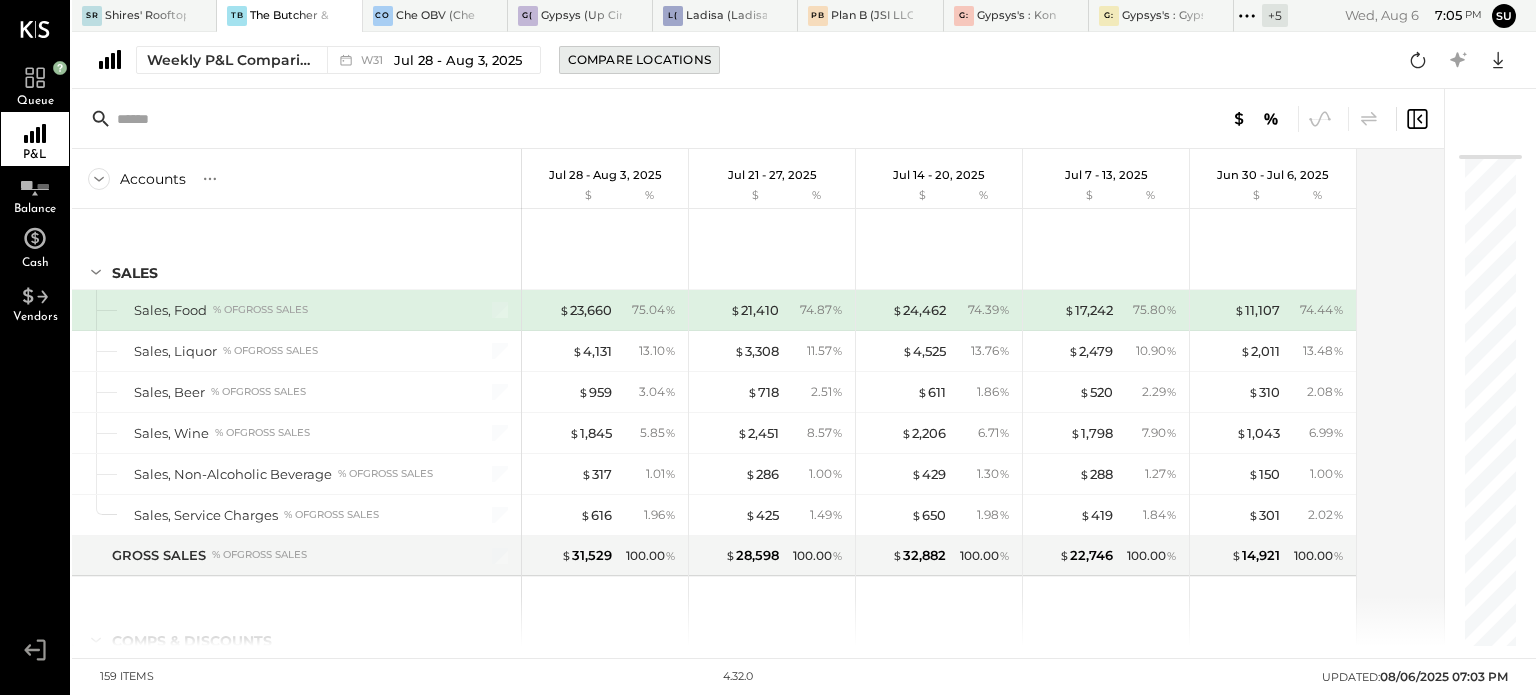 click on "Compare Locations" at bounding box center [639, 59] 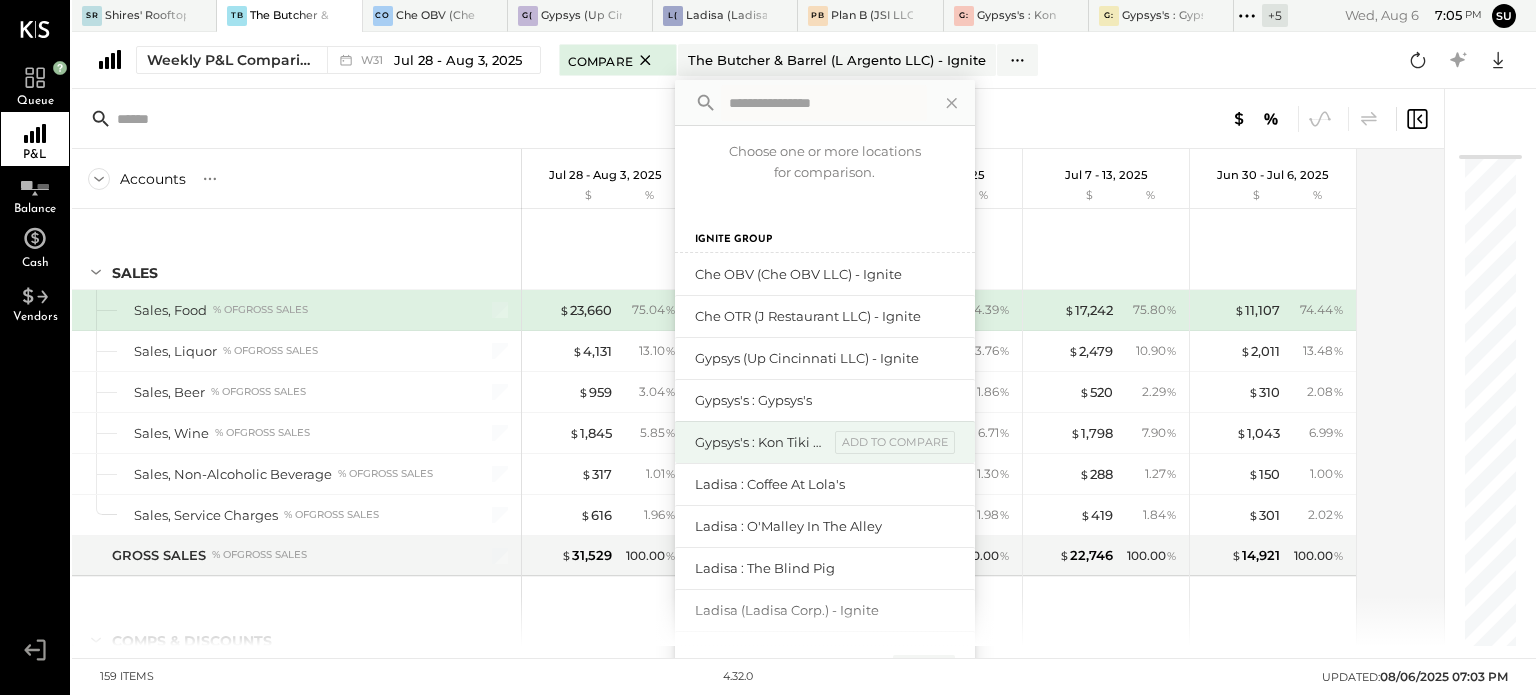 scroll, scrollTop: 132, scrollLeft: 0, axis: vertical 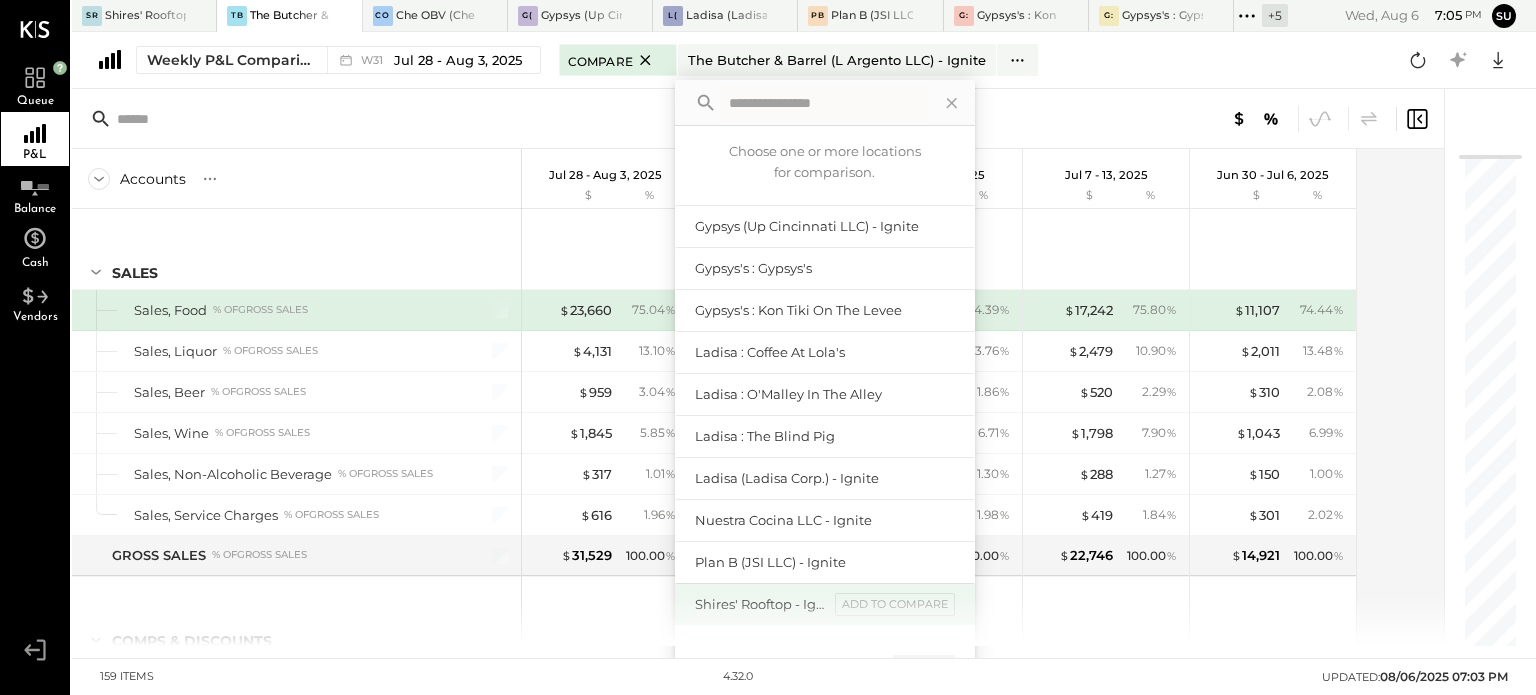 click on "Shires' Rooftop - Ignite" at bounding box center [762, 604] 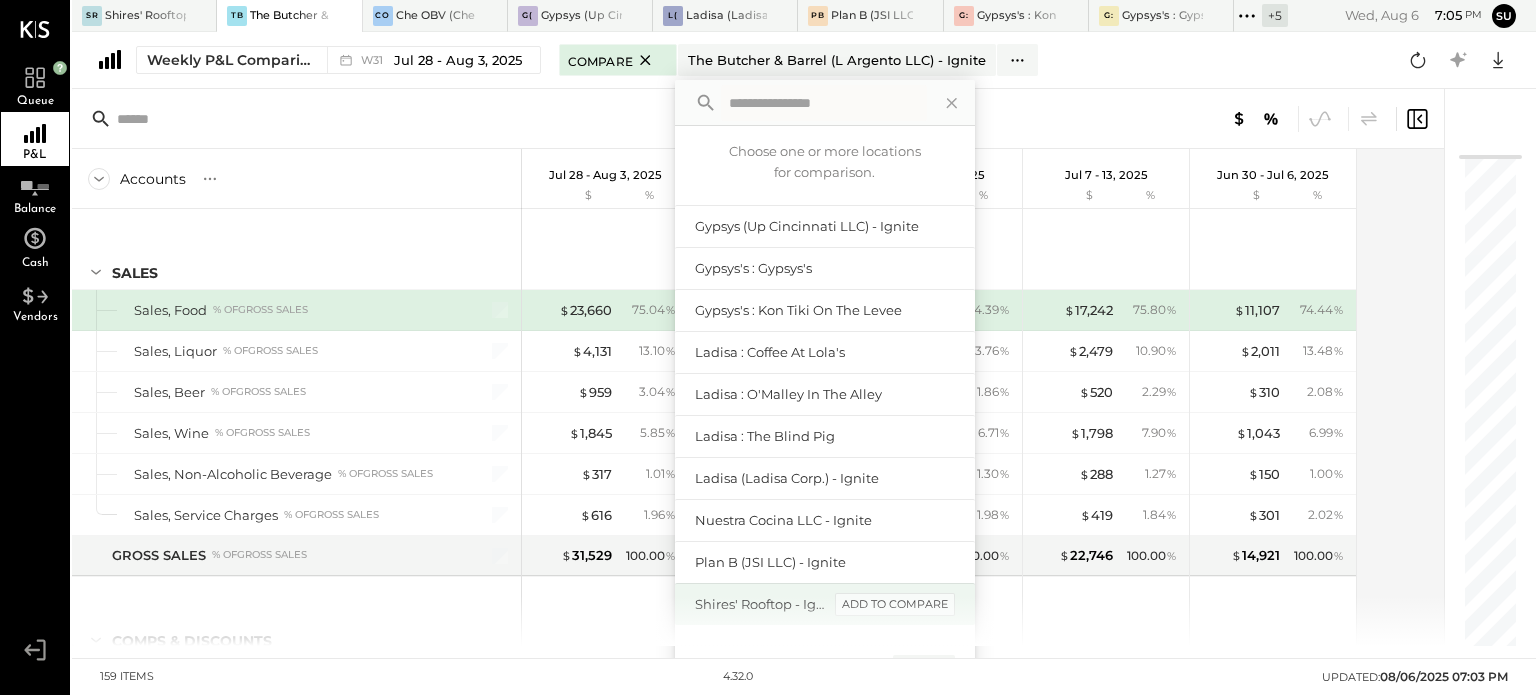 click on "add to compare" at bounding box center [895, 605] 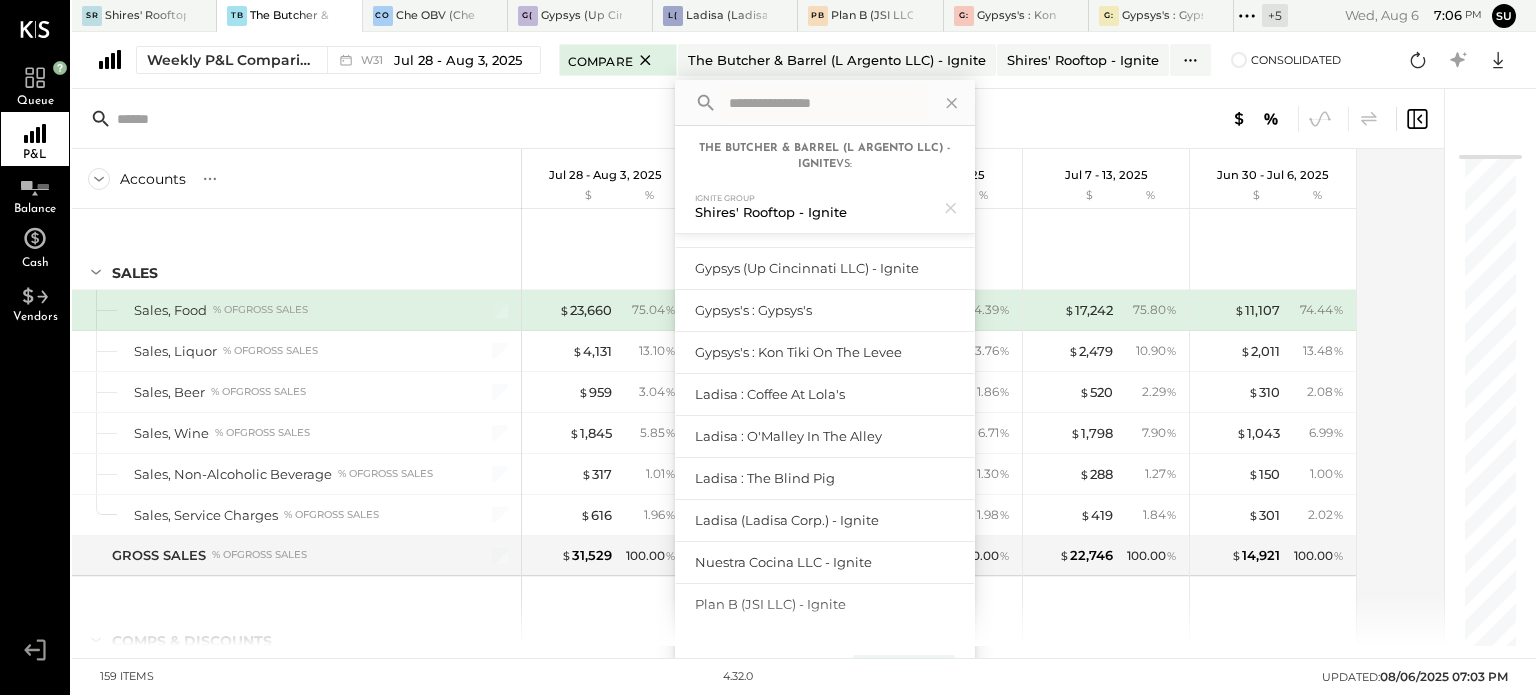 click at bounding box center (758, 119) 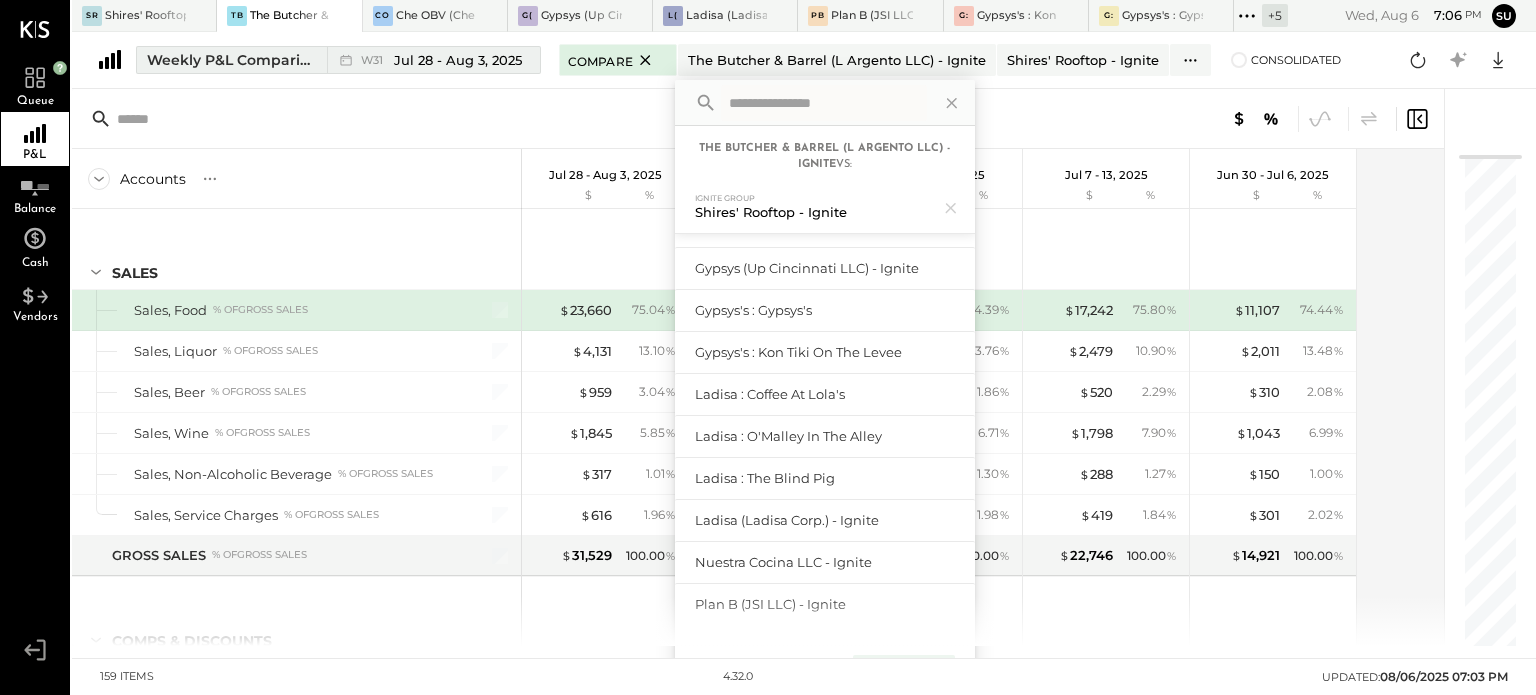 click on "Weekly P&L Comparison" at bounding box center (231, 60) 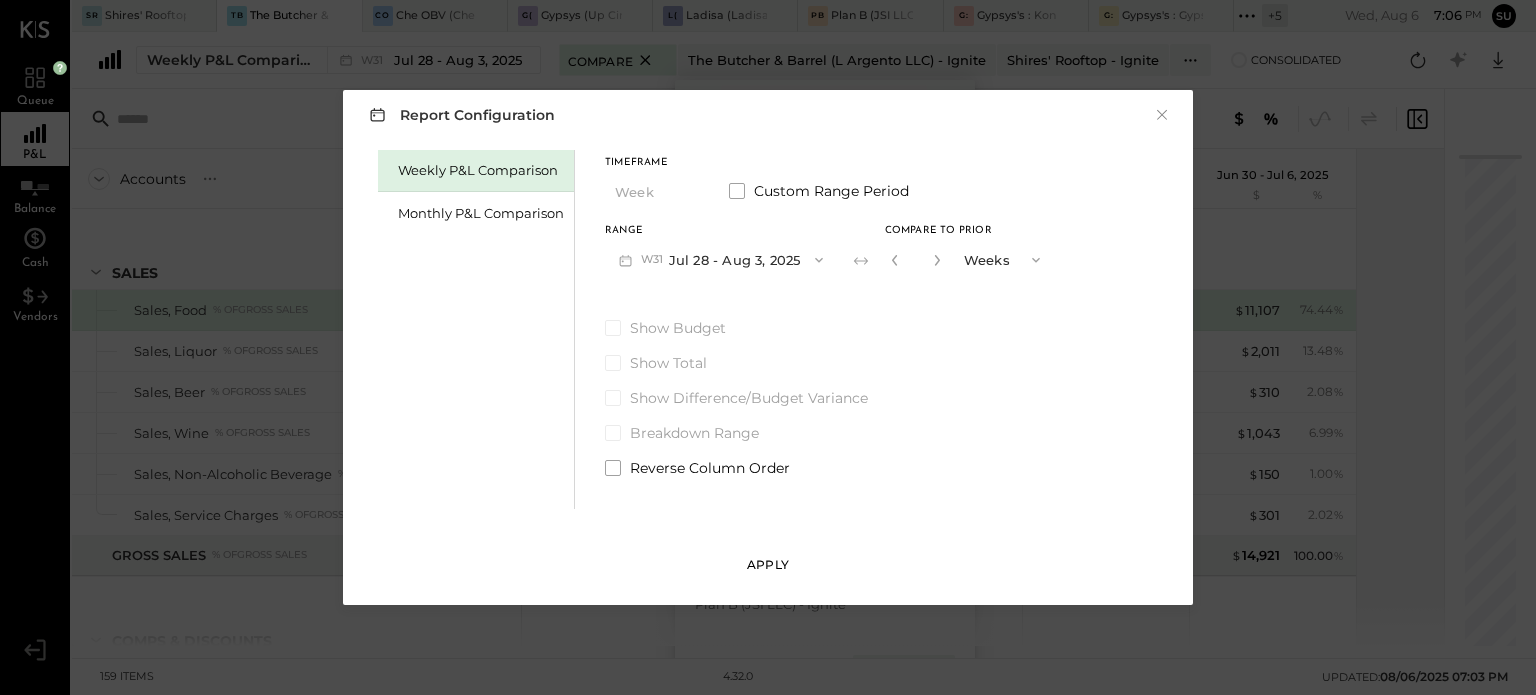 click on "Apply" at bounding box center (768, 564) 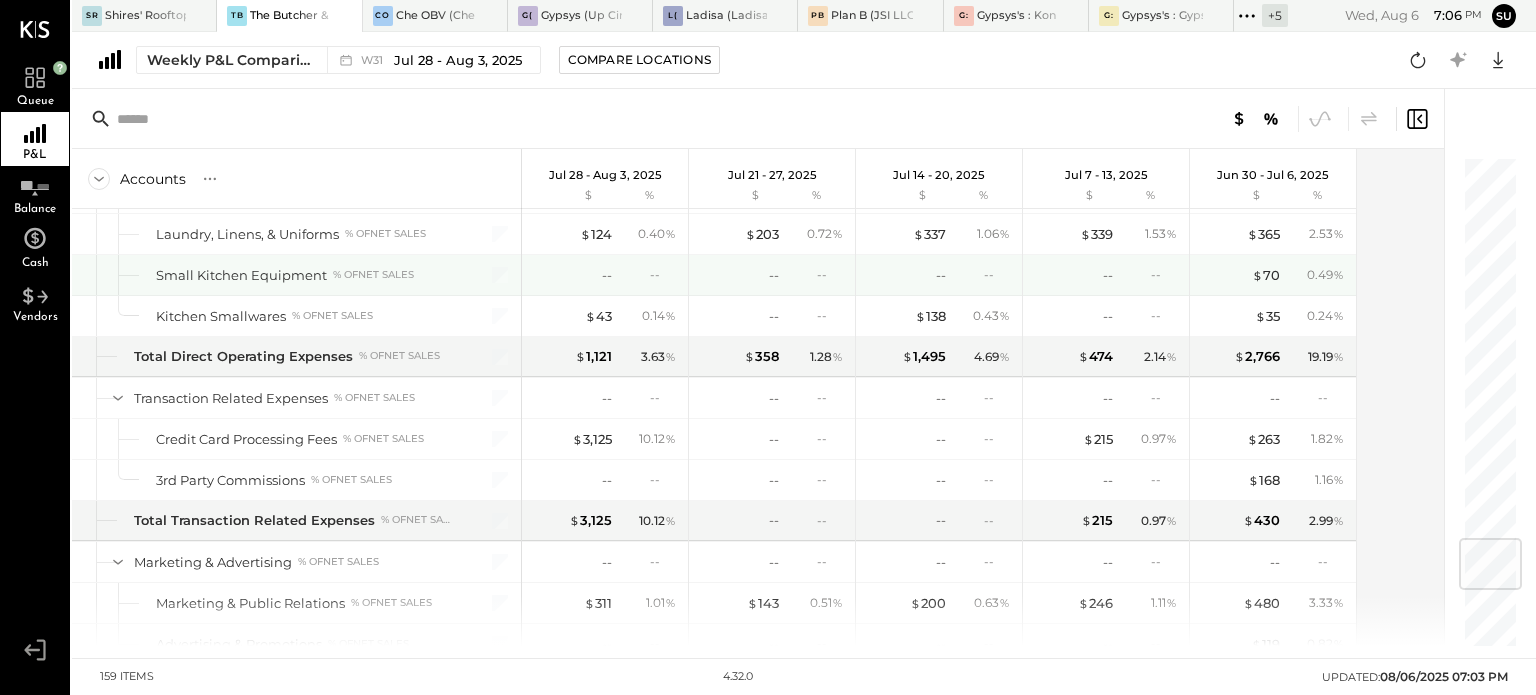 scroll, scrollTop: 3234, scrollLeft: 0, axis: vertical 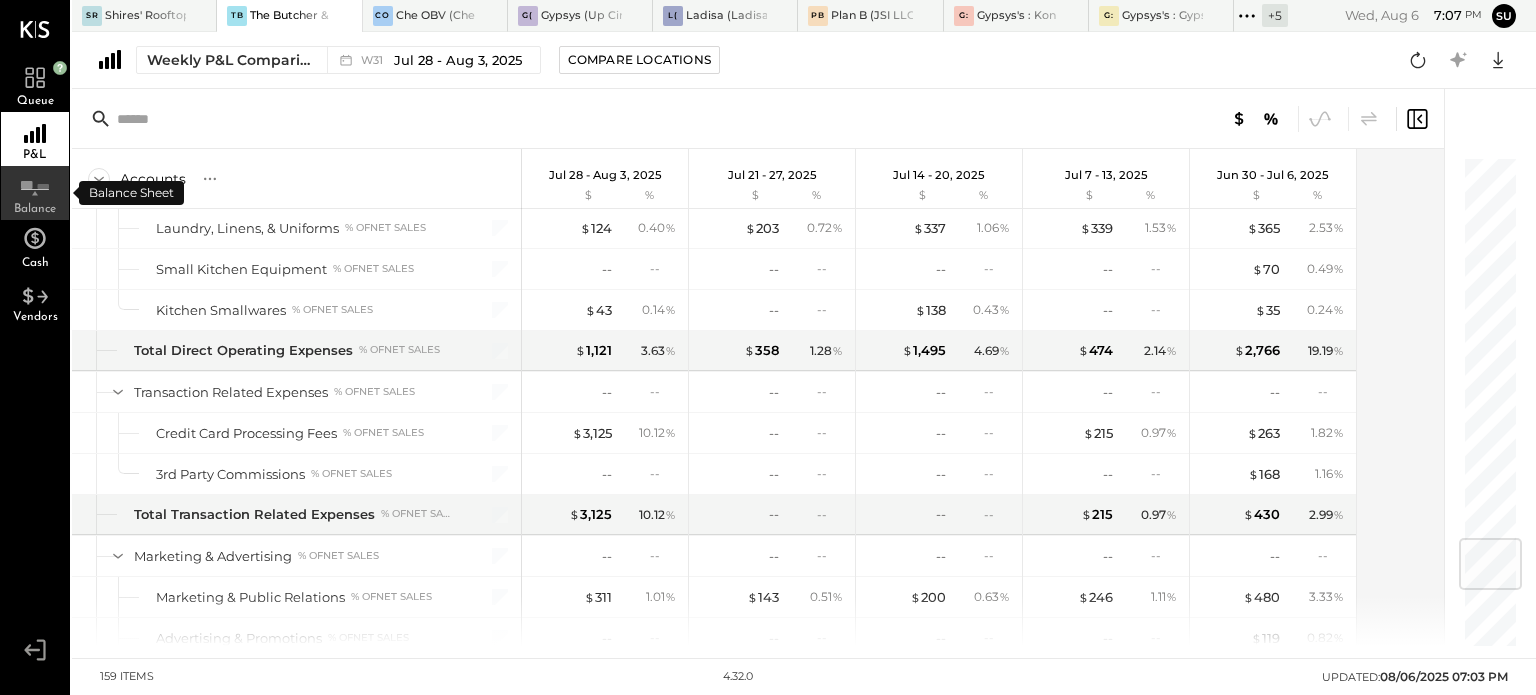 click on "Balance" at bounding box center [35, 193] 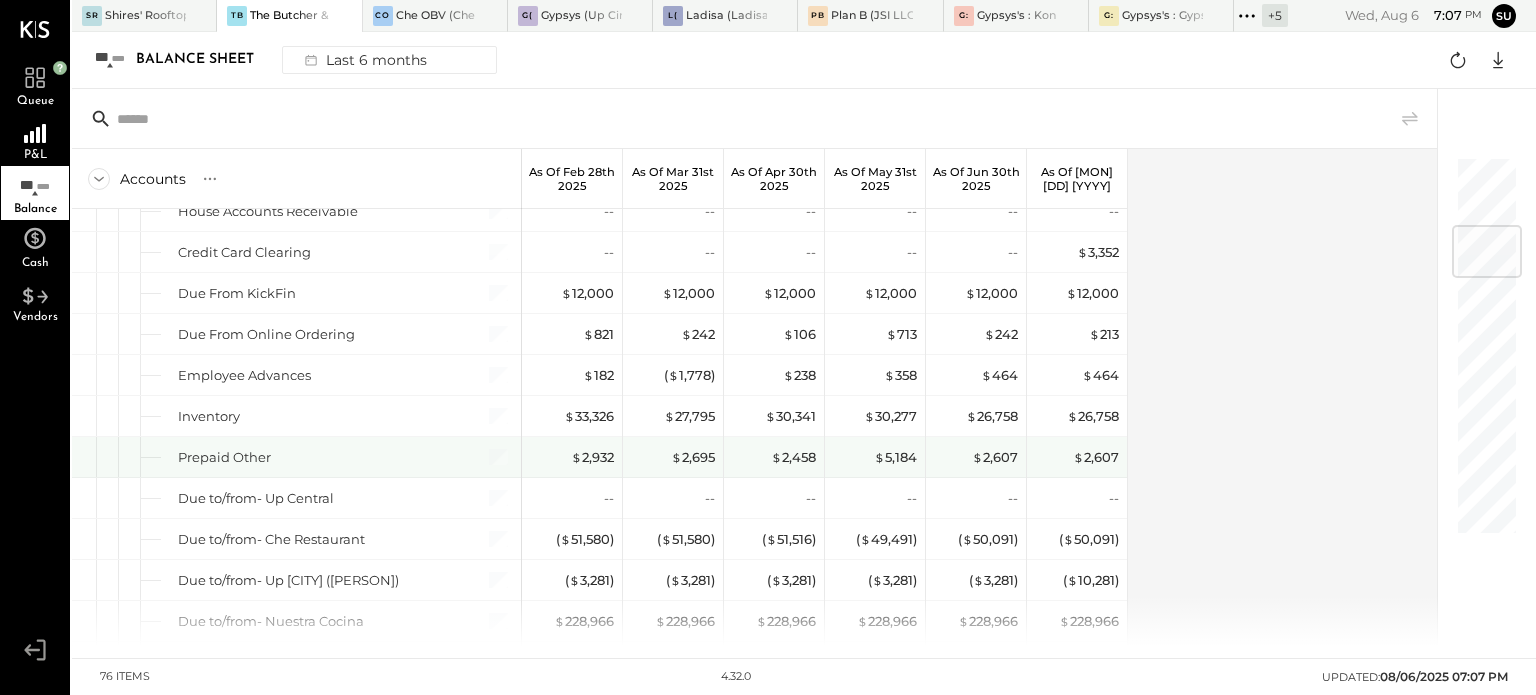 scroll, scrollTop: 584, scrollLeft: 0, axis: vertical 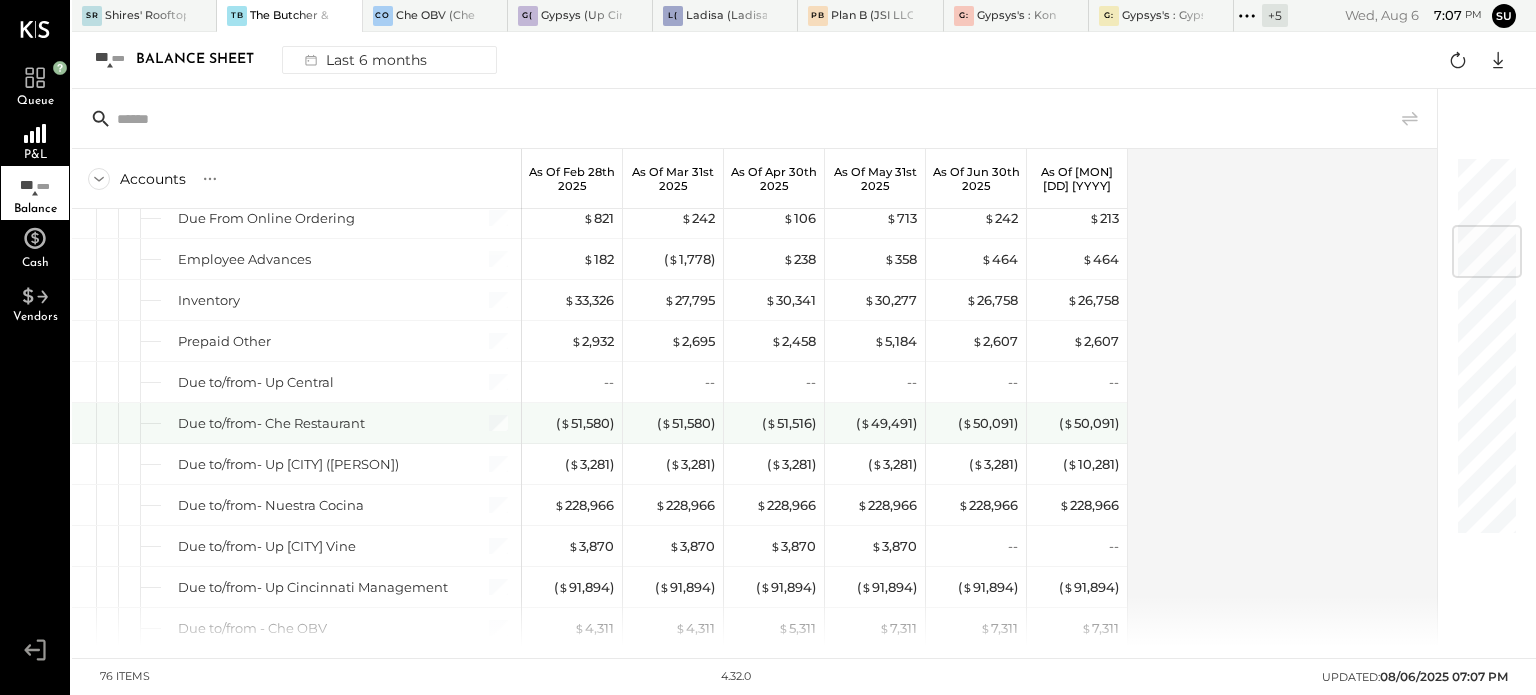 click at bounding box center (488, 423) 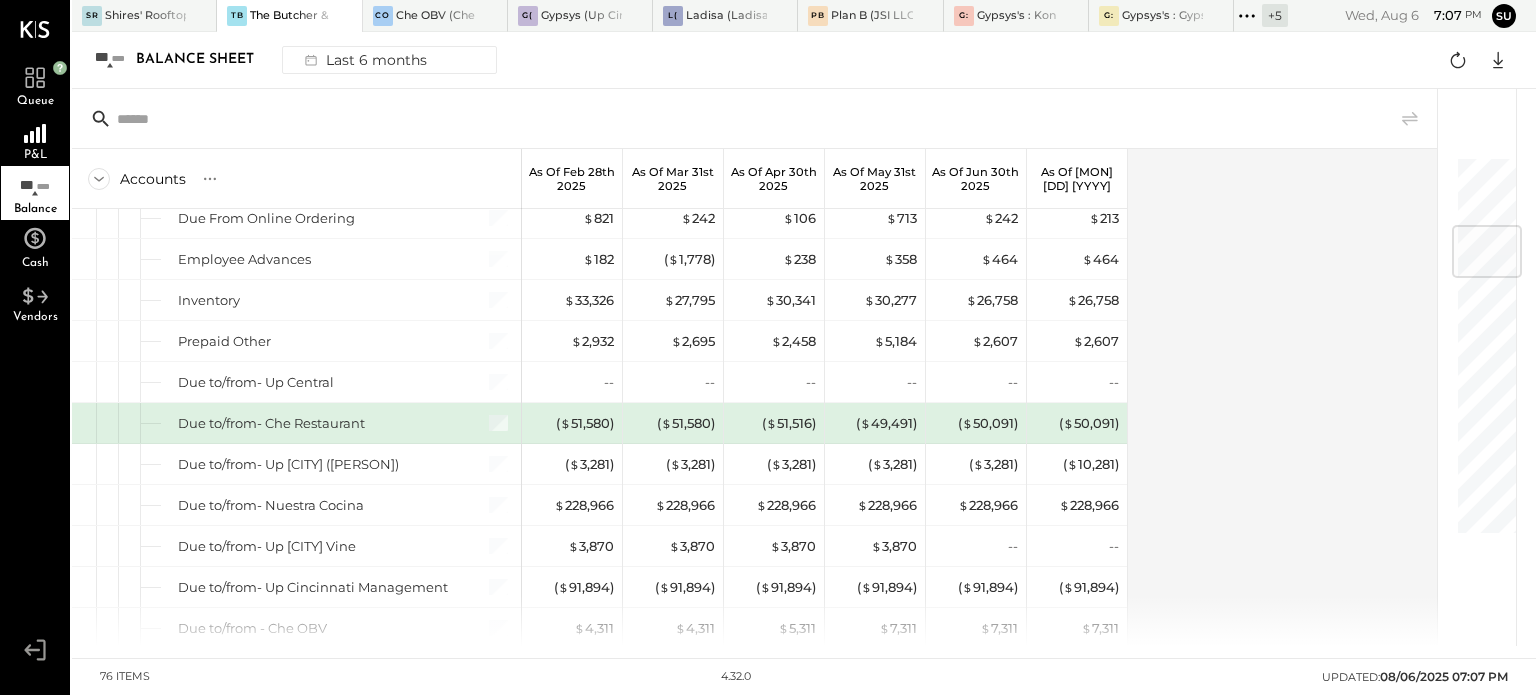 click at bounding box center (488, 423) 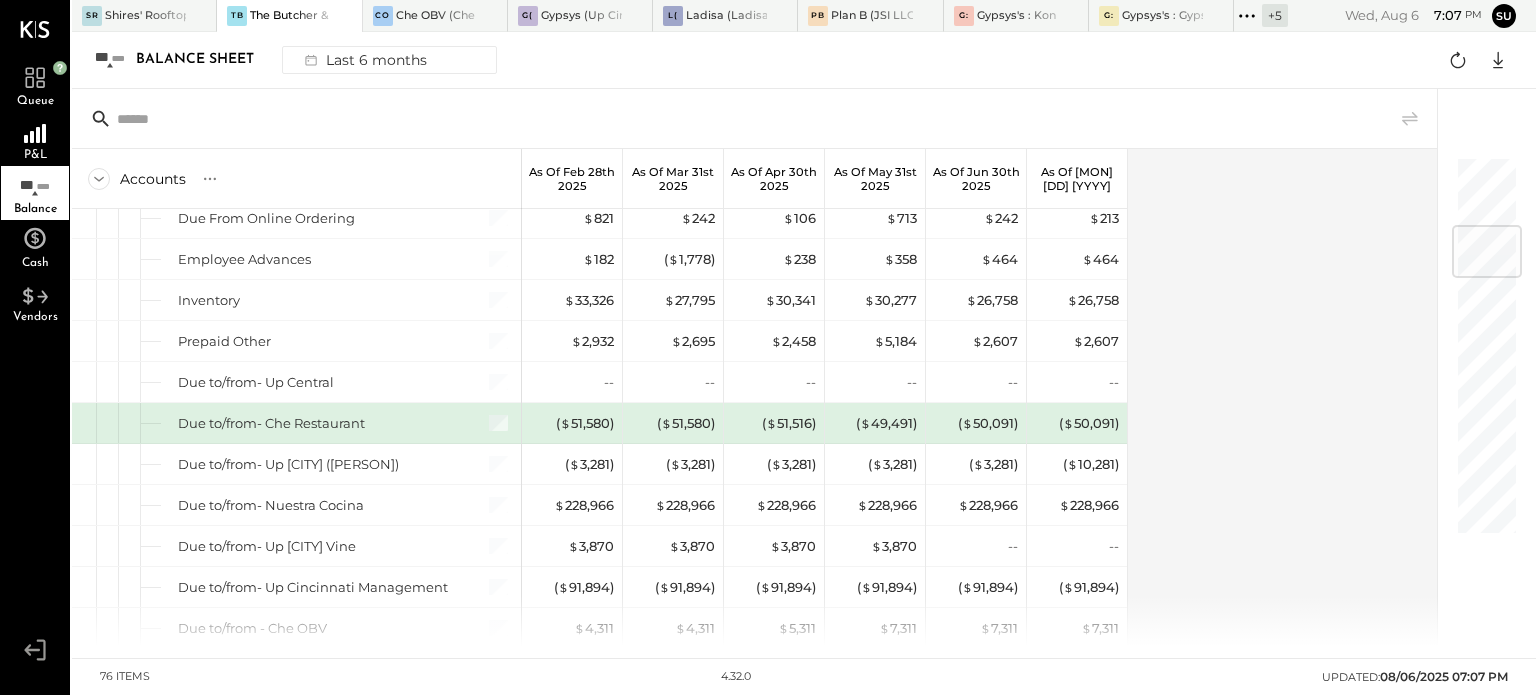 click at bounding box center [488, 423] 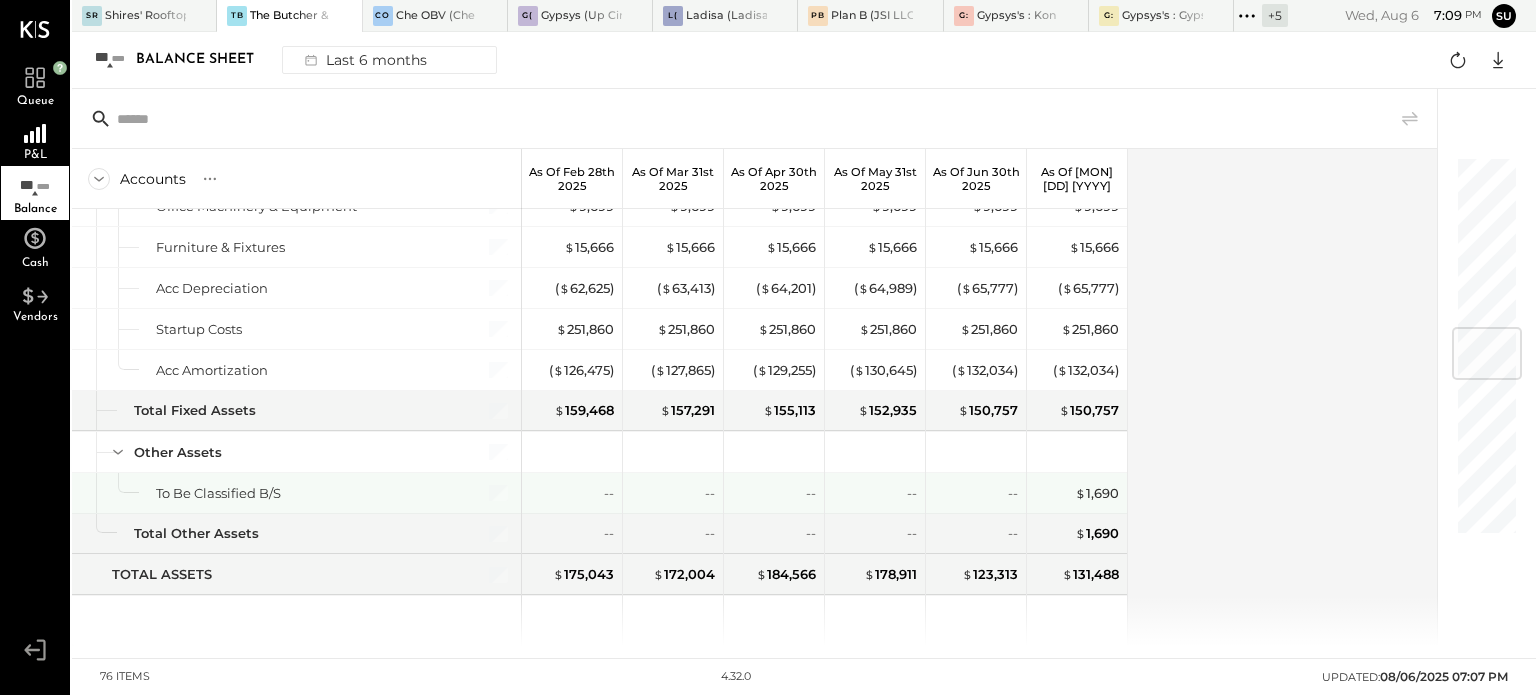 scroll, scrollTop: 1429, scrollLeft: 0, axis: vertical 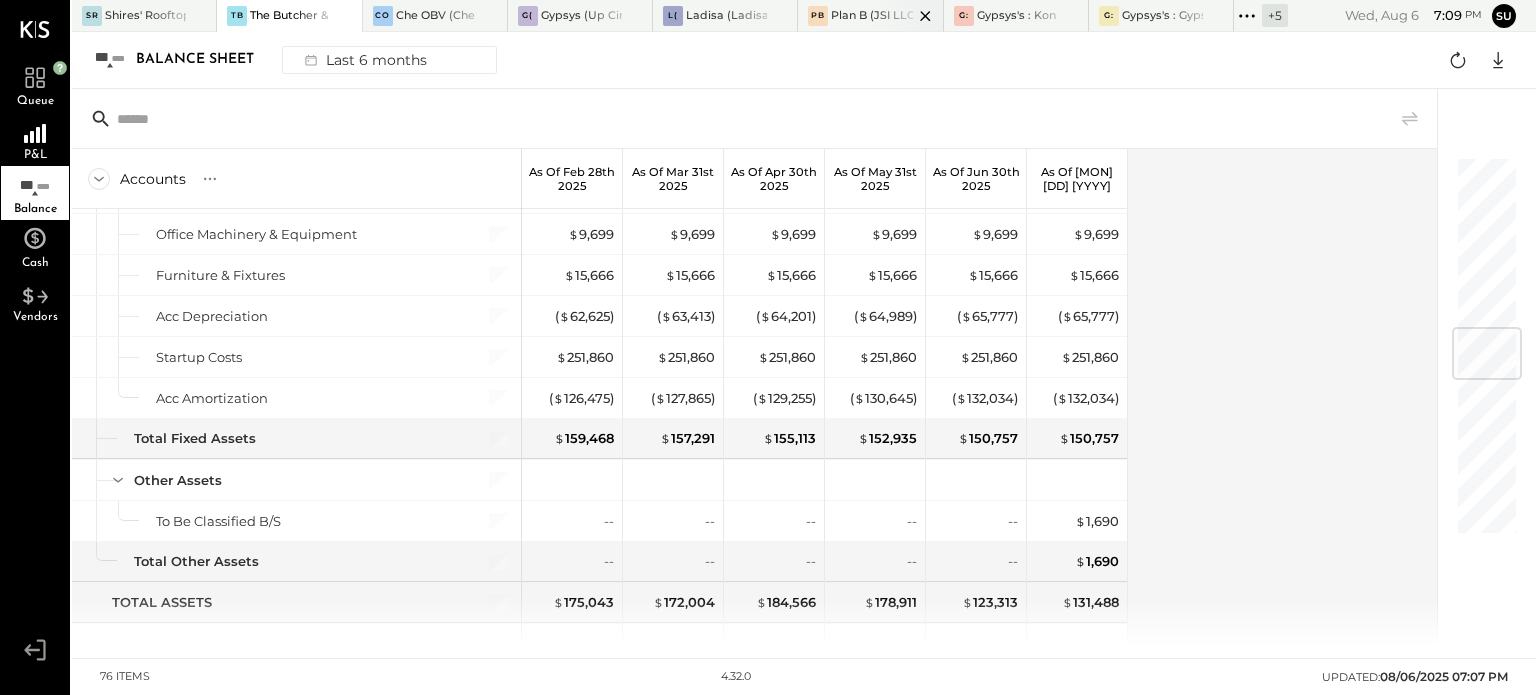 click on "Plan B (JSI LLC) - Ignite" at bounding box center (871, 16) 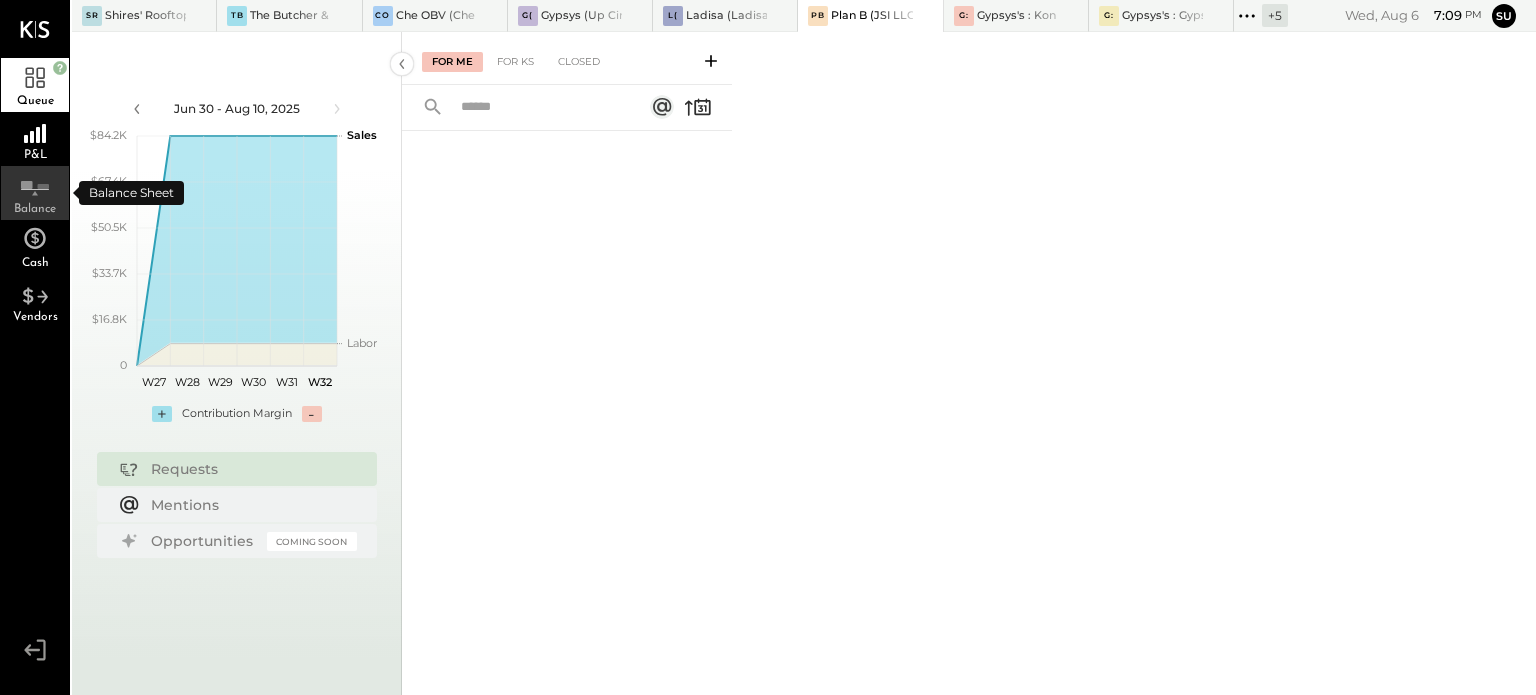 click 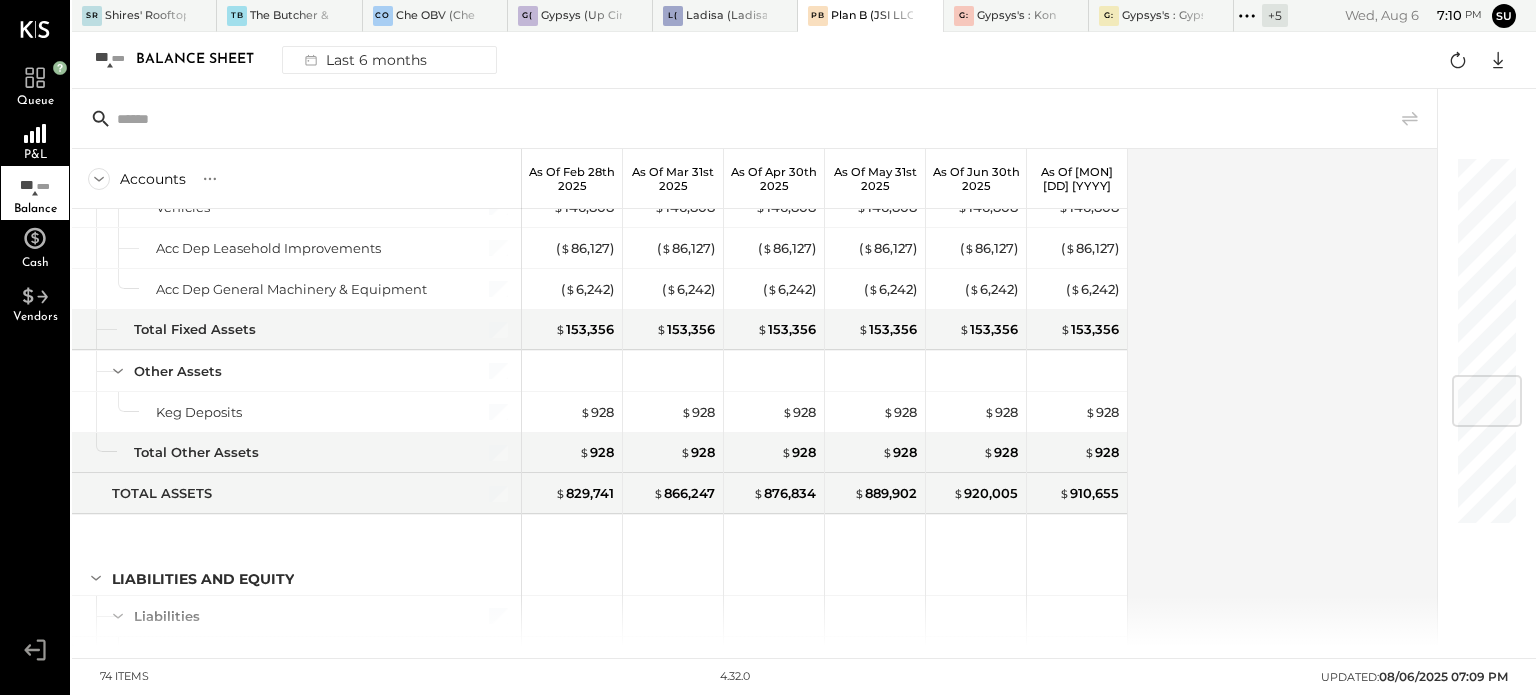scroll, scrollTop: 1826, scrollLeft: 0, axis: vertical 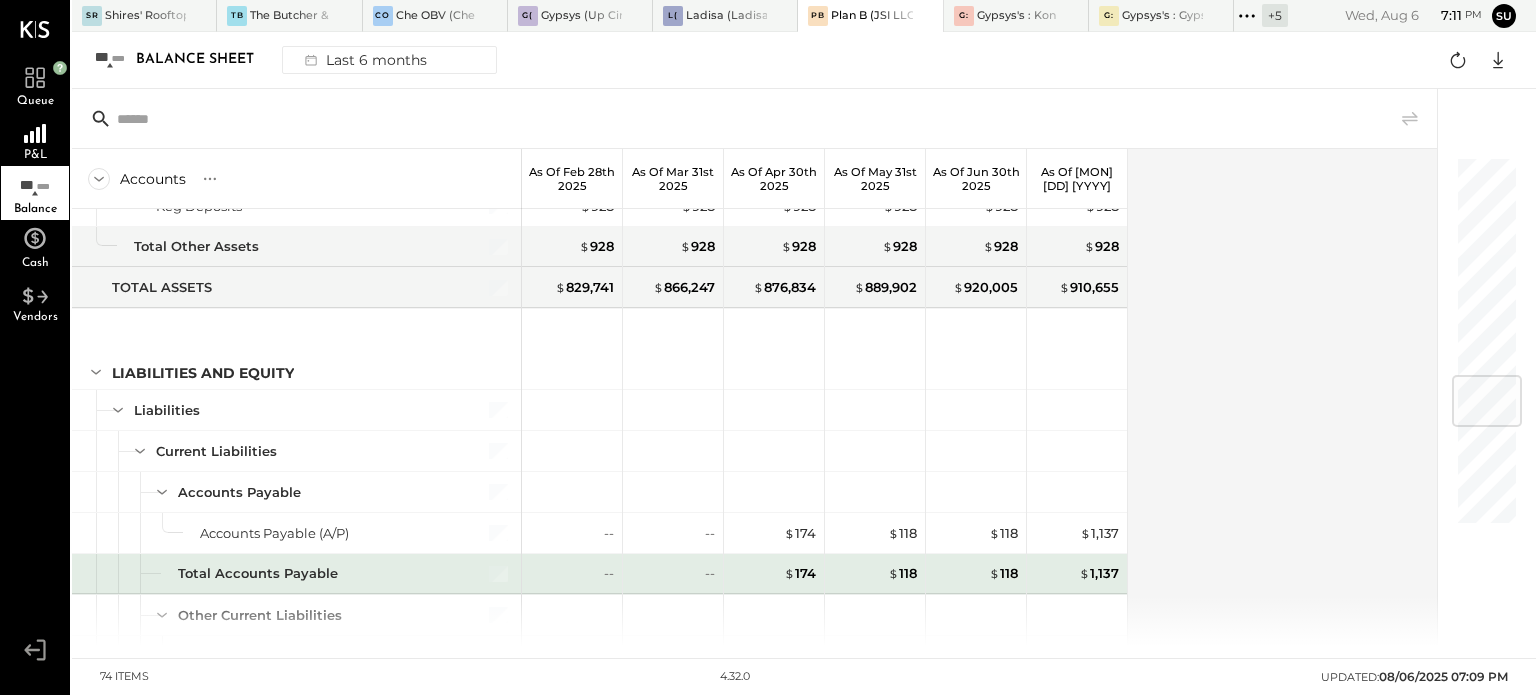 drag, startPoint x: 131, startPoint y: 535, endPoint x: 172, endPoint y: 573, distance: 55.9017 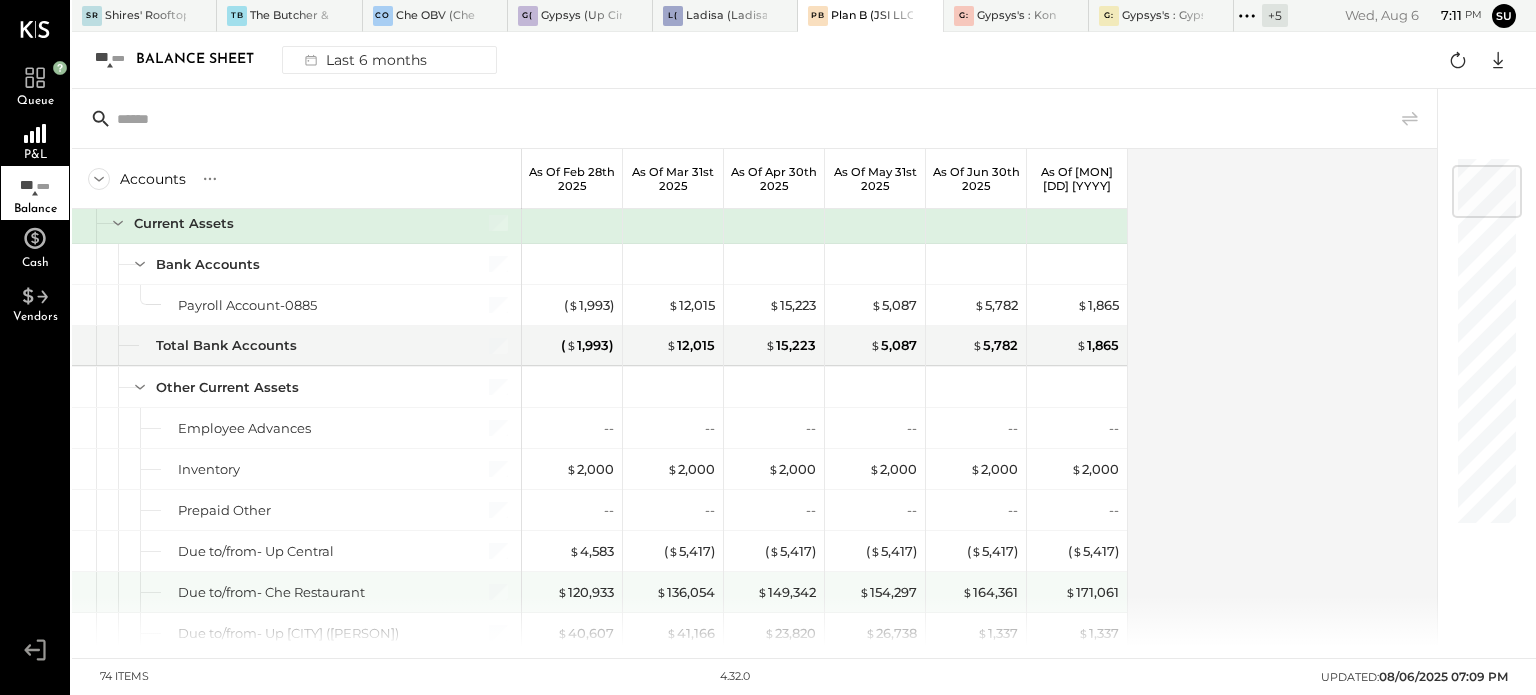 scroll, scrollTop: 0, scrollLeft: 0, axis: both 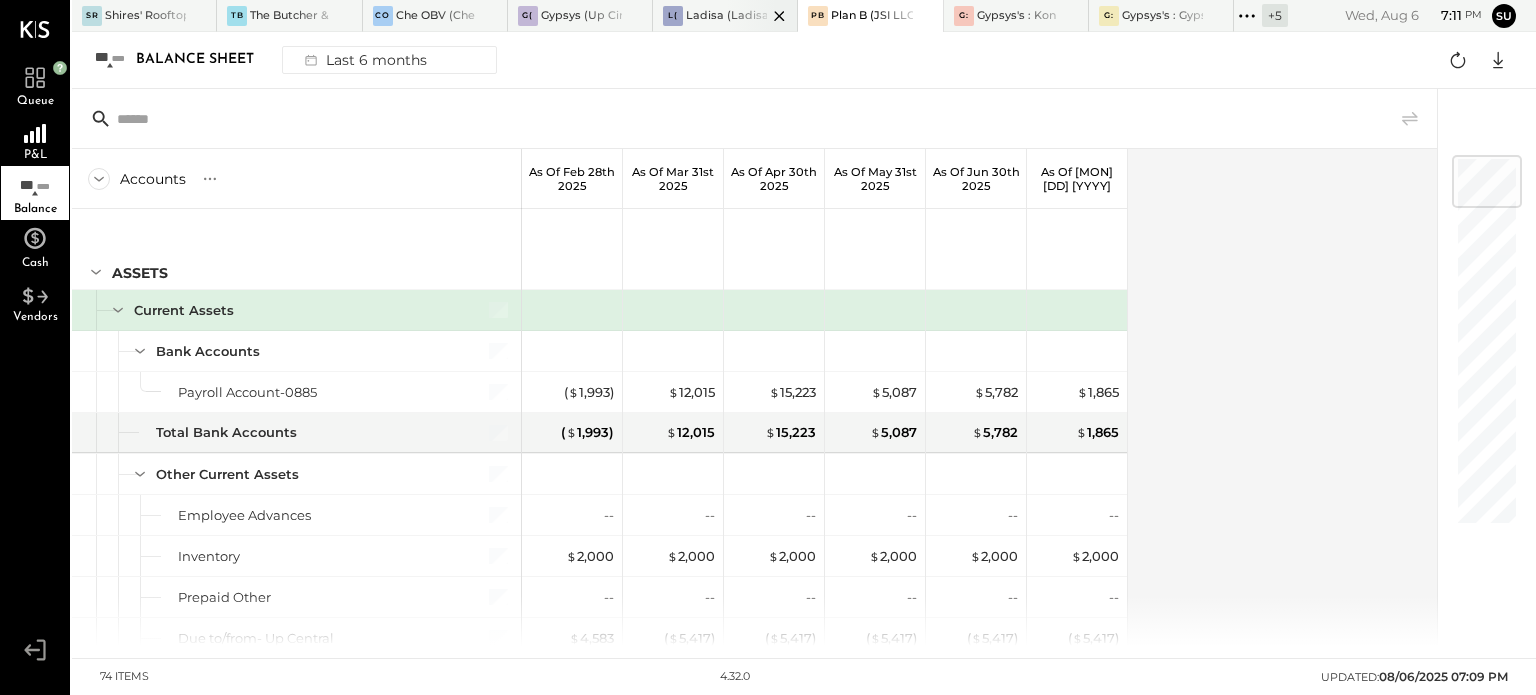 click at bounding box center (762, 15) 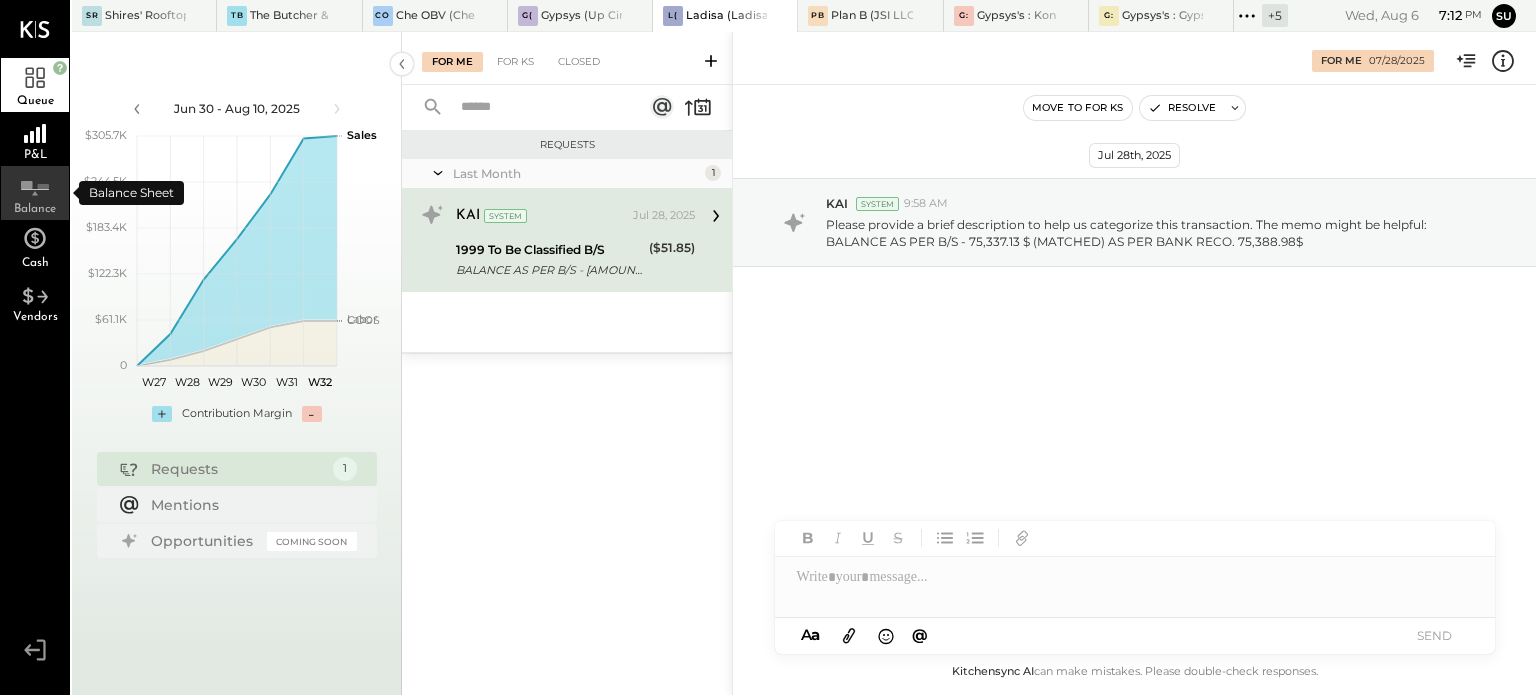 click 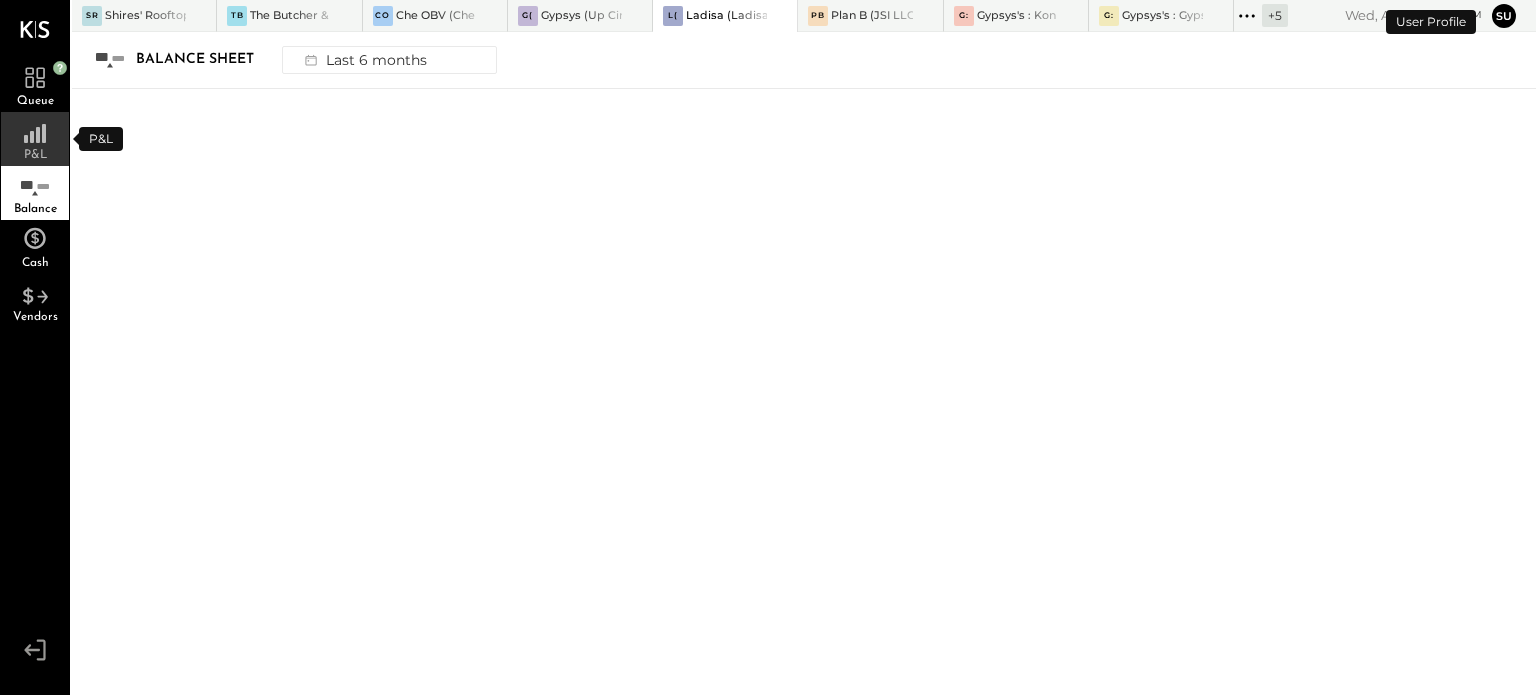 click 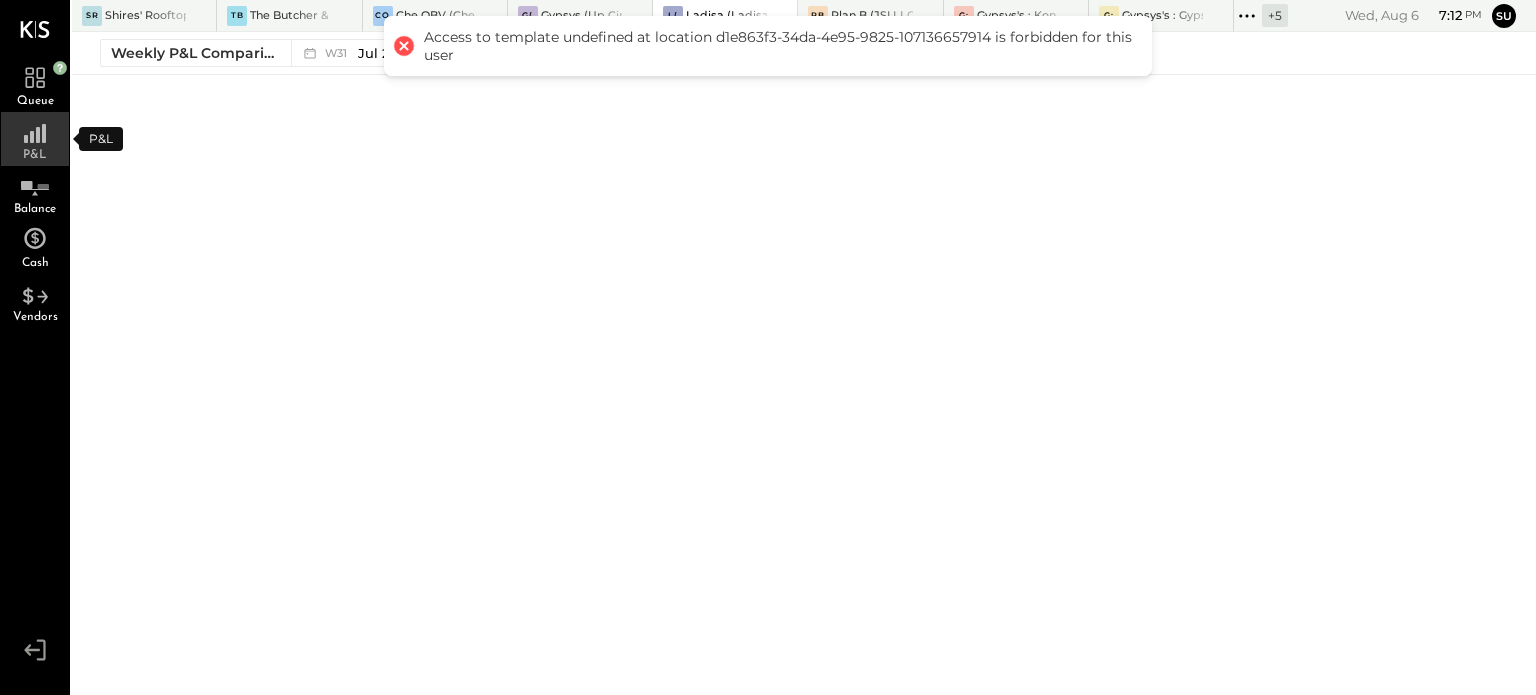 click 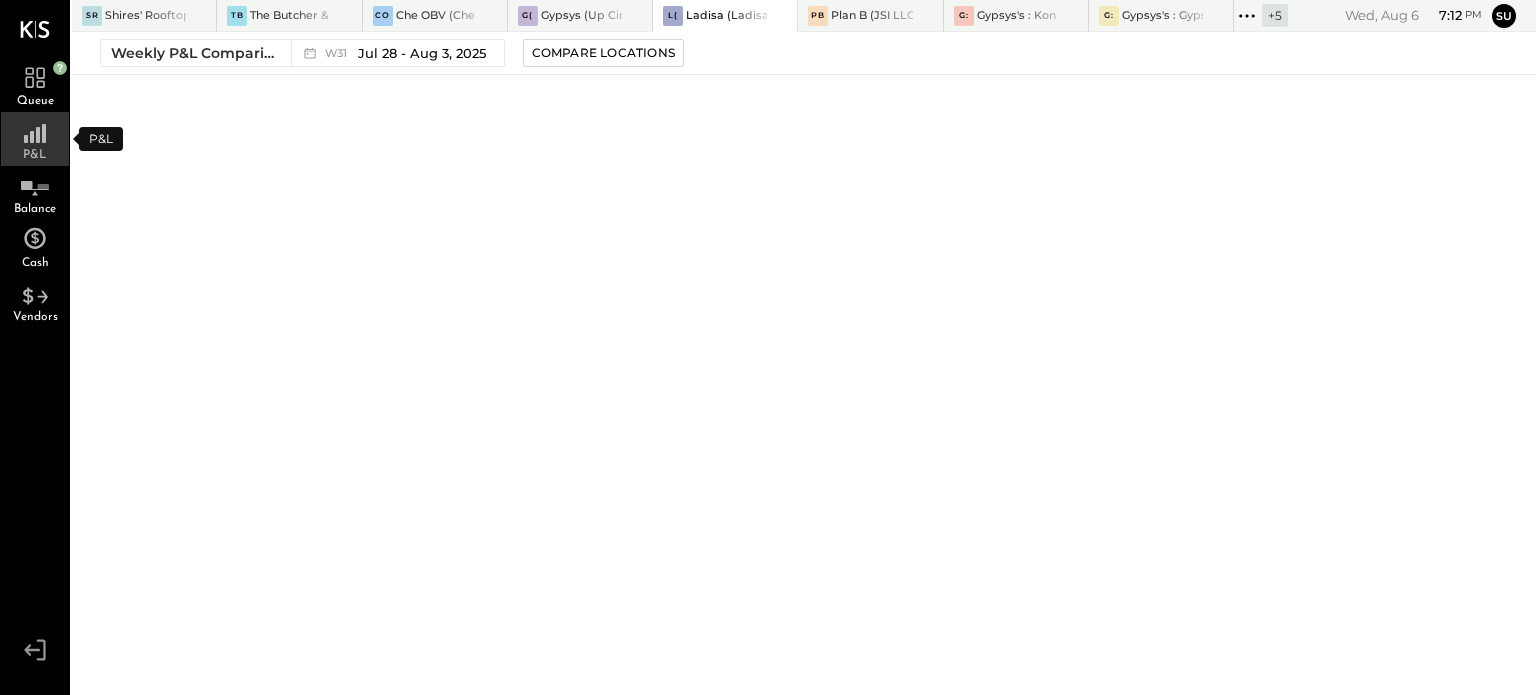 click 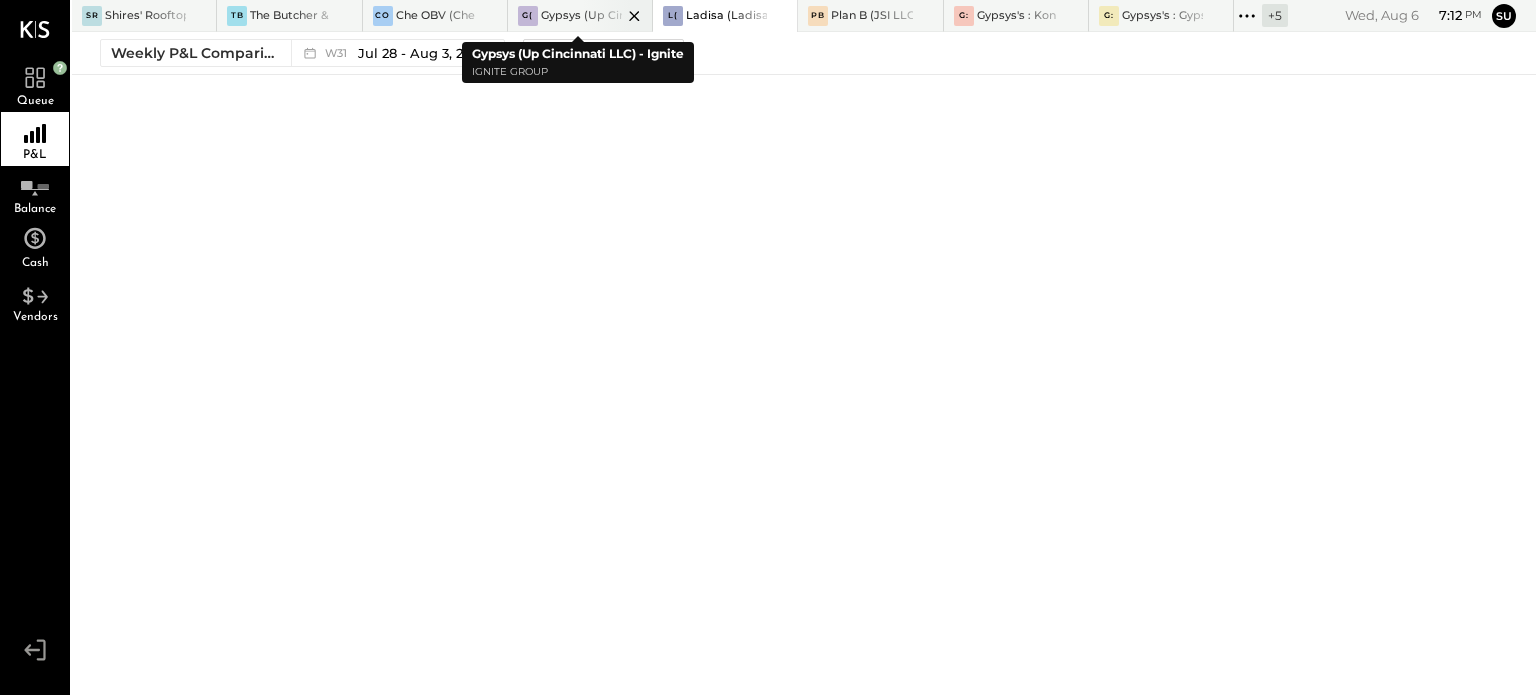 click at bounding box center [617, 15] 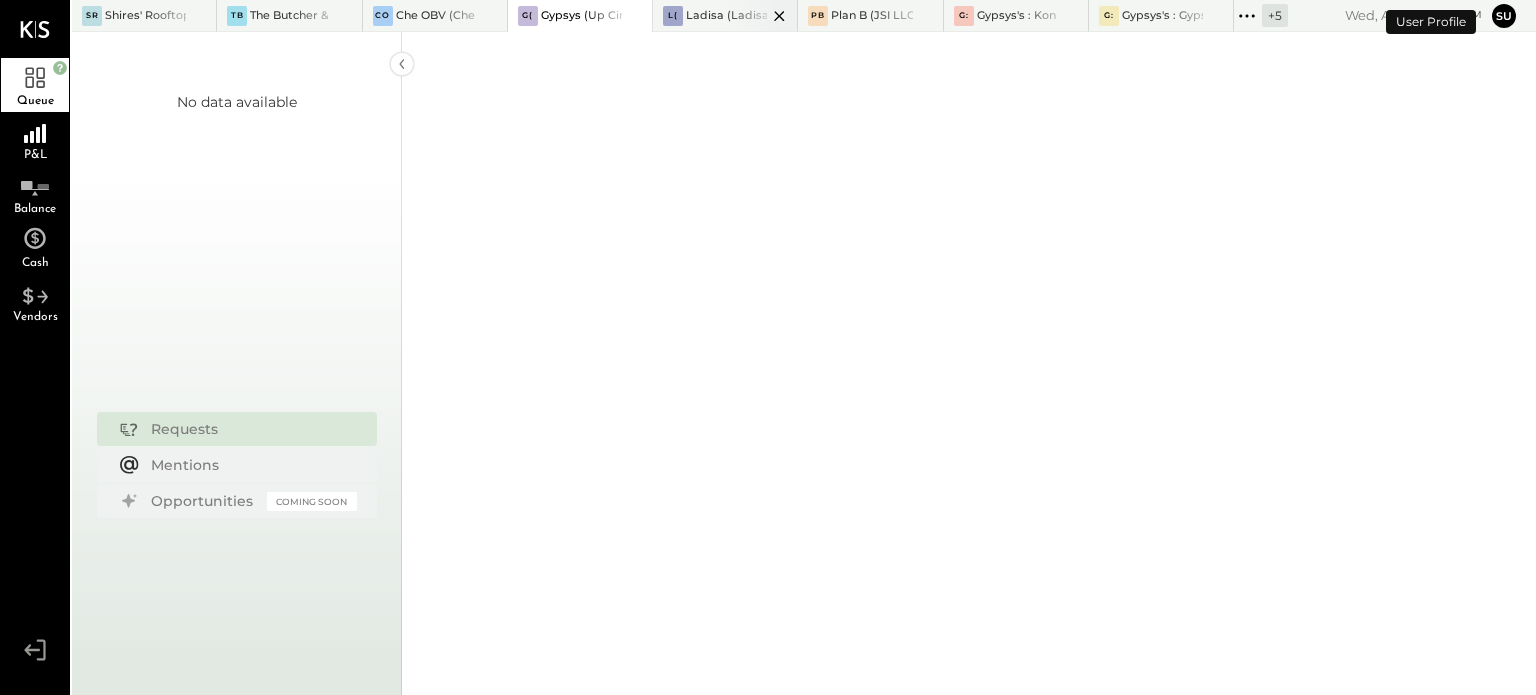 click at bounding box center (762, 15) 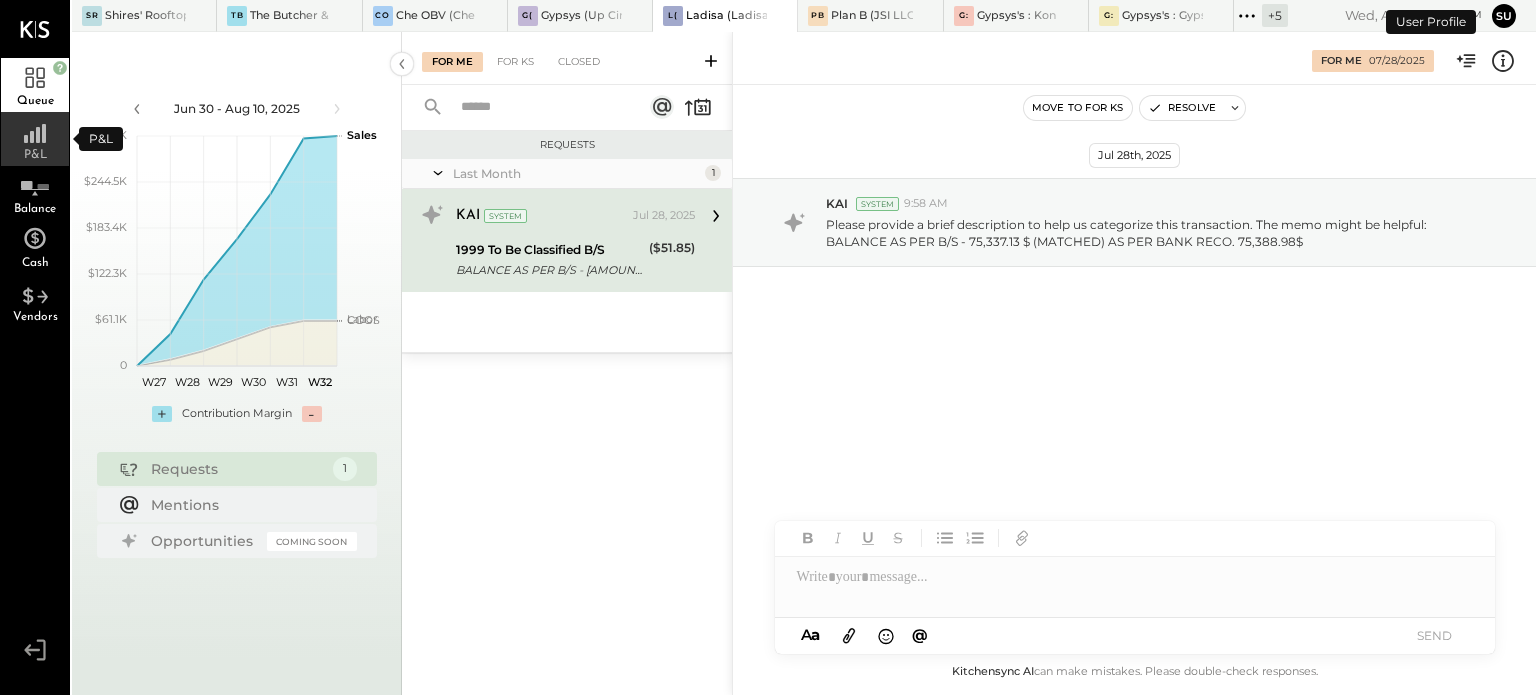 click 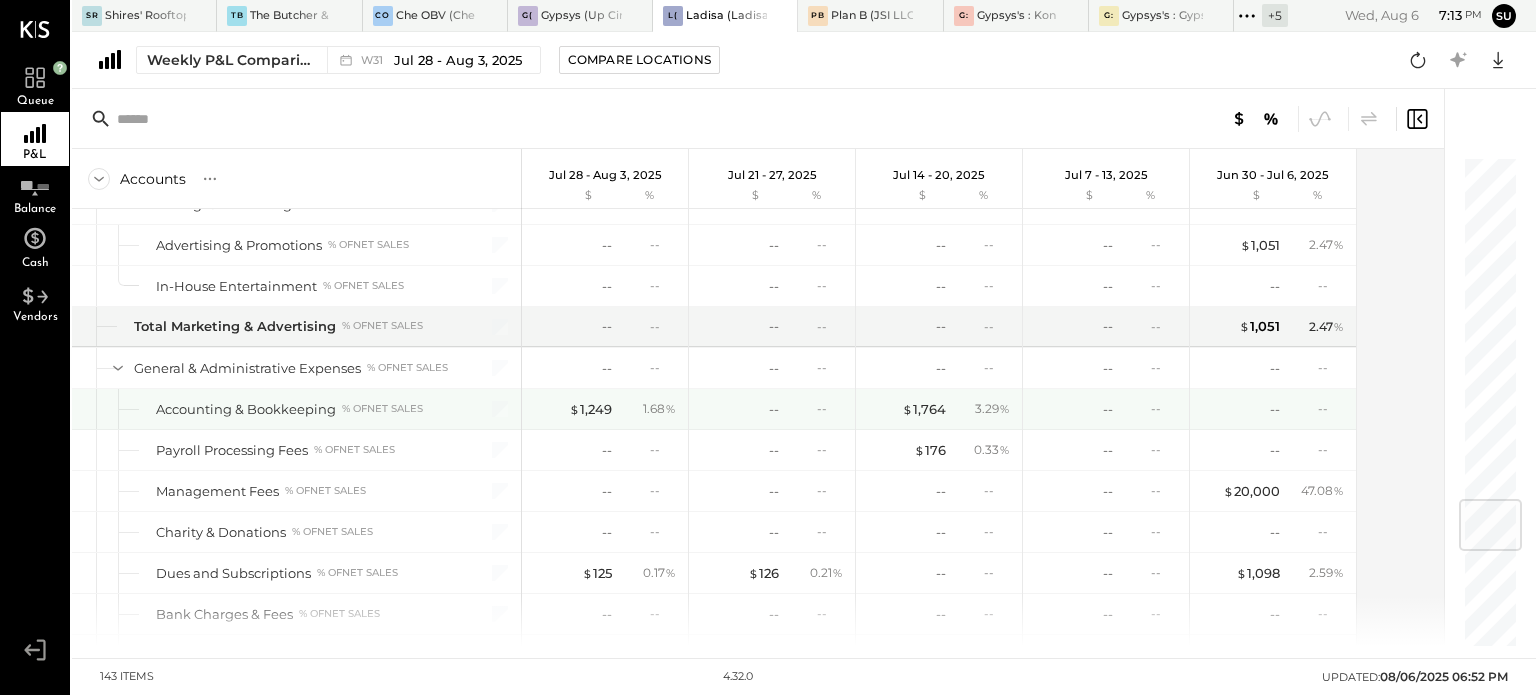 scroll, scrollTop: 2904, scrollLeft: 0, axis: vertical 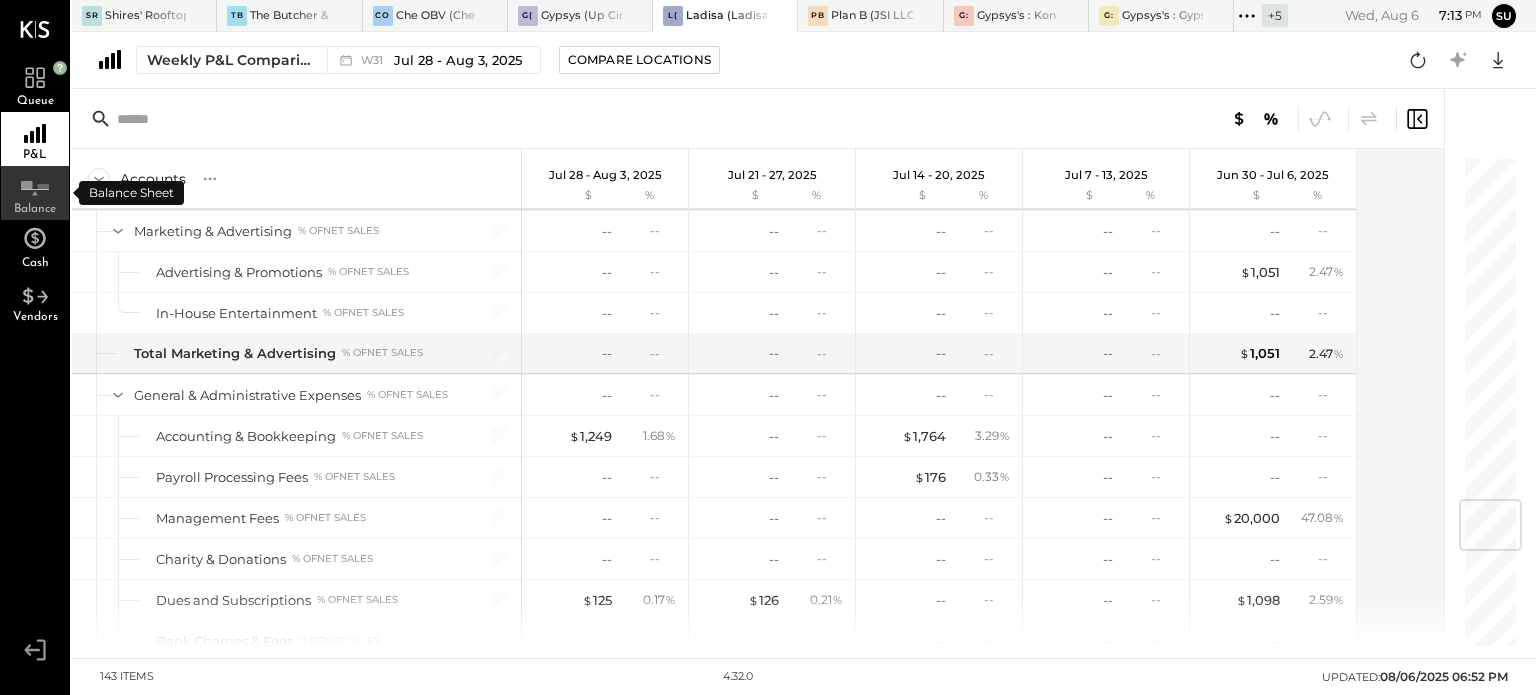 click 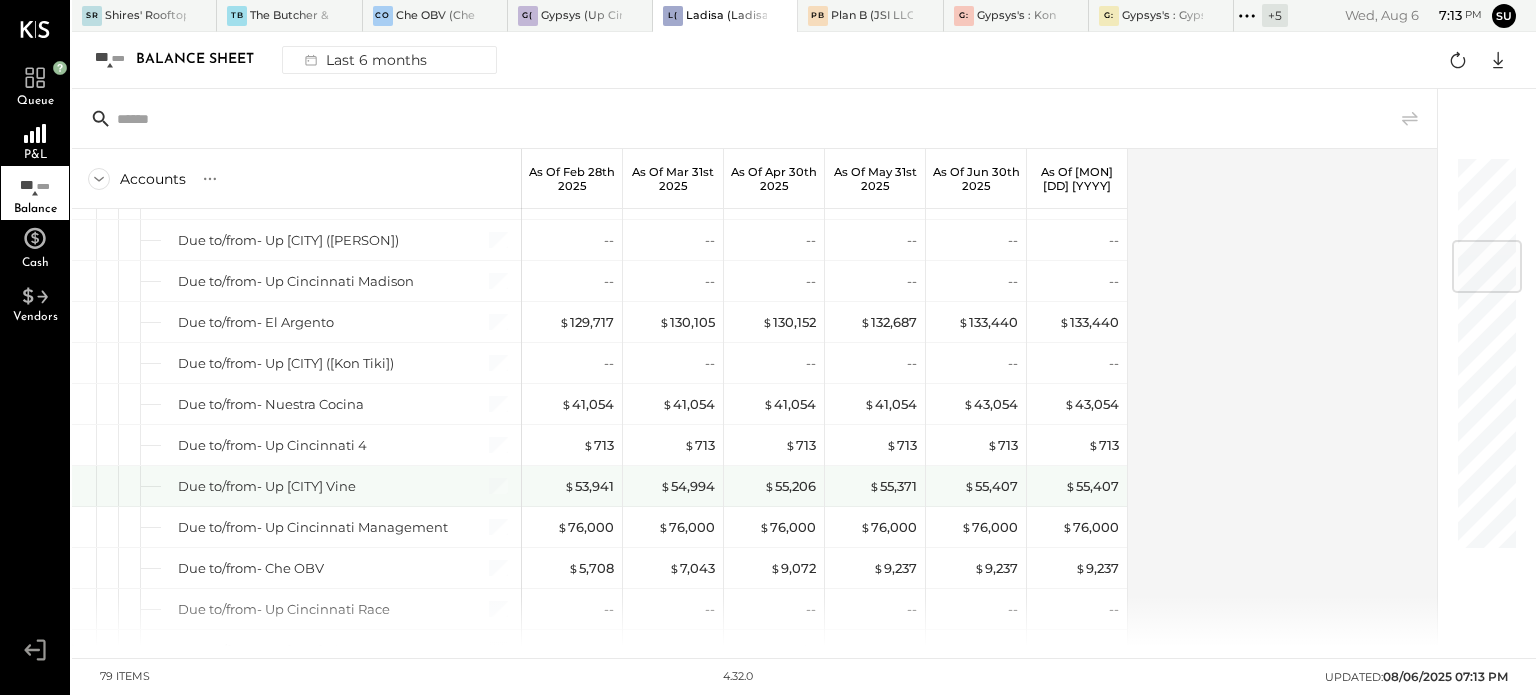 scroll, scrollTop: 707, scrollLeft: 0, axis: vertical 